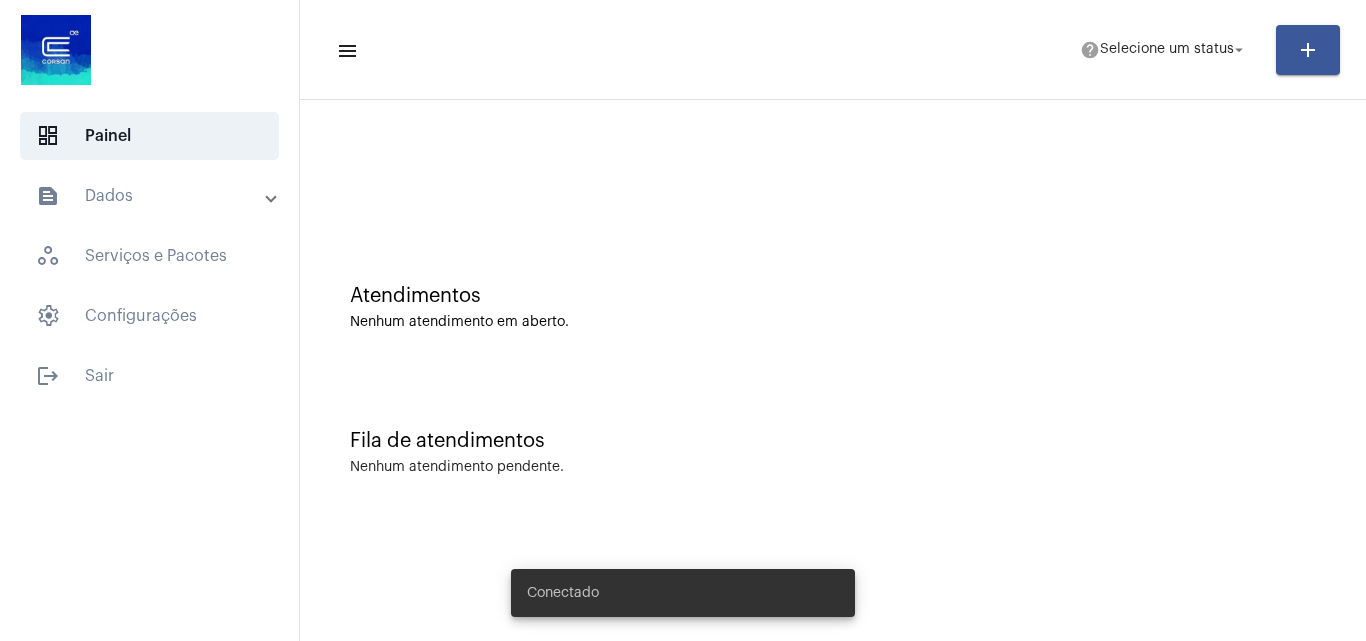 scroll, scrollTop: 0, scrollLeft: 0, axis: both 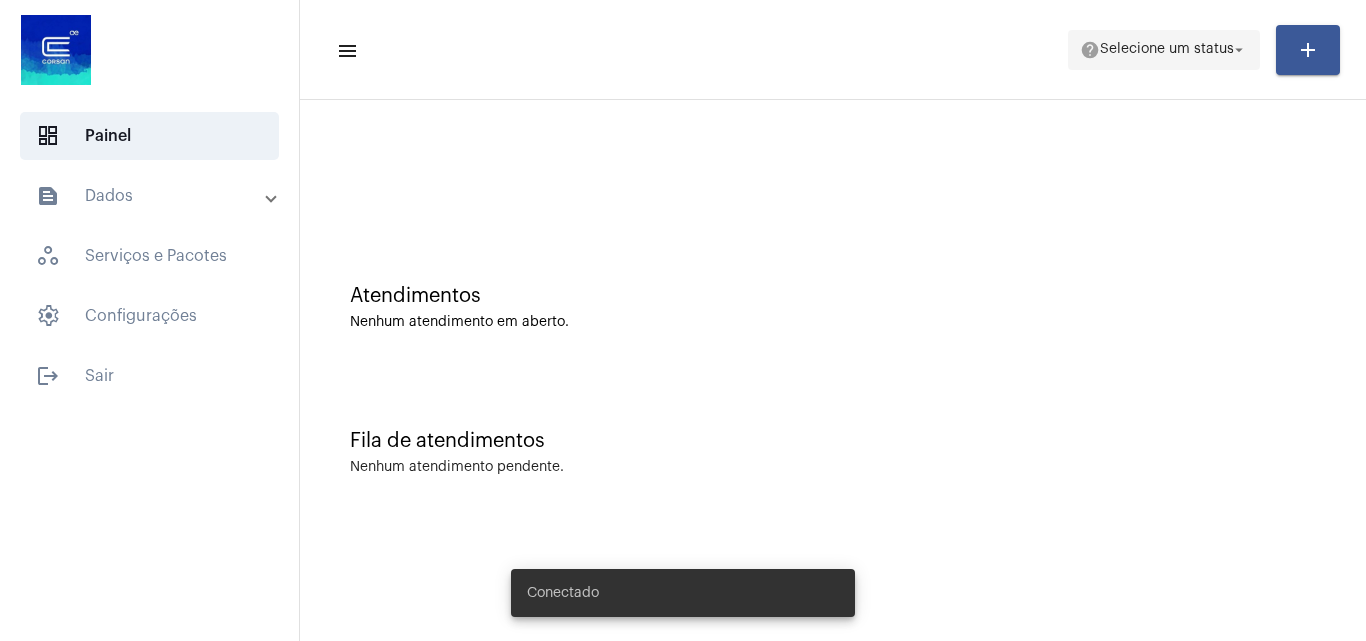 click on "Selecione um status" 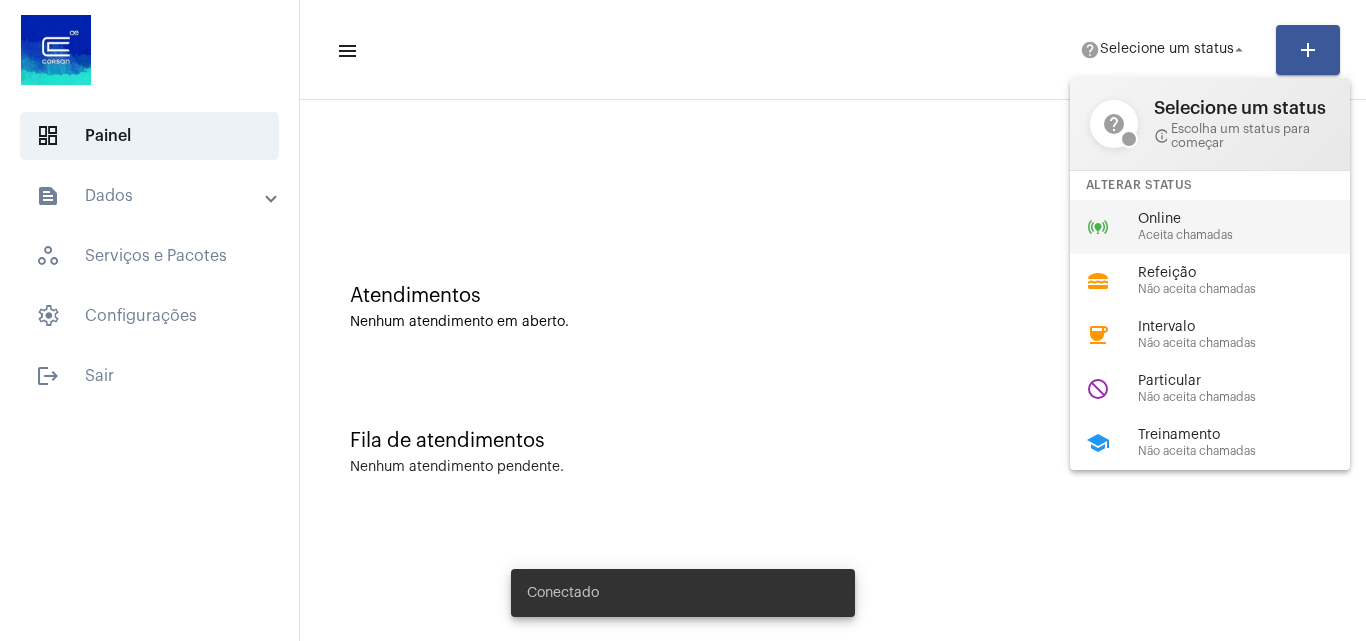 click on "Aceita chamadas" at bounding box center (1252, 235) 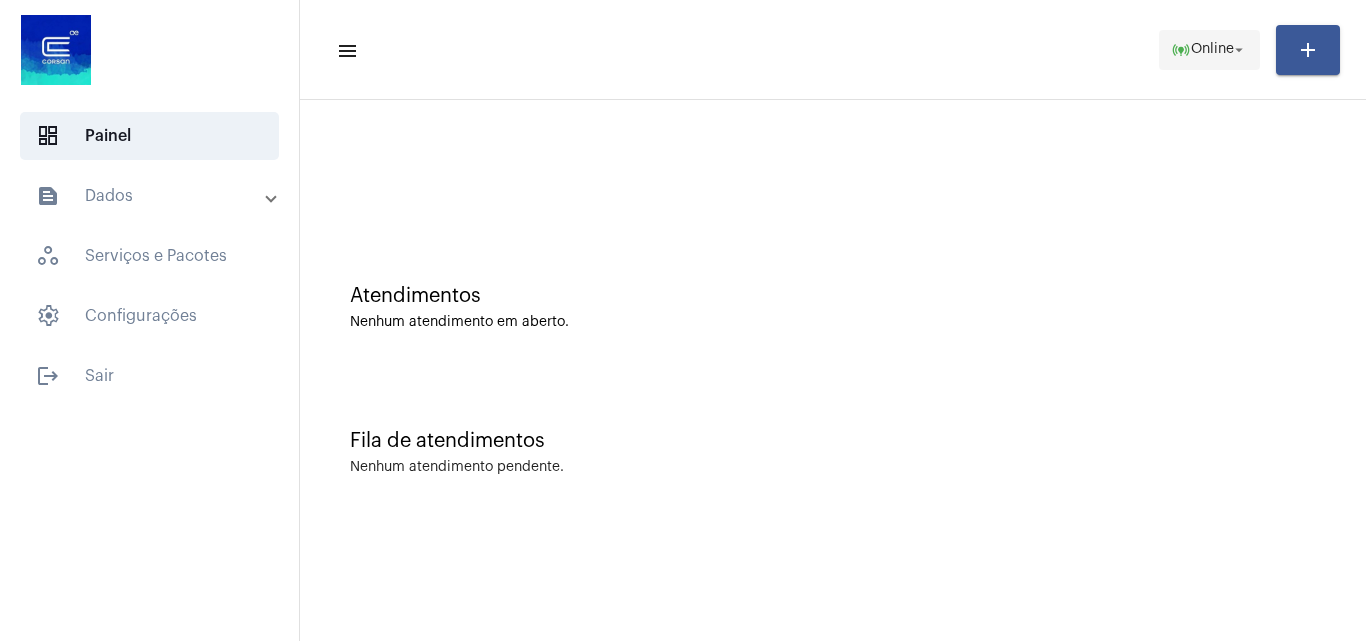 click on "online_prediction" 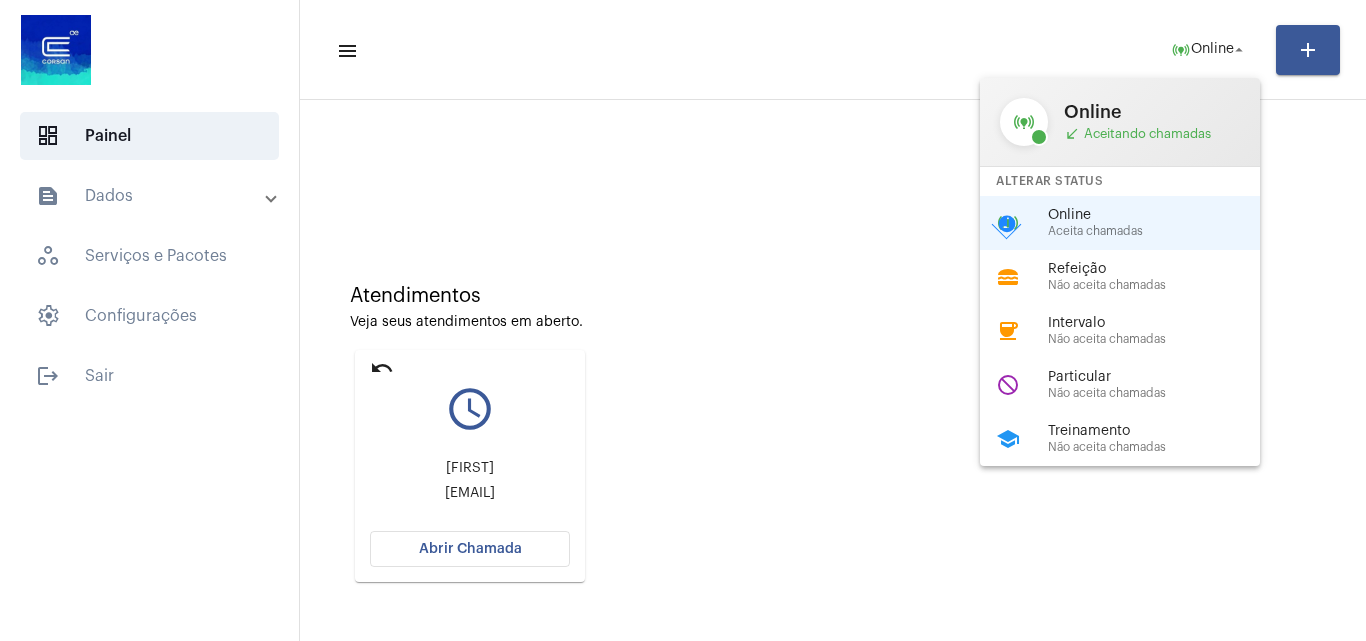 click at bounding box center (683, 320) 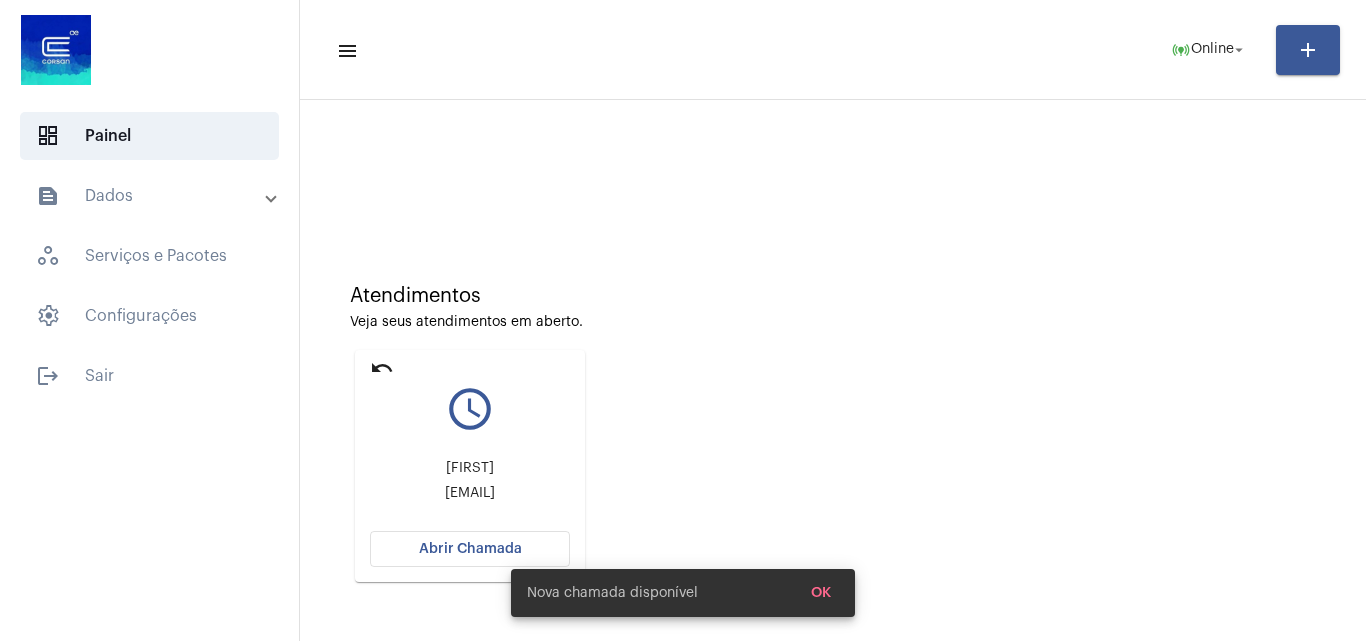 click on "Abrir Chamada" 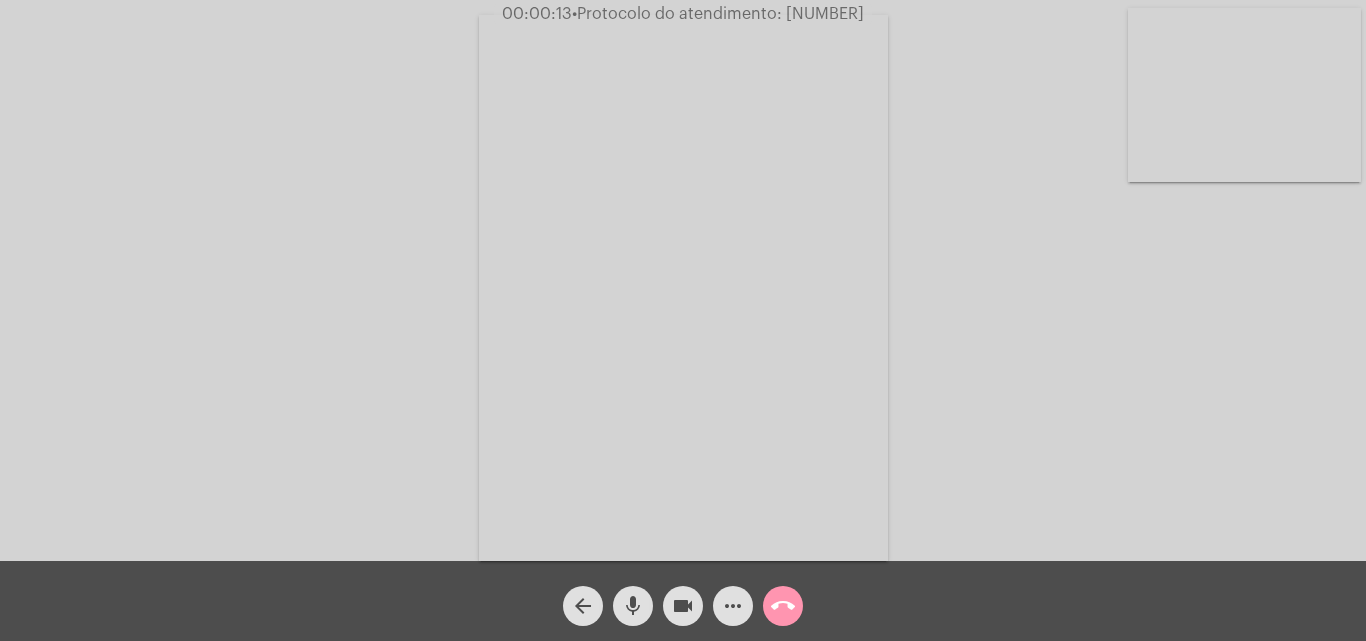 click on "more_horiz" 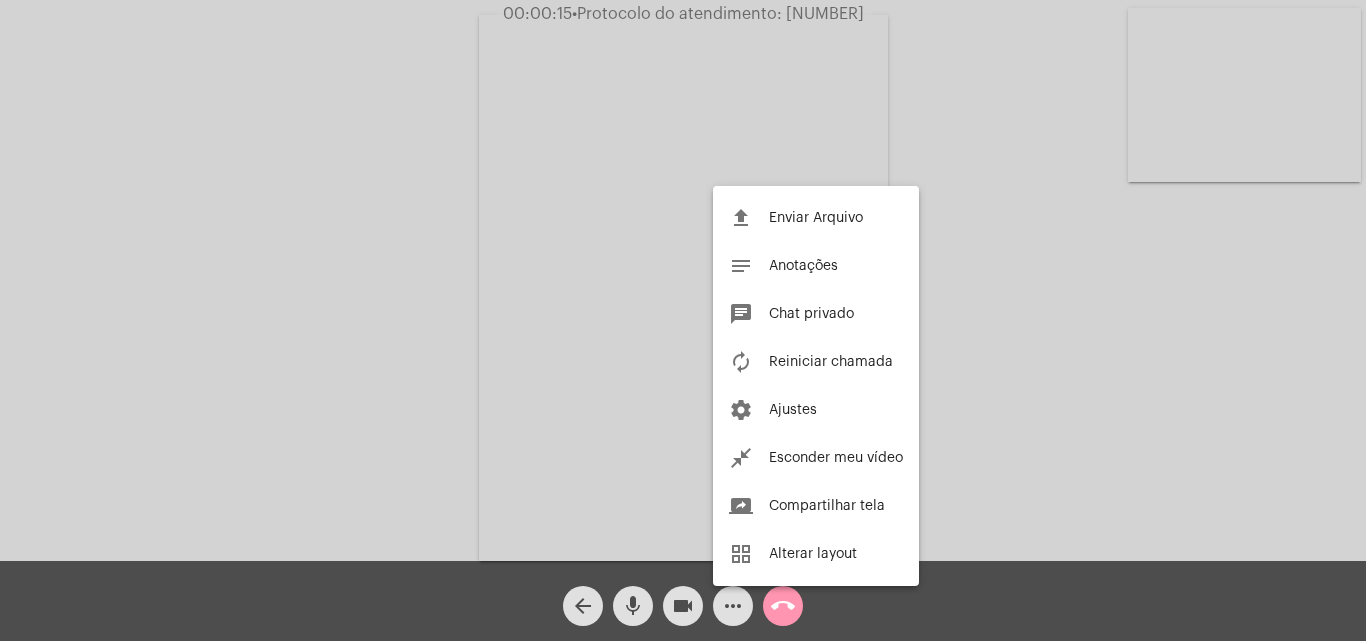 click at bounding box center [683, 320] 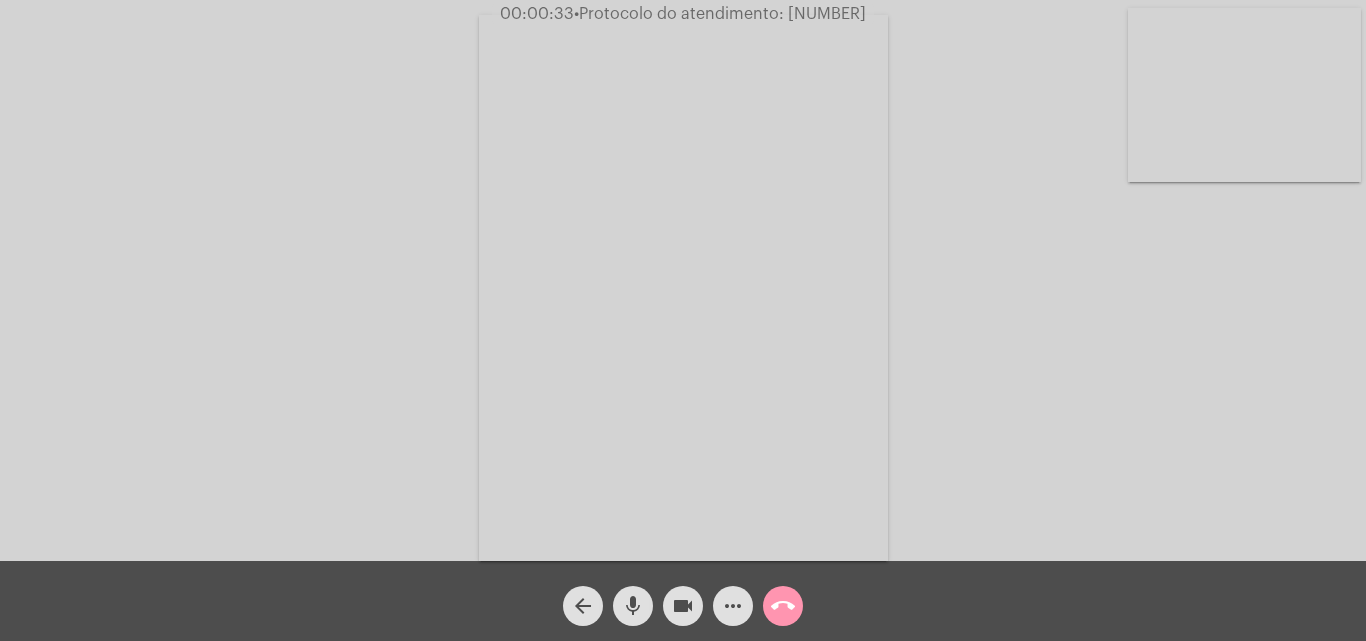 click on "mic" 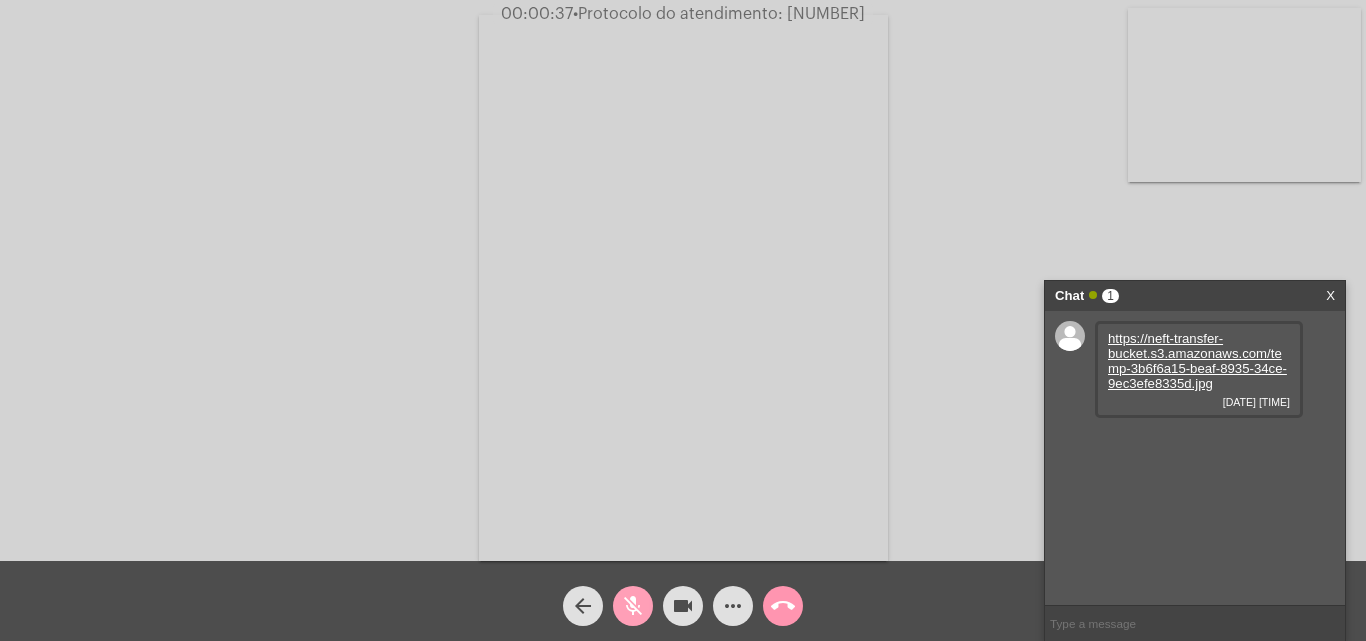 click on "mic_off" 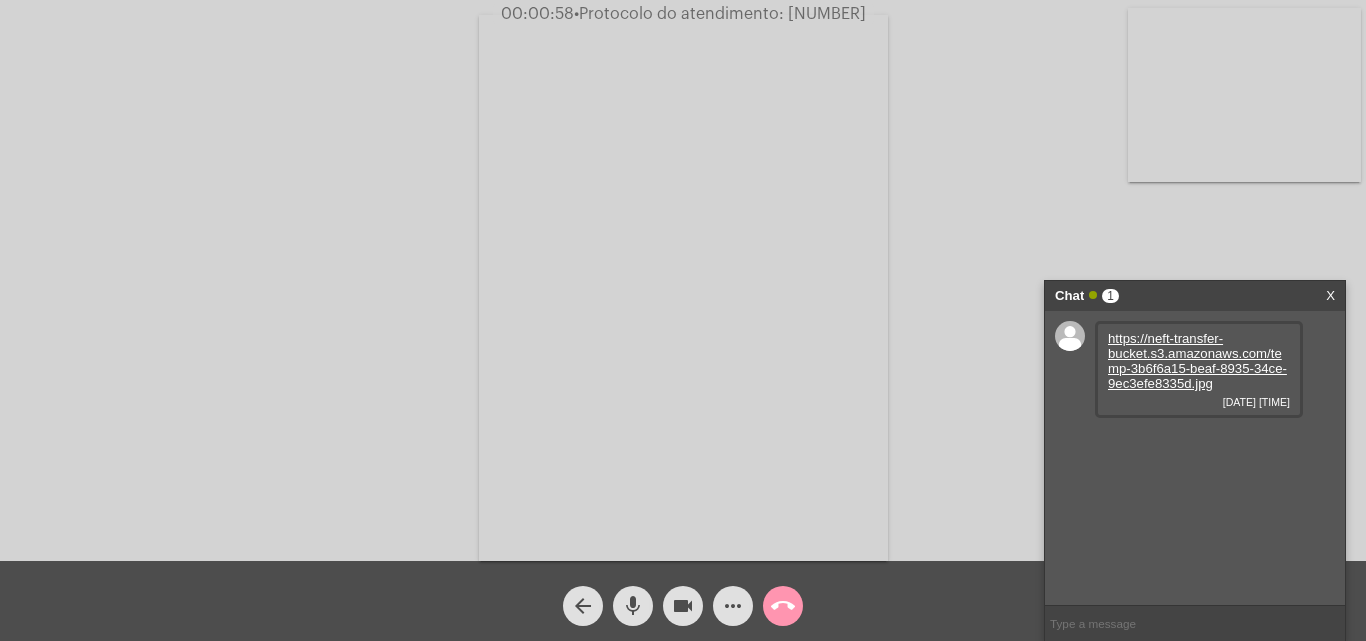 click on "mic" 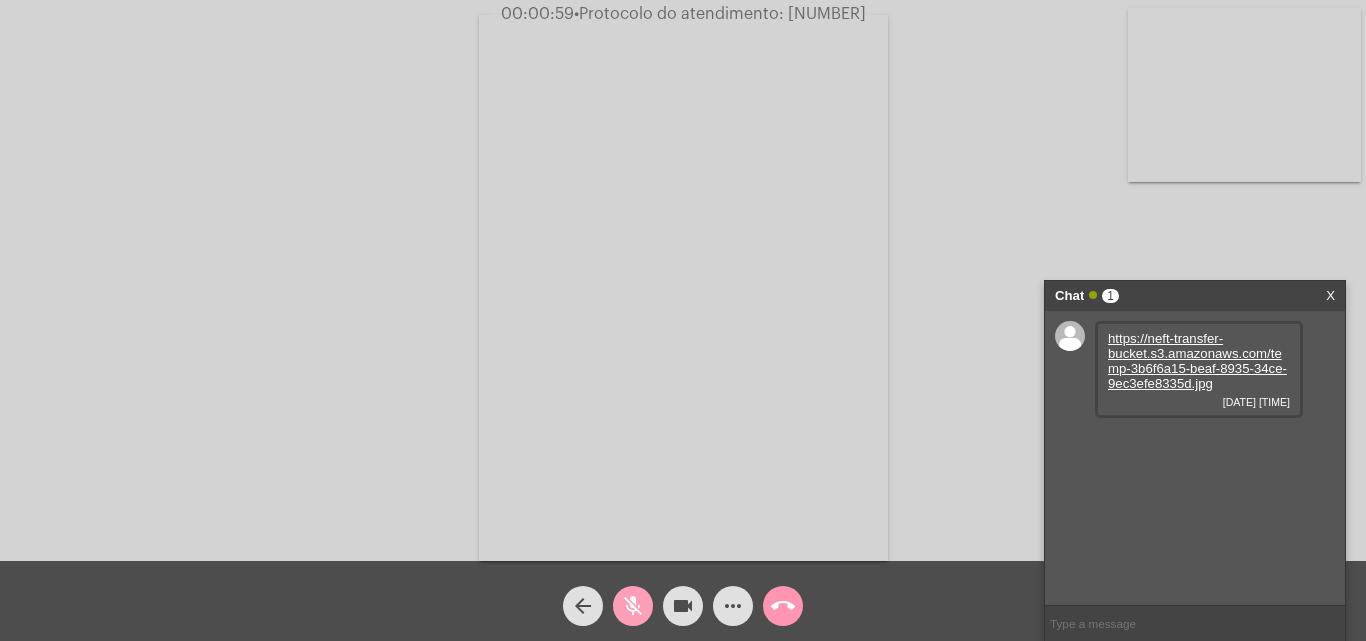 click on "mic_off" 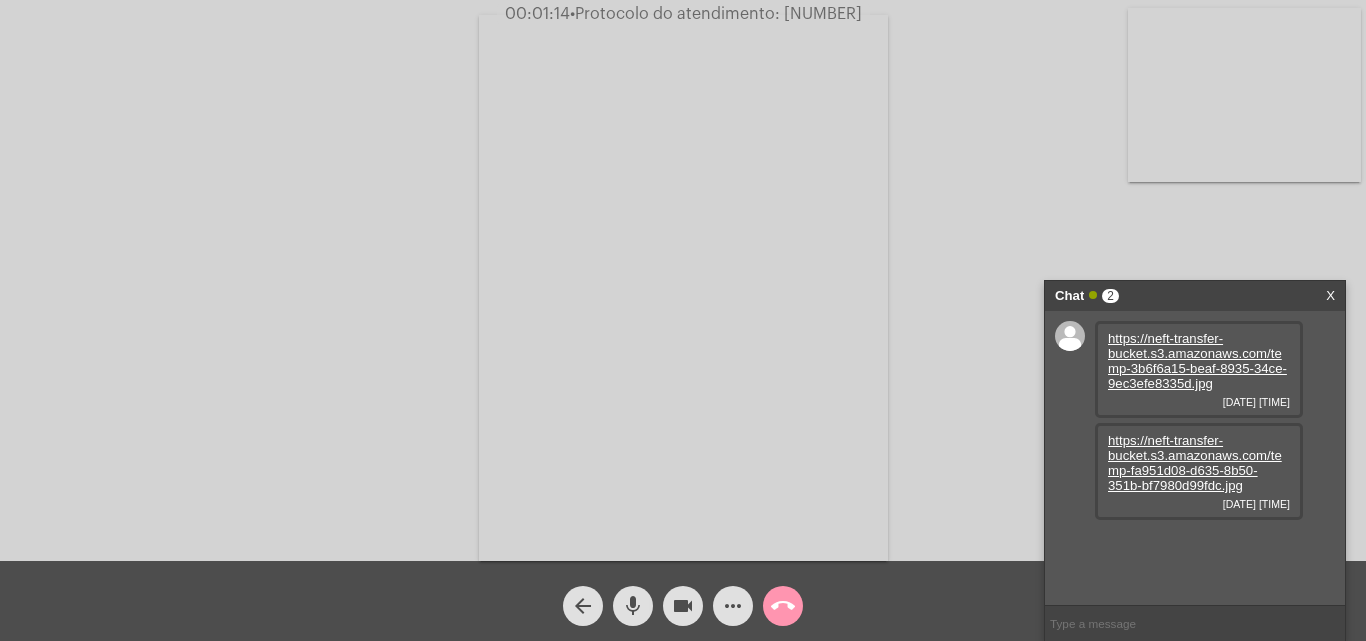 click on "mic" 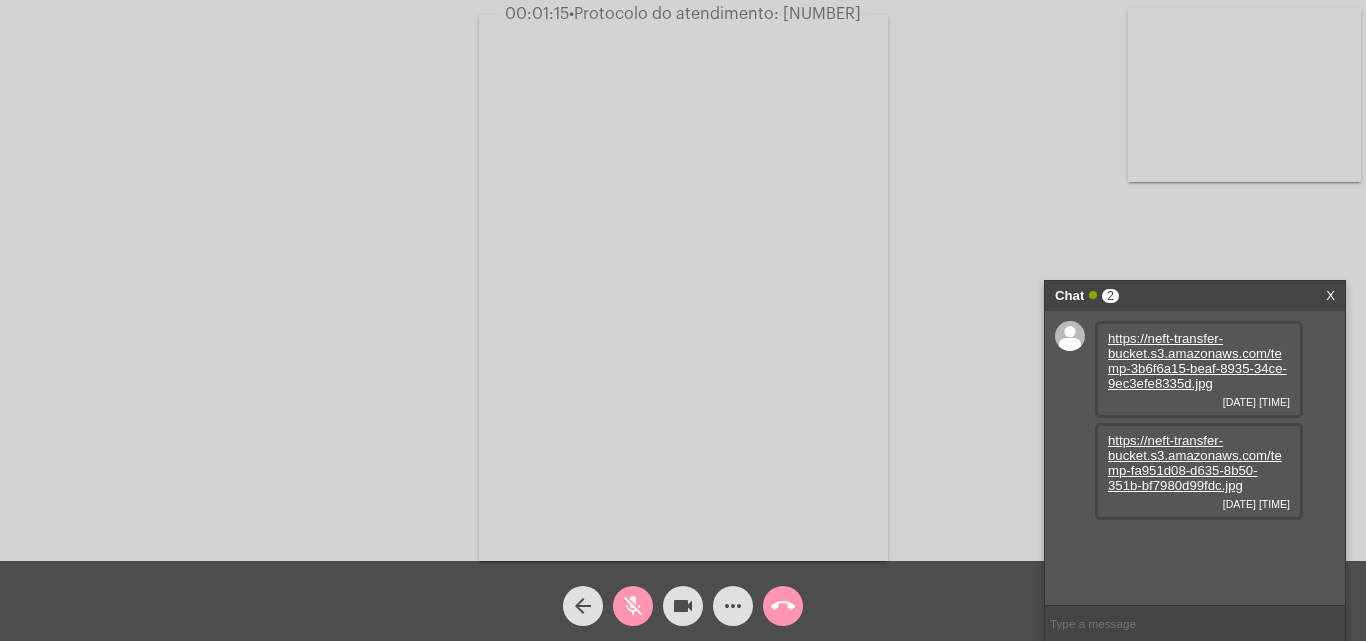 click on "https://neft-transfer-bucket.s3.amazonaws.com/temp-3b6f6a15-beaf-8935-34ce-9ec3efe8335d.jpg" at bounding box center (1197, 361) 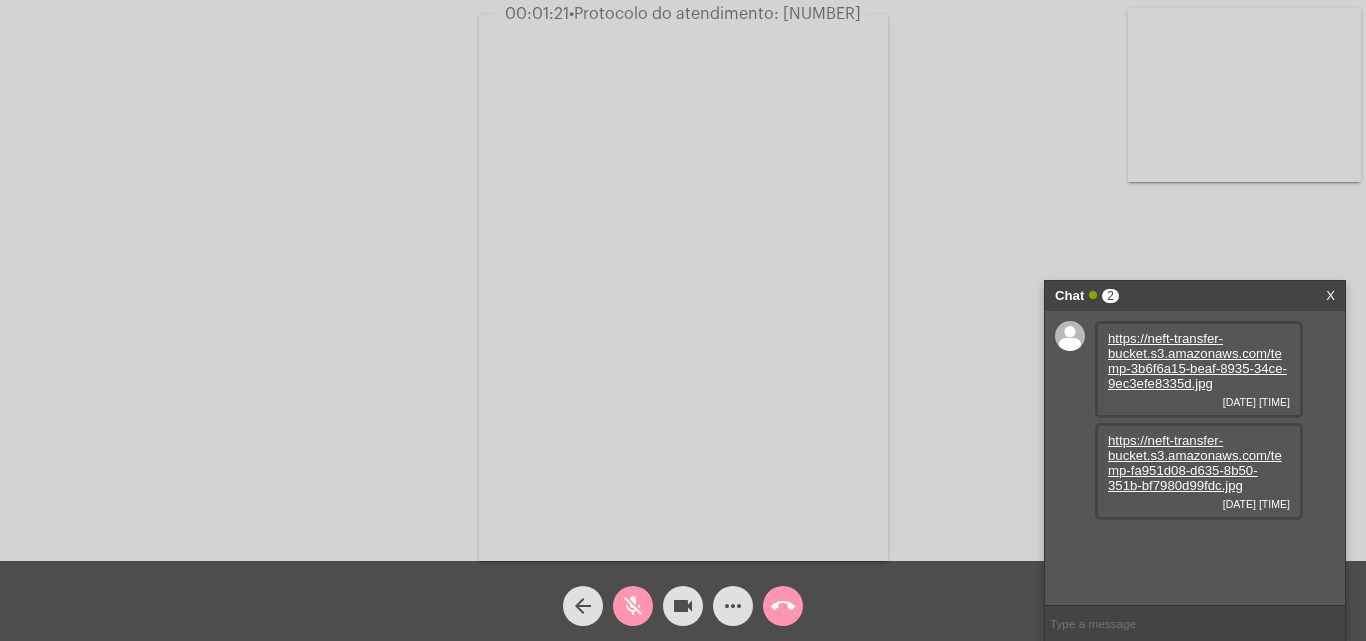 click on "https://neft-transfer-bucket.s3.amazonaws.com/temp-fa951d08-d635-8b50-351b-bf7980d99fdc.jpg" at bounding box center (1195, 463) 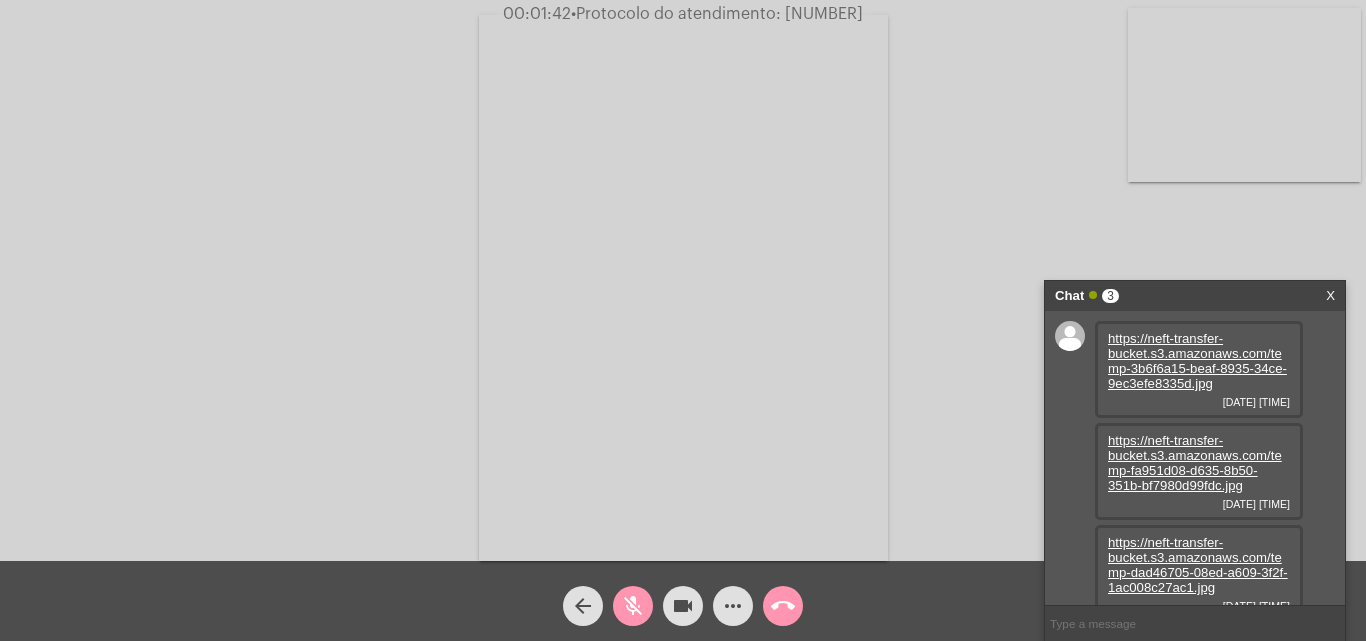 scroll, scrollTop: 17, scrollLeft: 0, axis: vertical 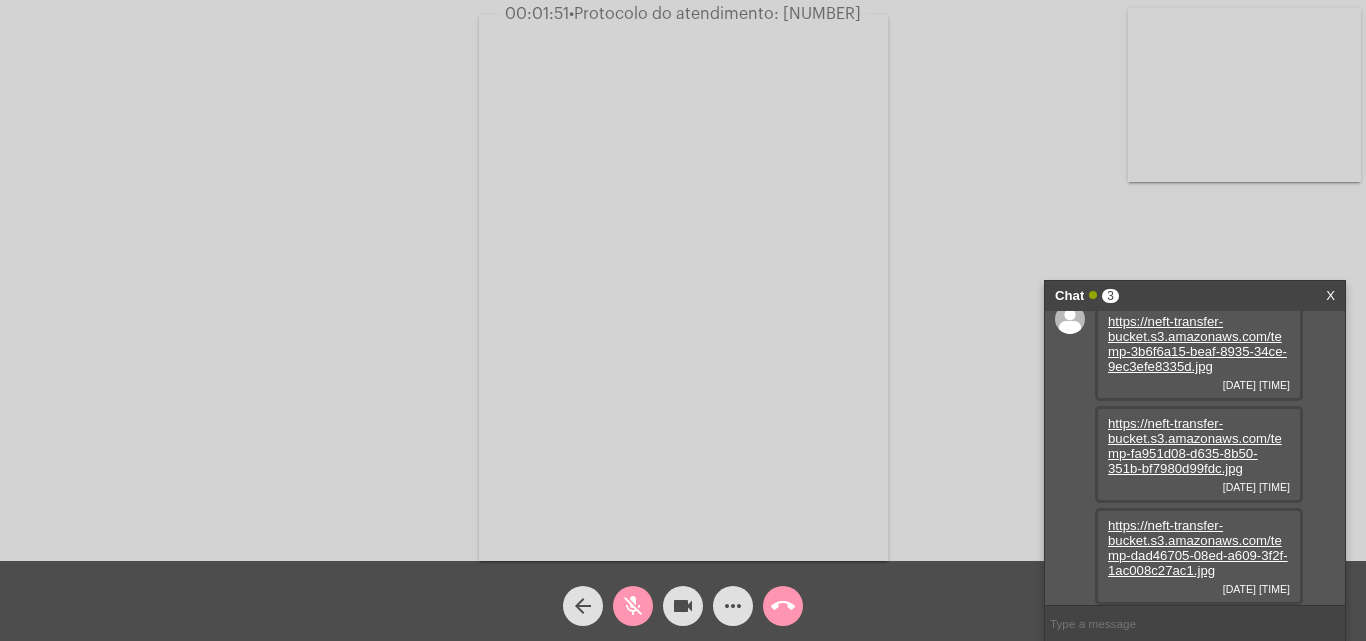 click on "Acessando Câmera e Microfone..." 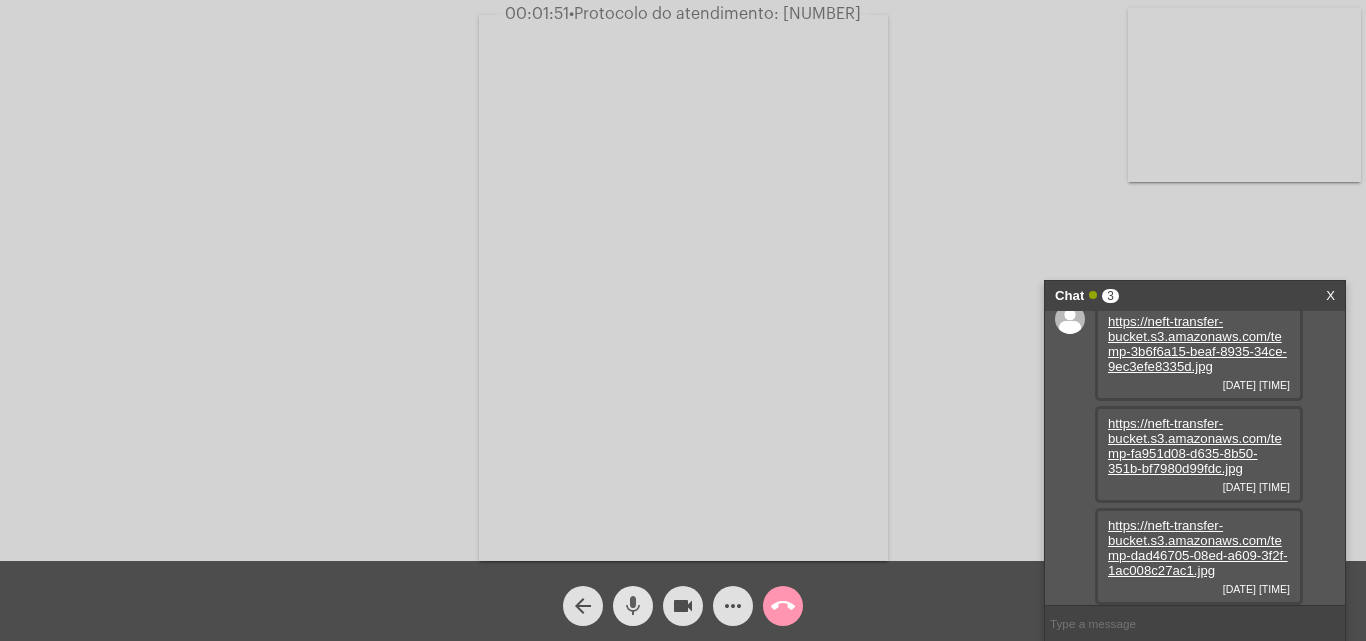scroll, scrollTop: 17, scrollLeft: 0, axis: vertical 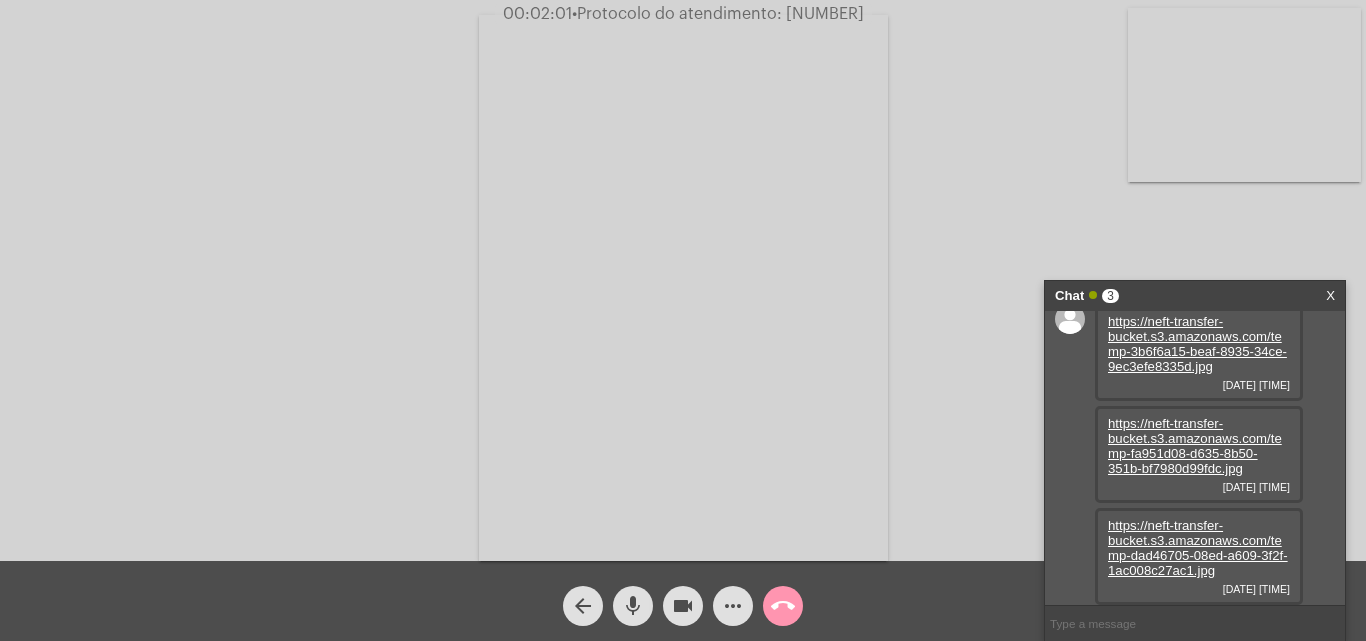 click on "mic" 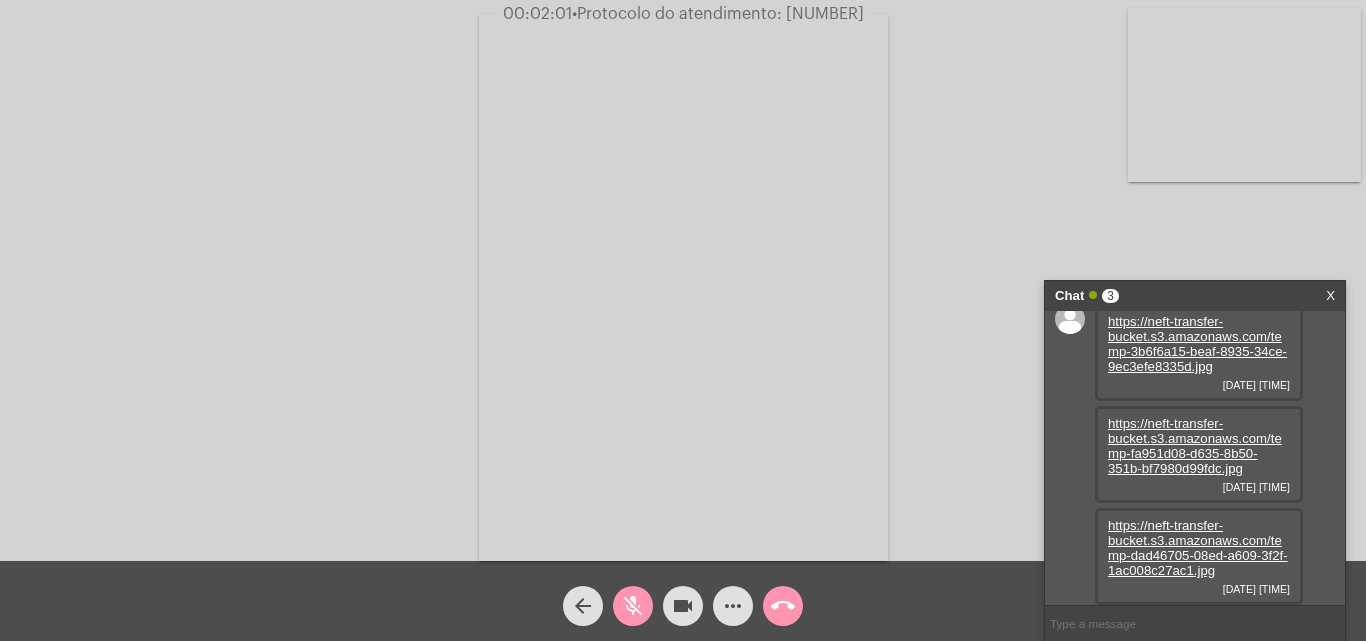 scroll, scrollTop: 0, scrollLeft: 0, axis: both 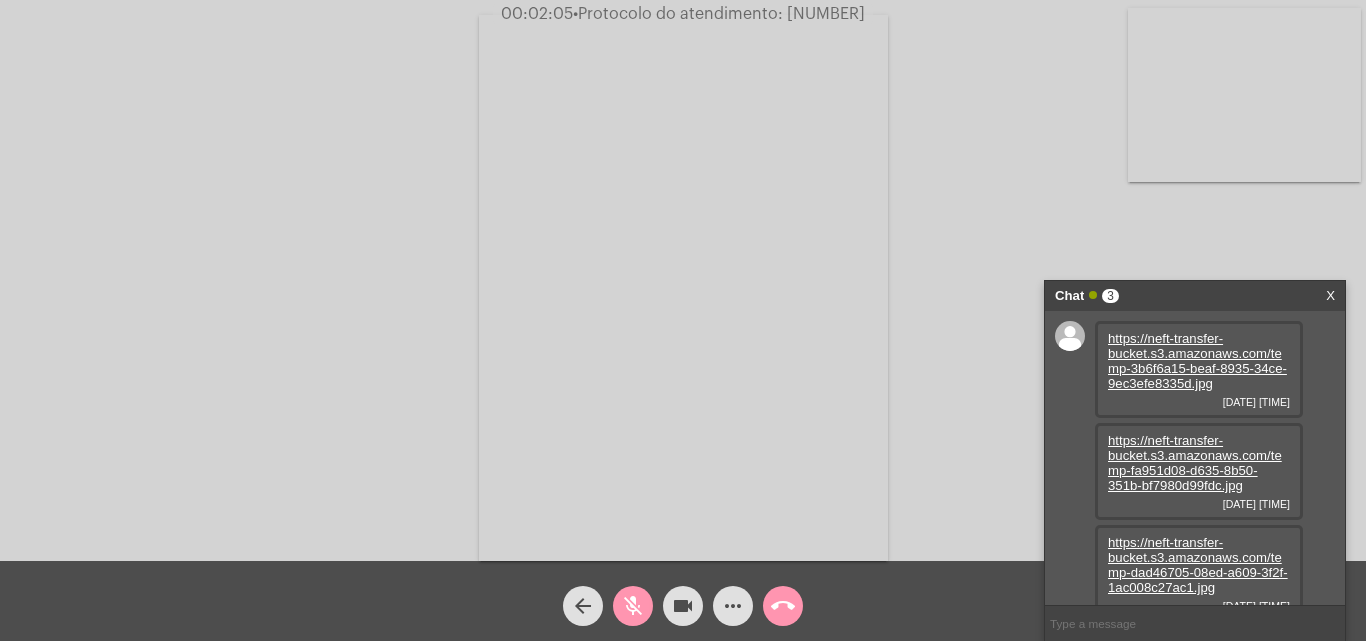 click at bounding box center (683, 288) 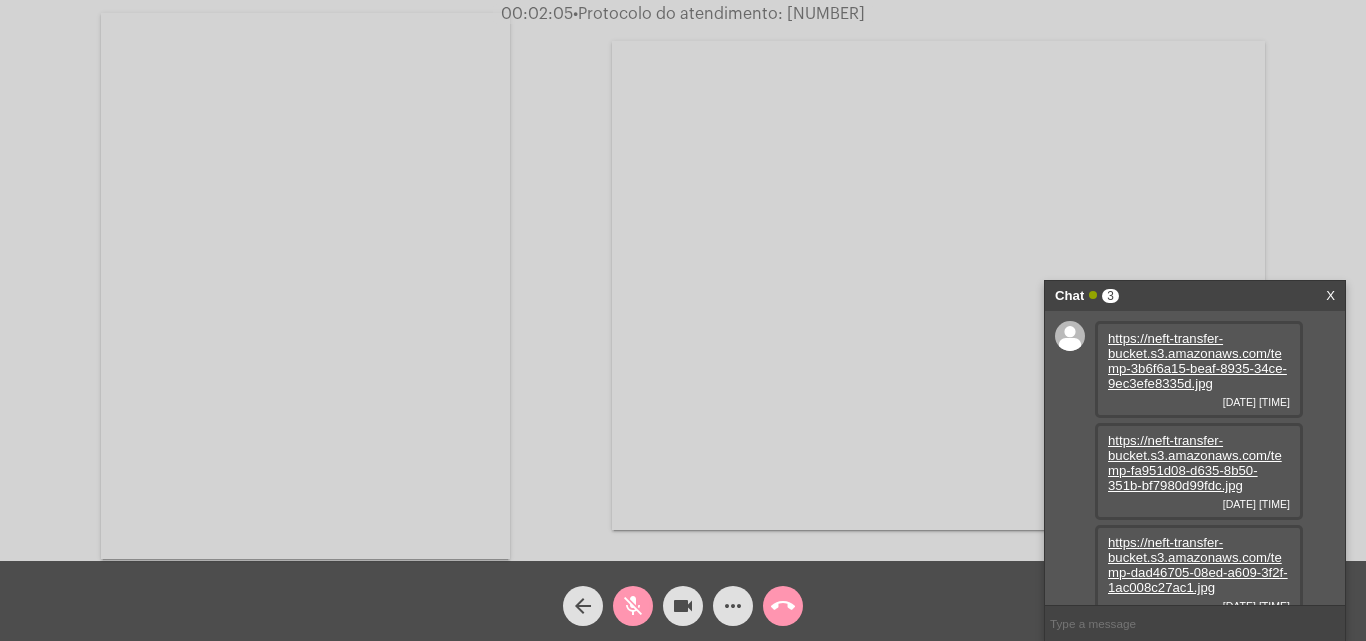click at bounding box center [305, 286] 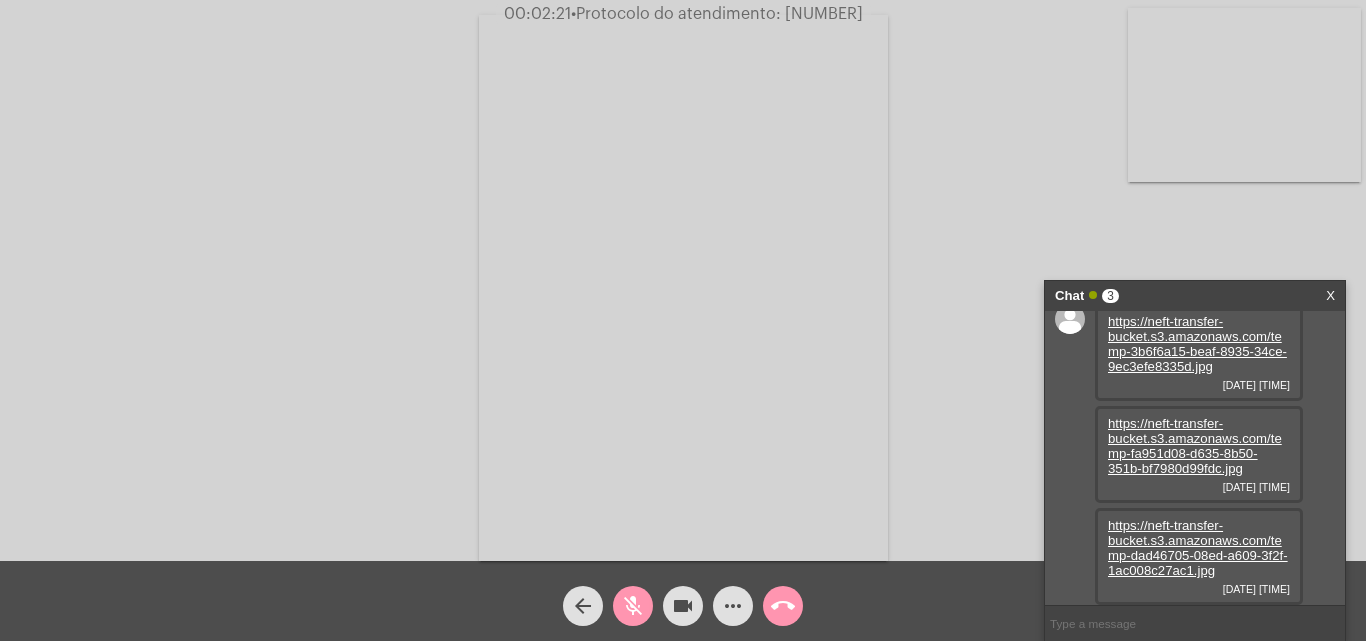 scroll, scrollTop: 0, scrollLeft: 0, axis: both 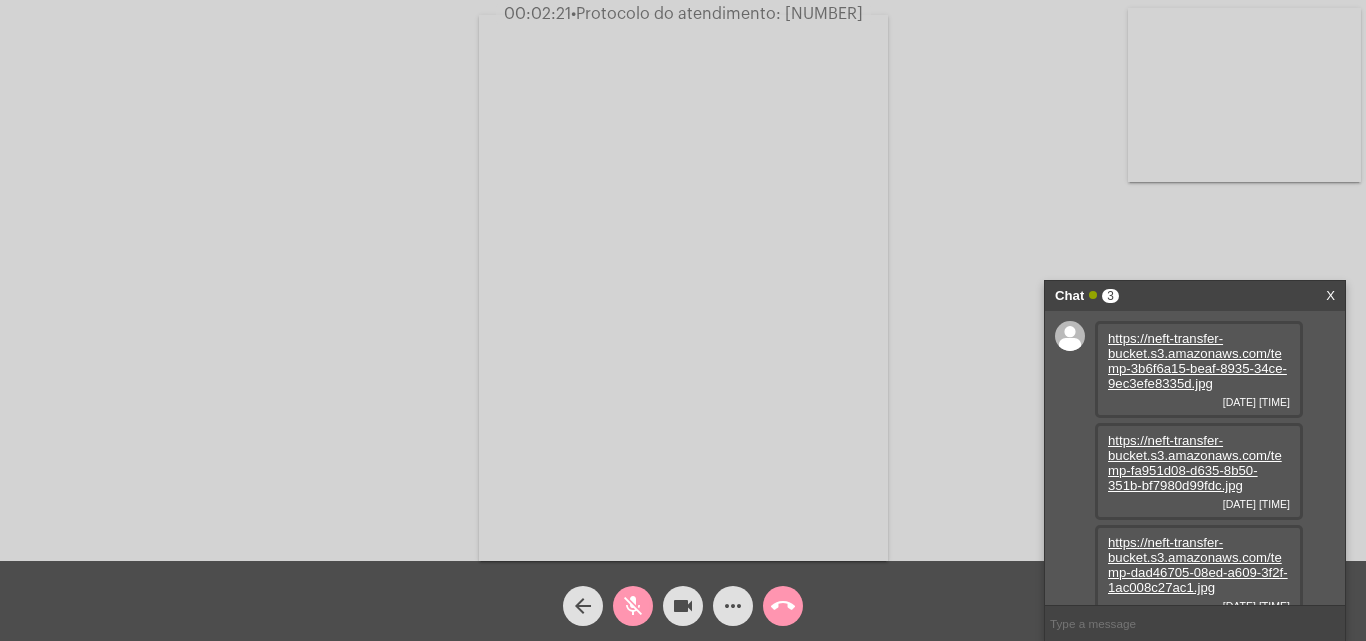 click on "https://neft-transfer-bucket.s3.amazonaws.com/temp-fa951d08-d635-8b50-351b-bf7980d99fdc.jpg" at bounding box center (1195, 463) 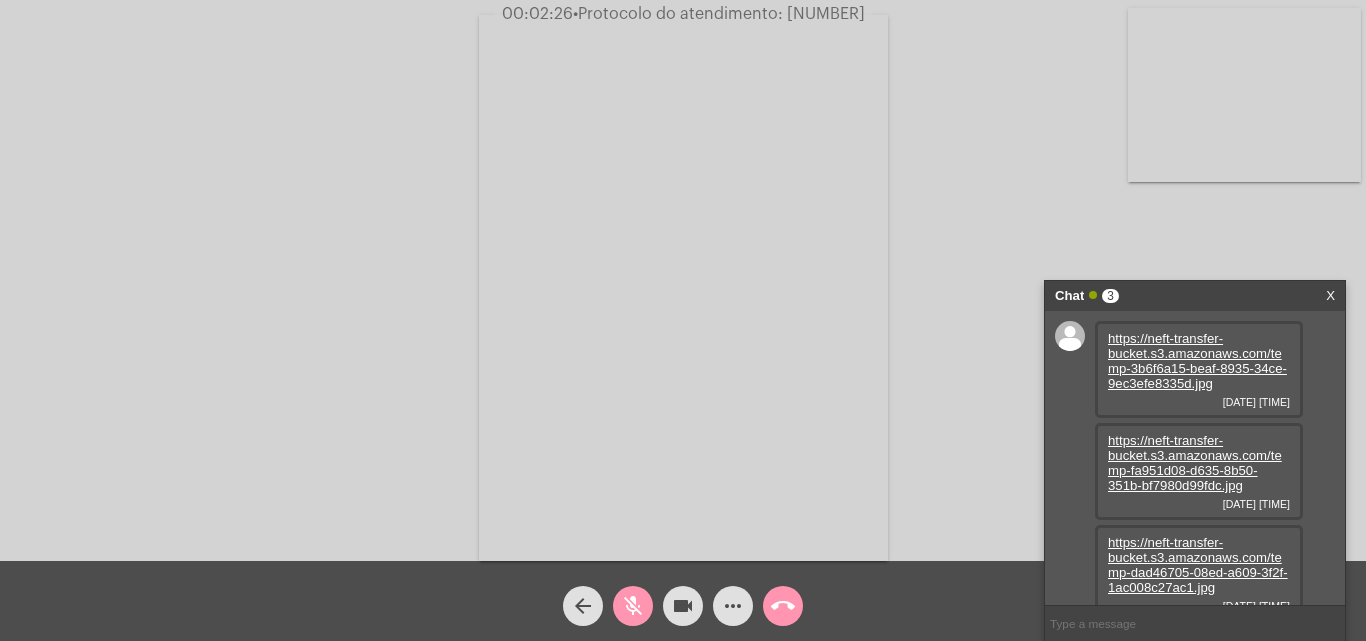 drag, startPoint x: 1217, startPoint y: 551, endPoint x: 1195, endPoint y: 515, distance: 42.190044 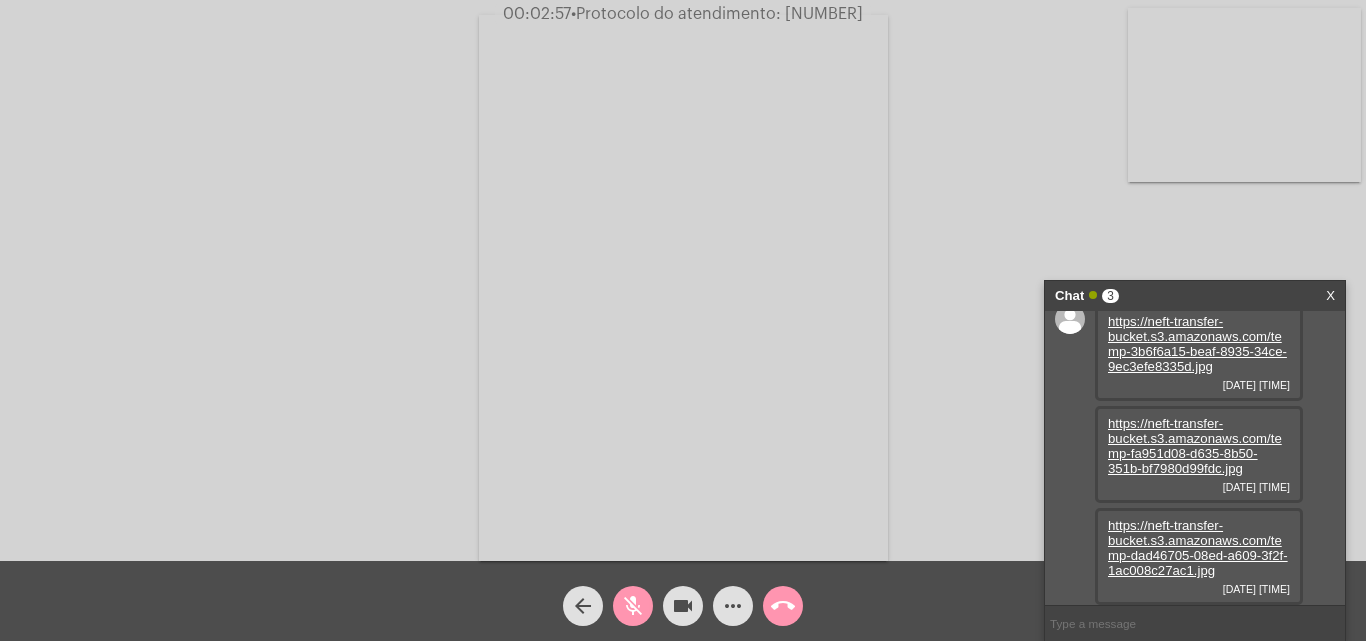 click on "Acessando Câmera e Microfone..." 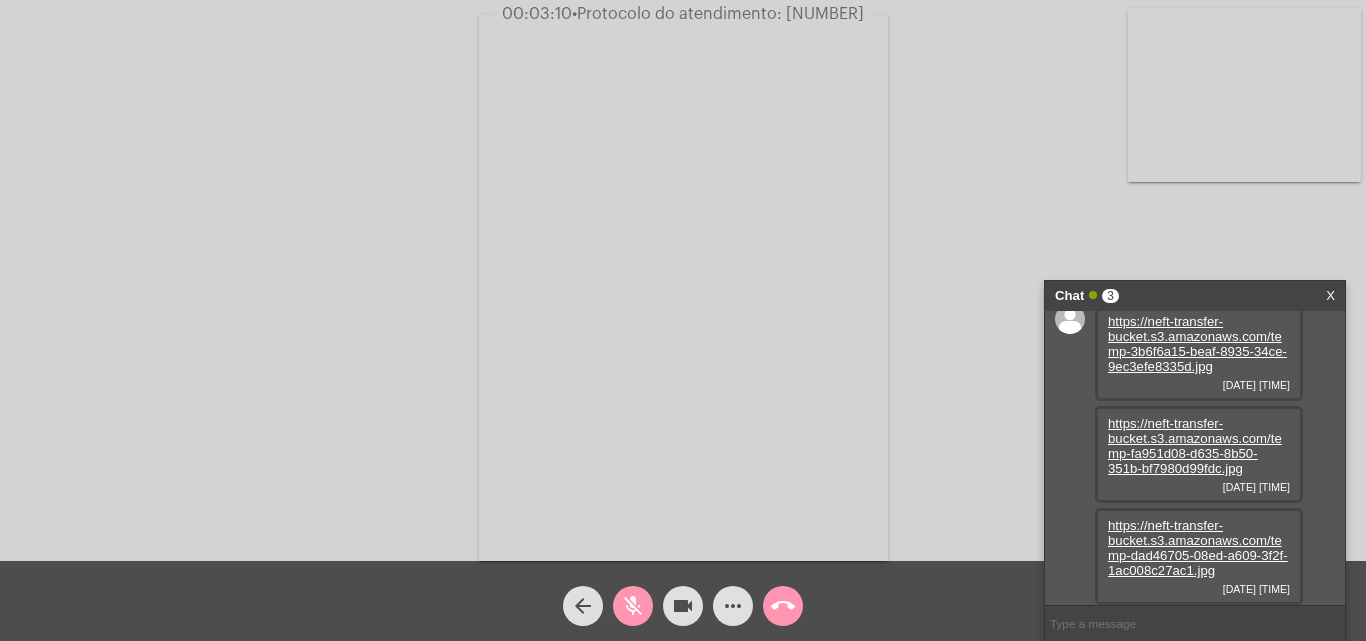 scroll, scrollTop: 0, scrollLeft: 0, axis: both 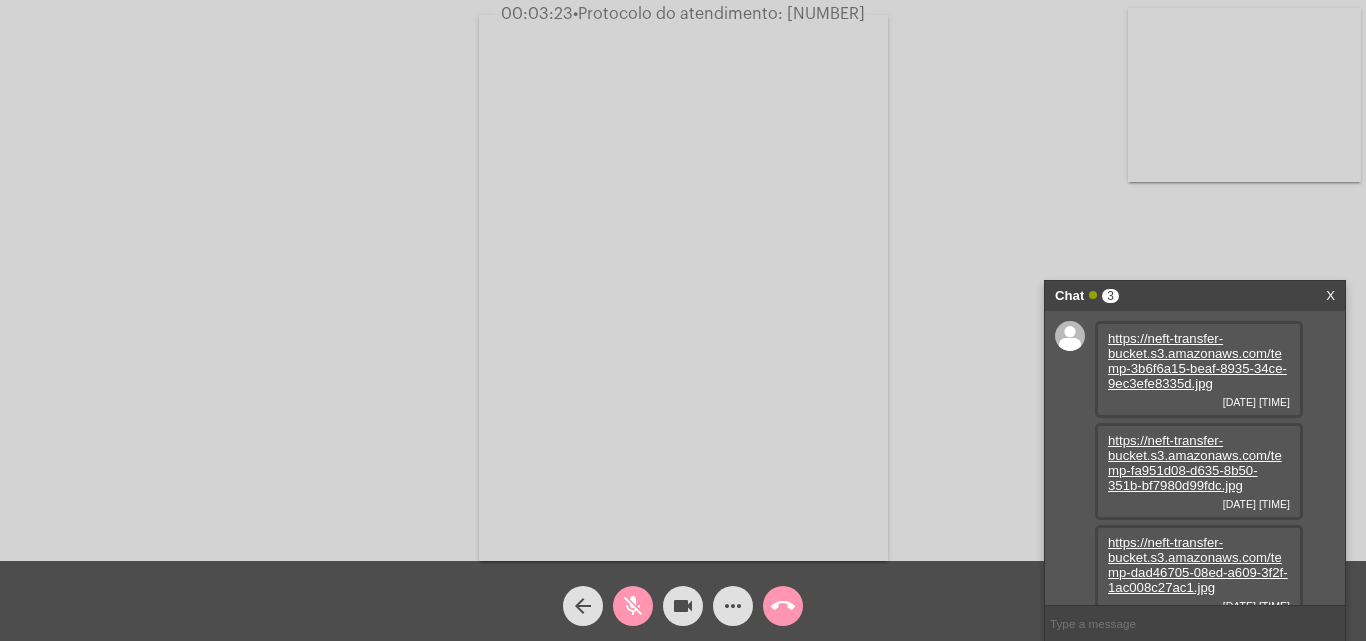 click on "Acessando Câmera e Microfone..." 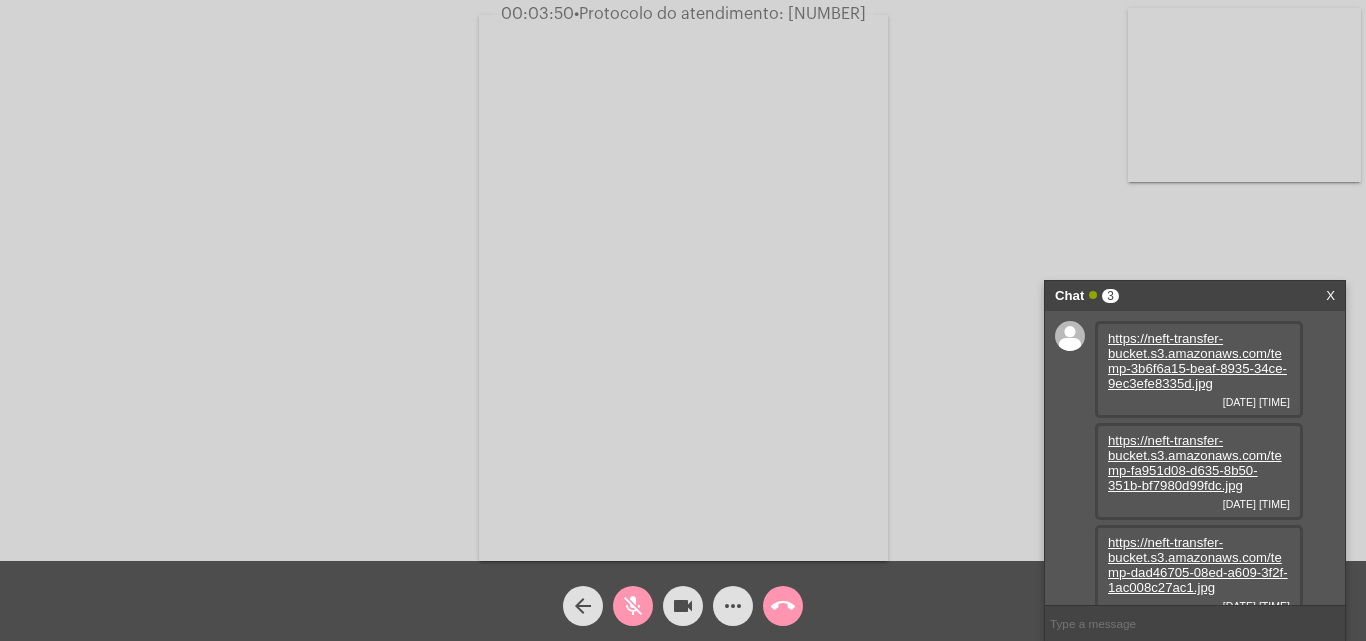 click on "mic_off" 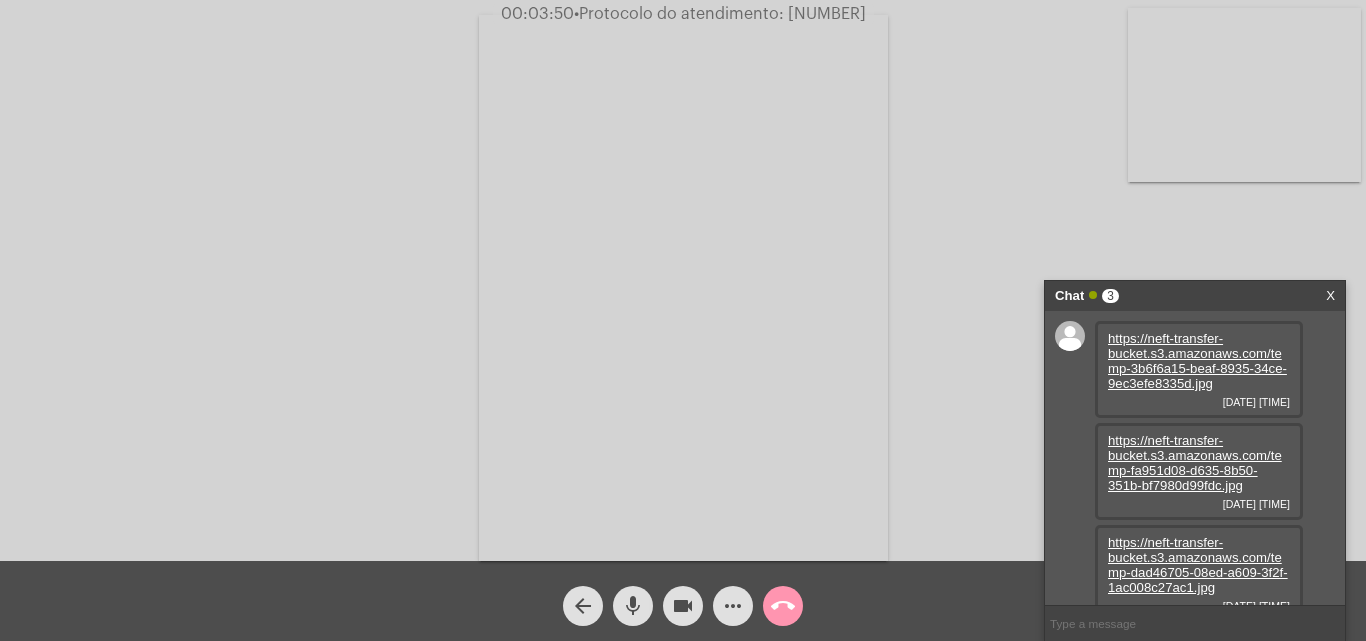 click on "mic" 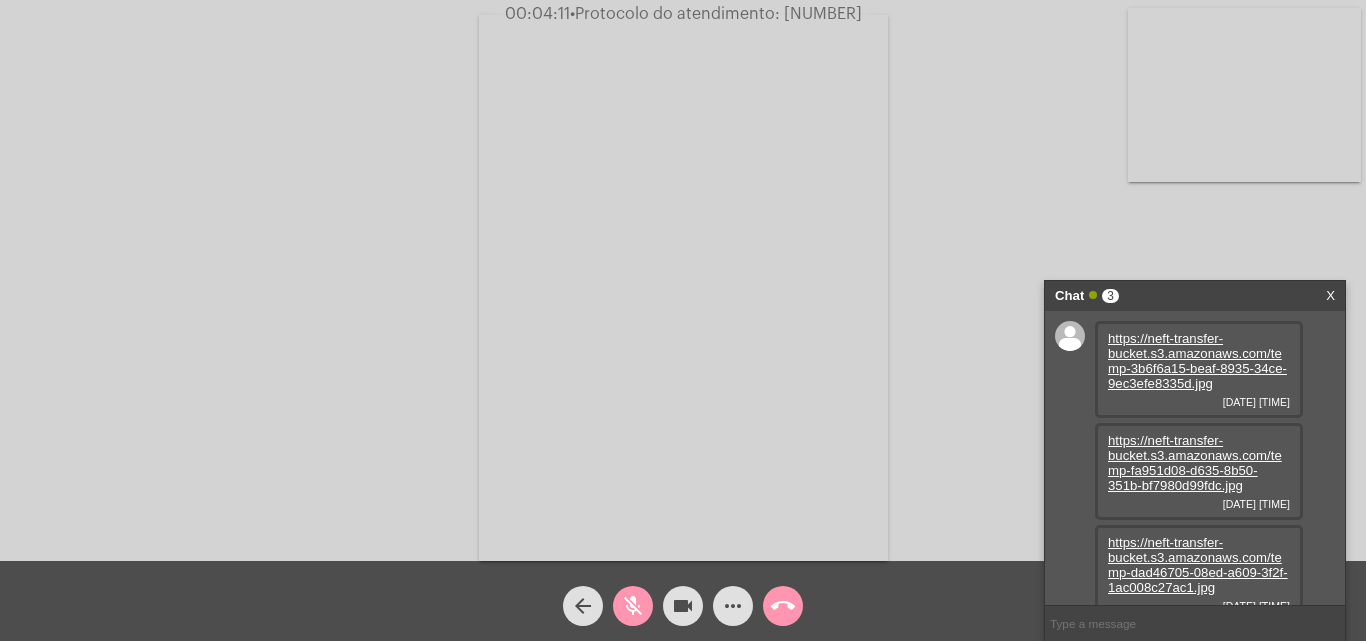 type 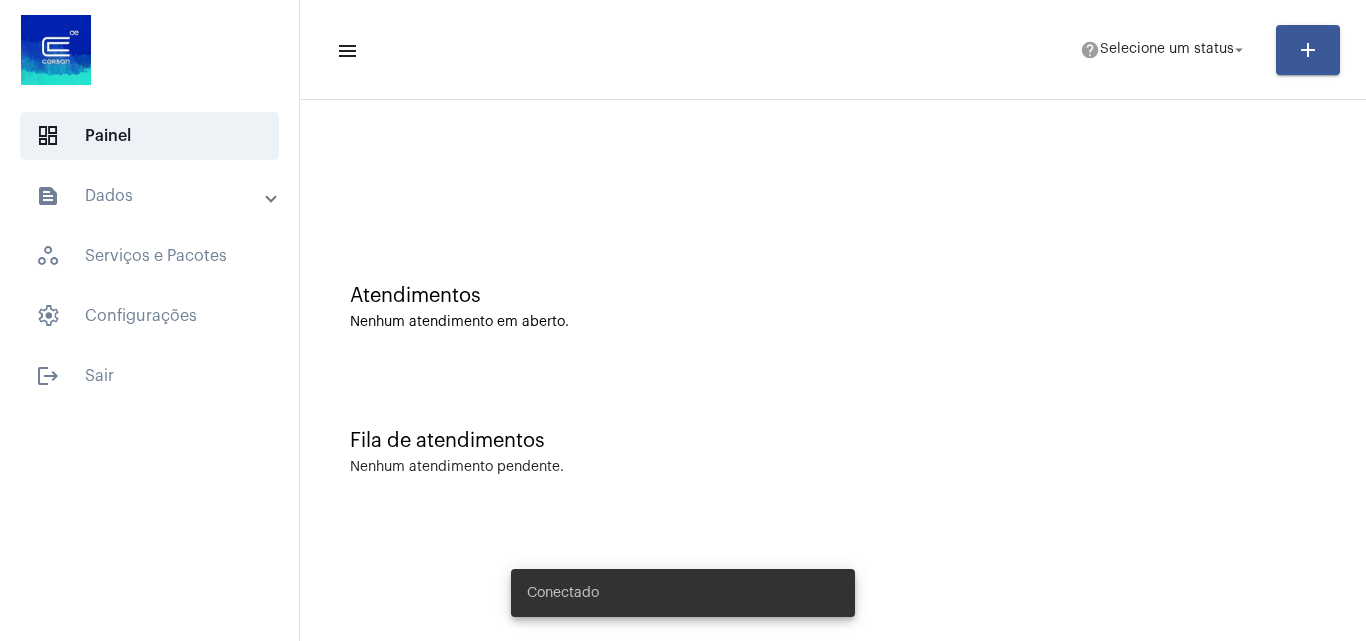 scroll, scrollTop: 0, scrollLeft: 0, axis: both 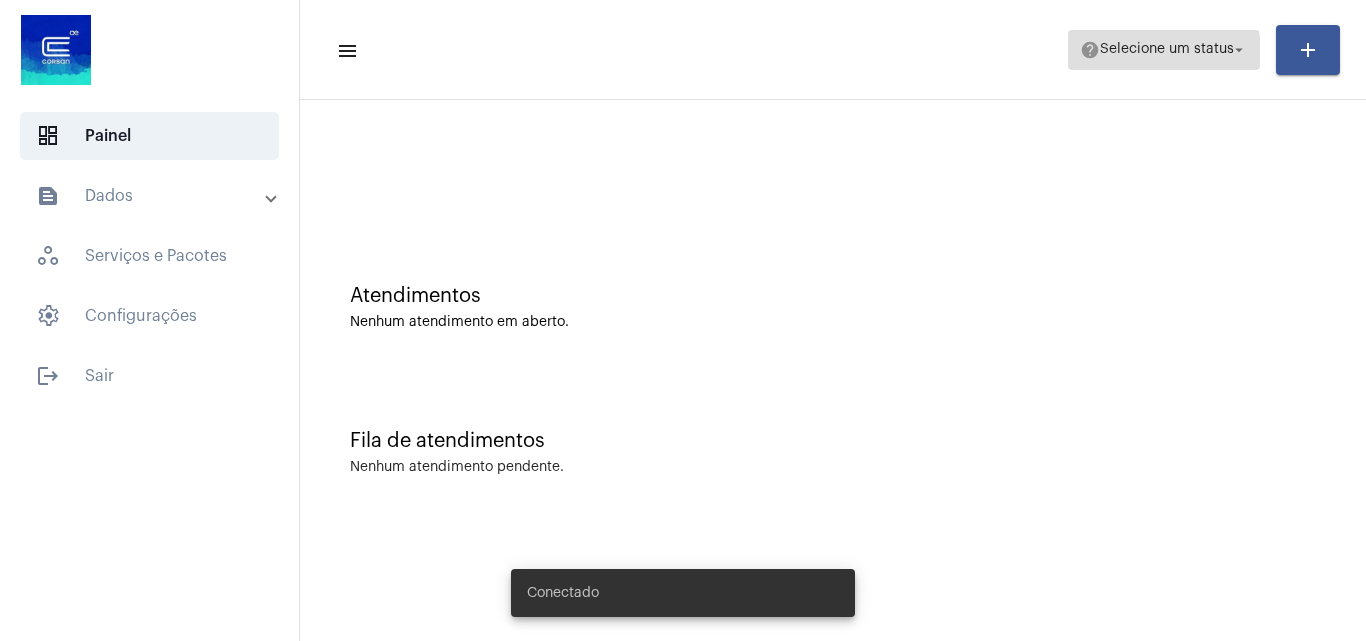 click on "Selecione um status" 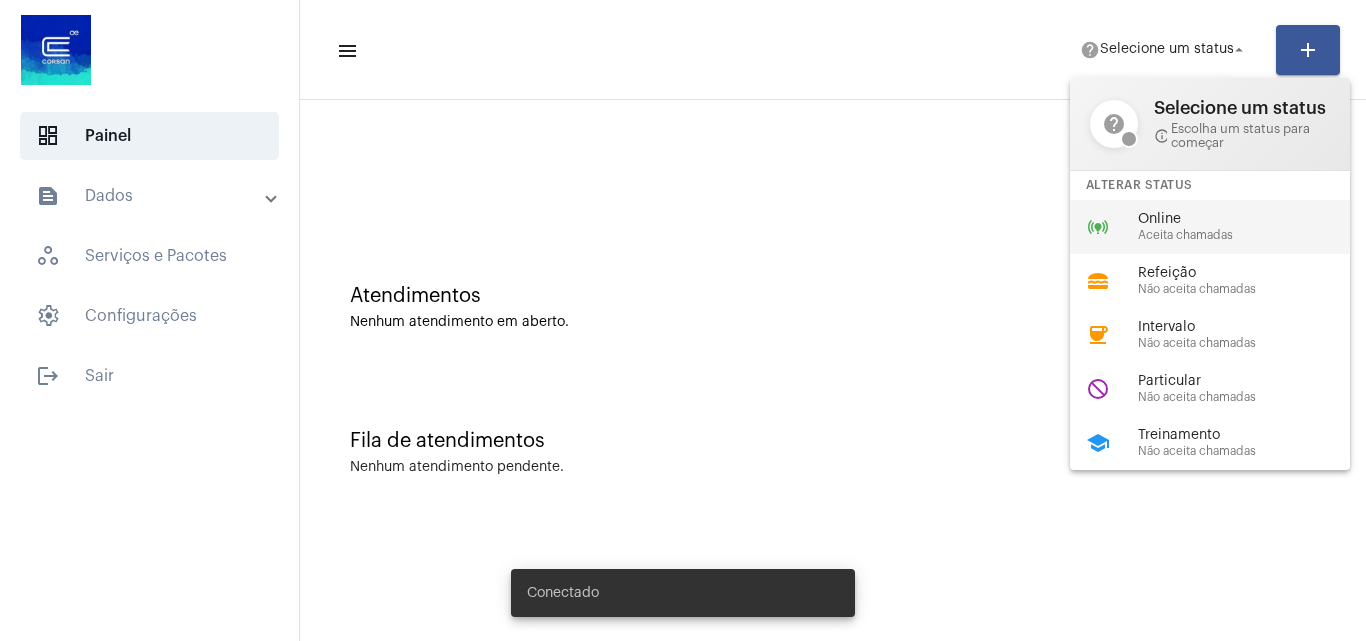 click on "Online" at bounding box center (1252, 219) 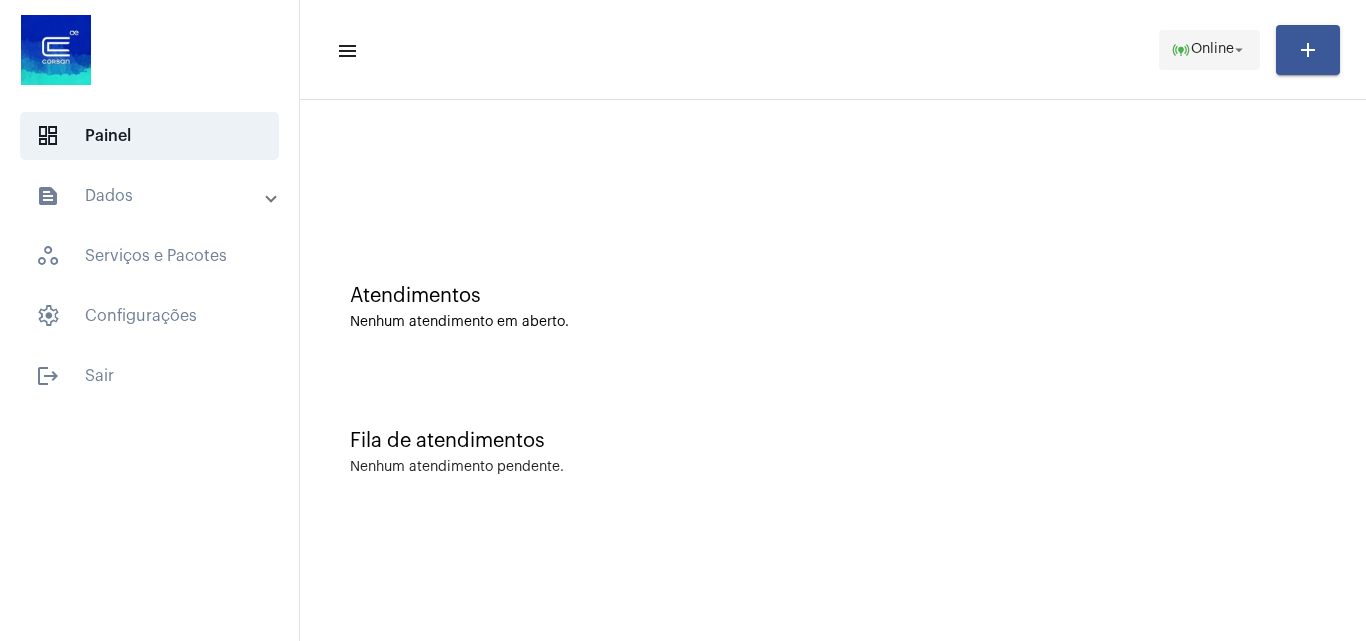 click on "Online" 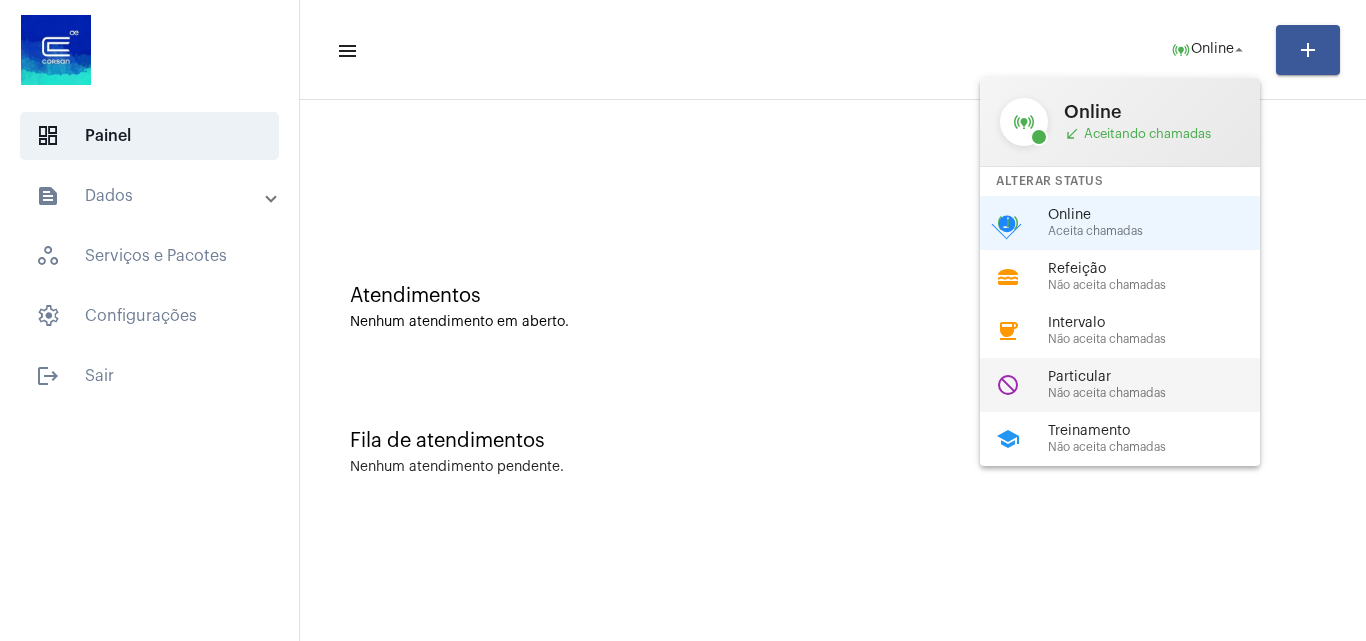click on "Particular" at bounding box center [1162, 377] 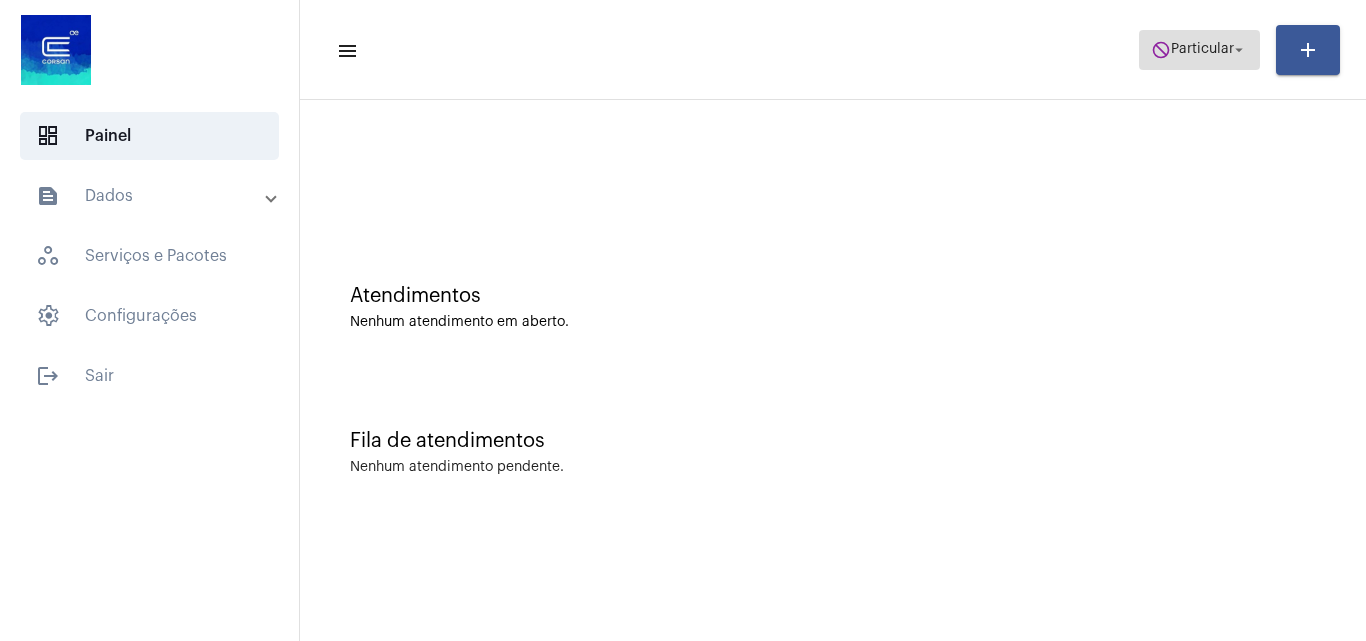click on "do_not_disturb  Particular arrow_drop_down" 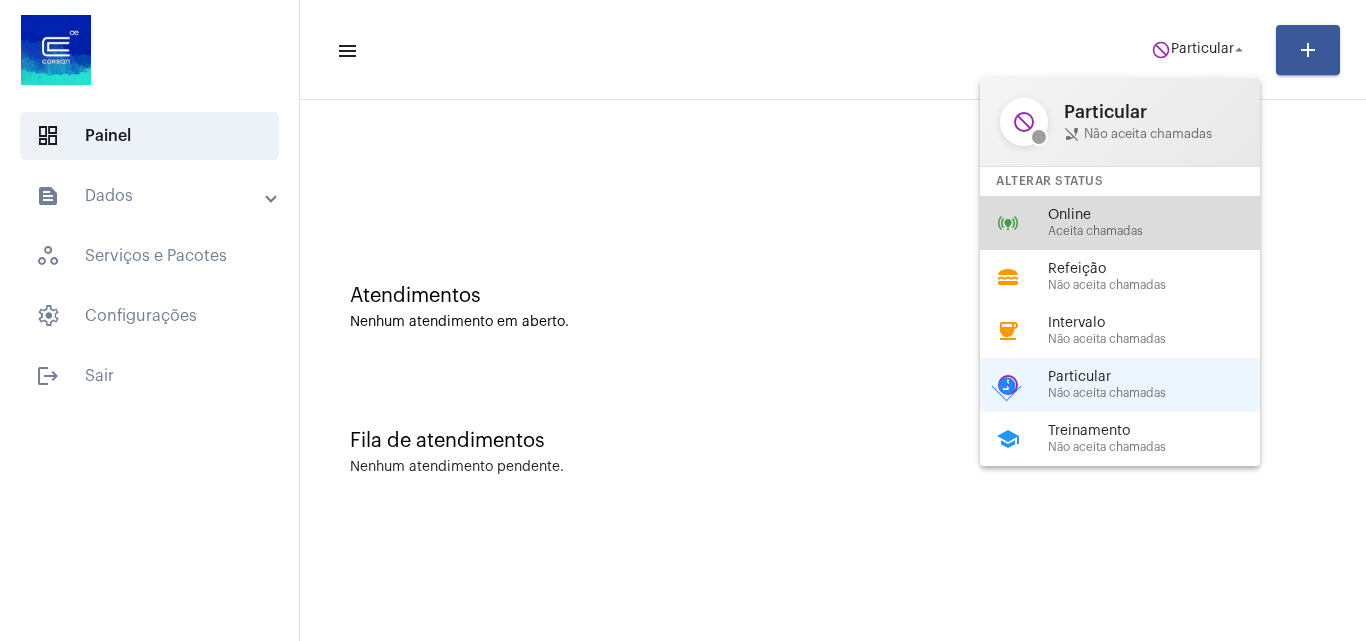 click on "Aceita chamadas" at bounding box center (1162, 231) 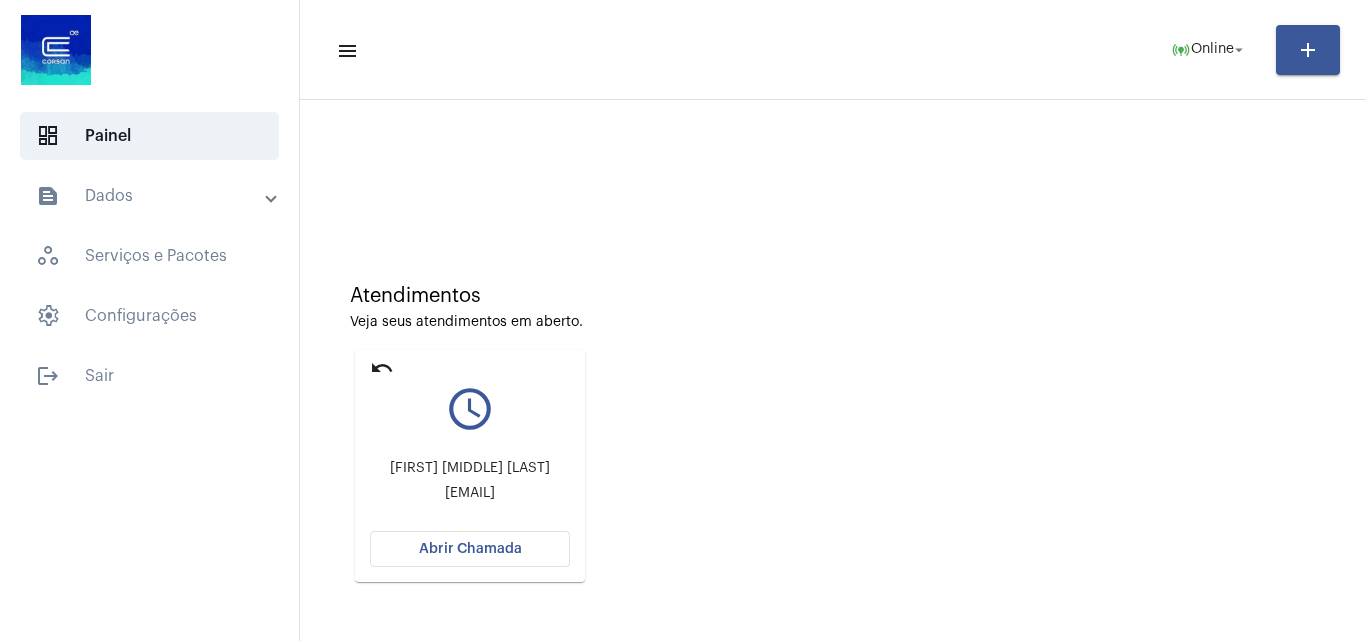 click on "Abrir Chamada" 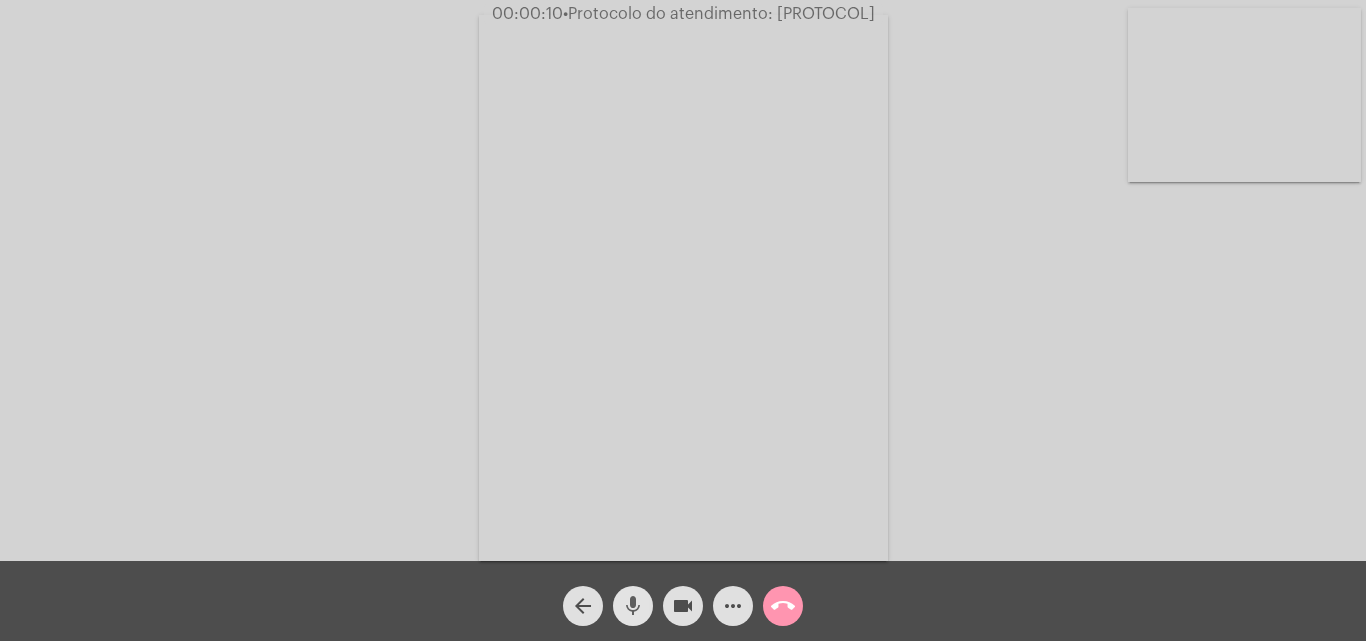 click on "mic" 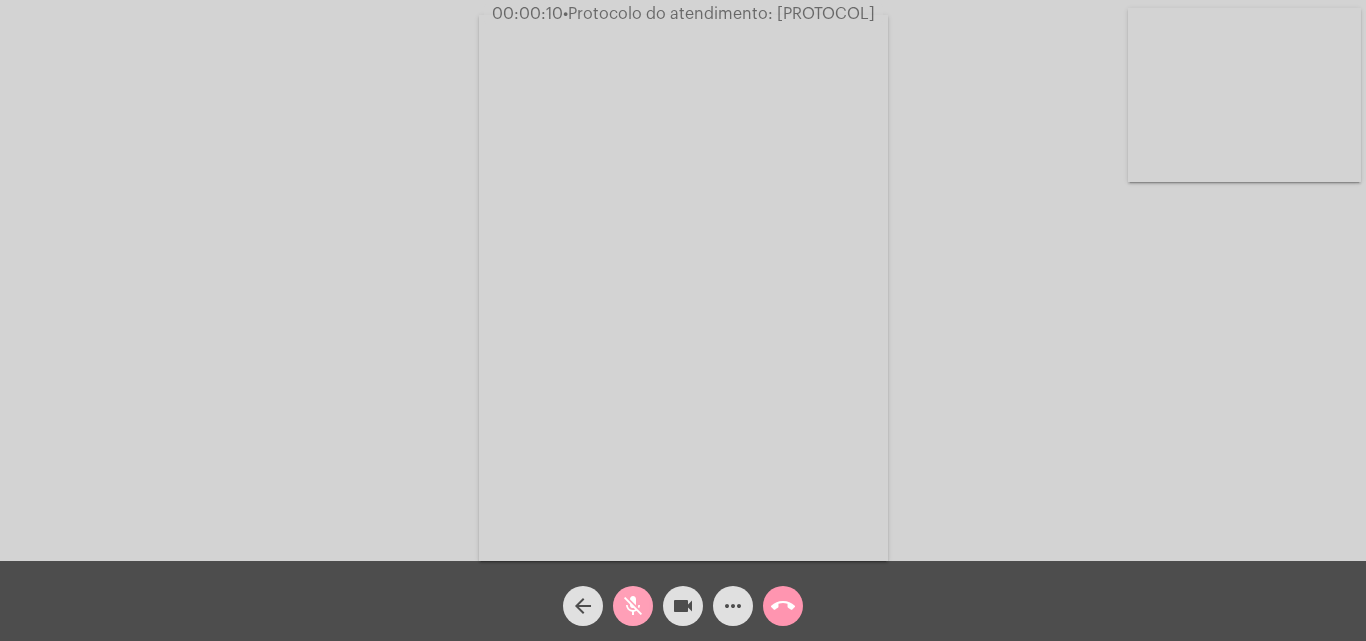 click on "mic_off" 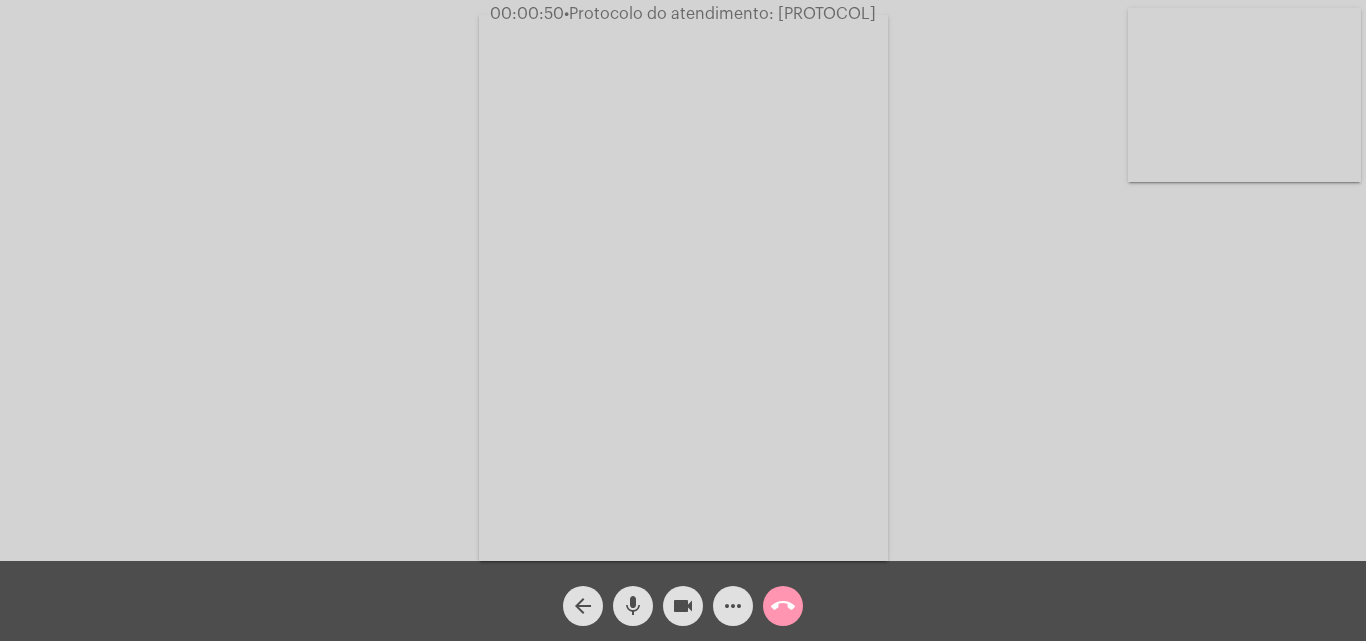 click on "more_horiz" 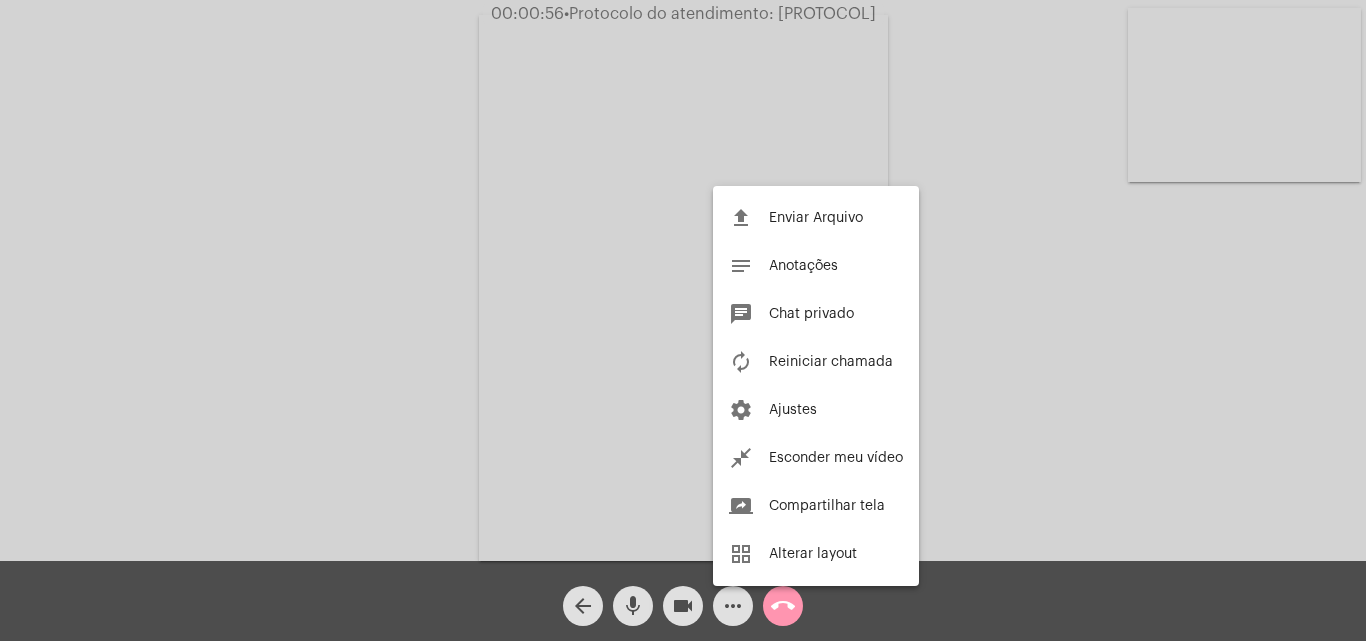 click at bounding box center [683, 320] 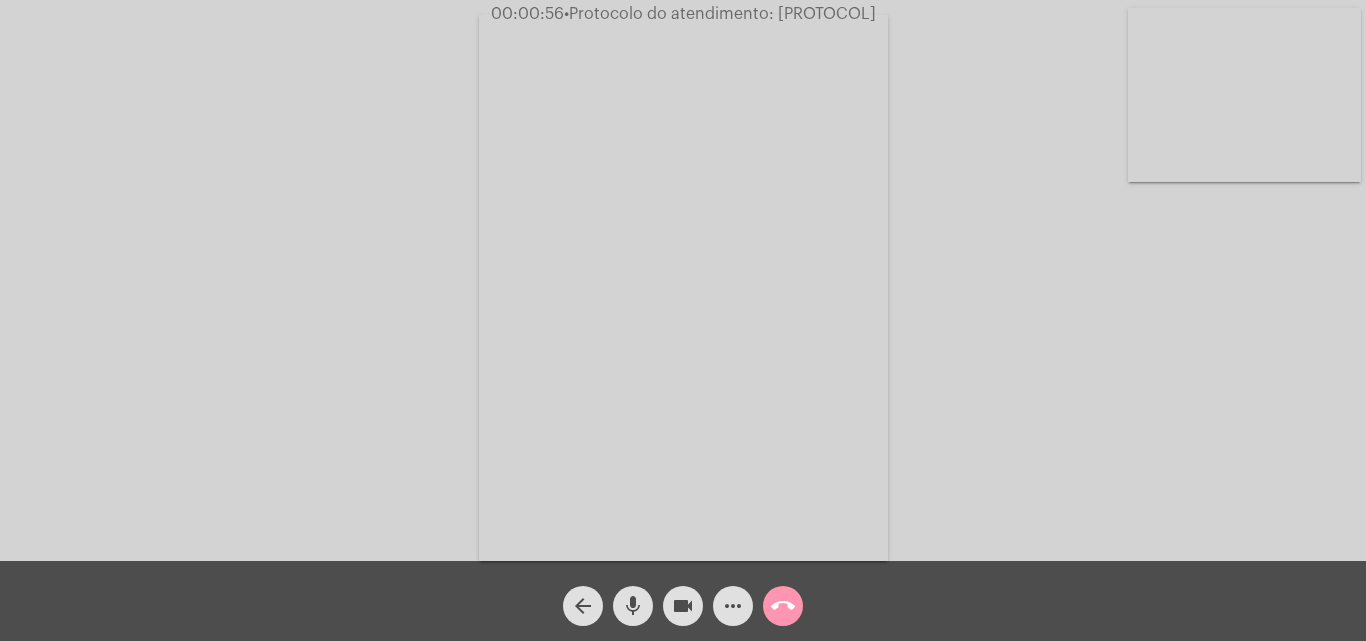 click on "mic" 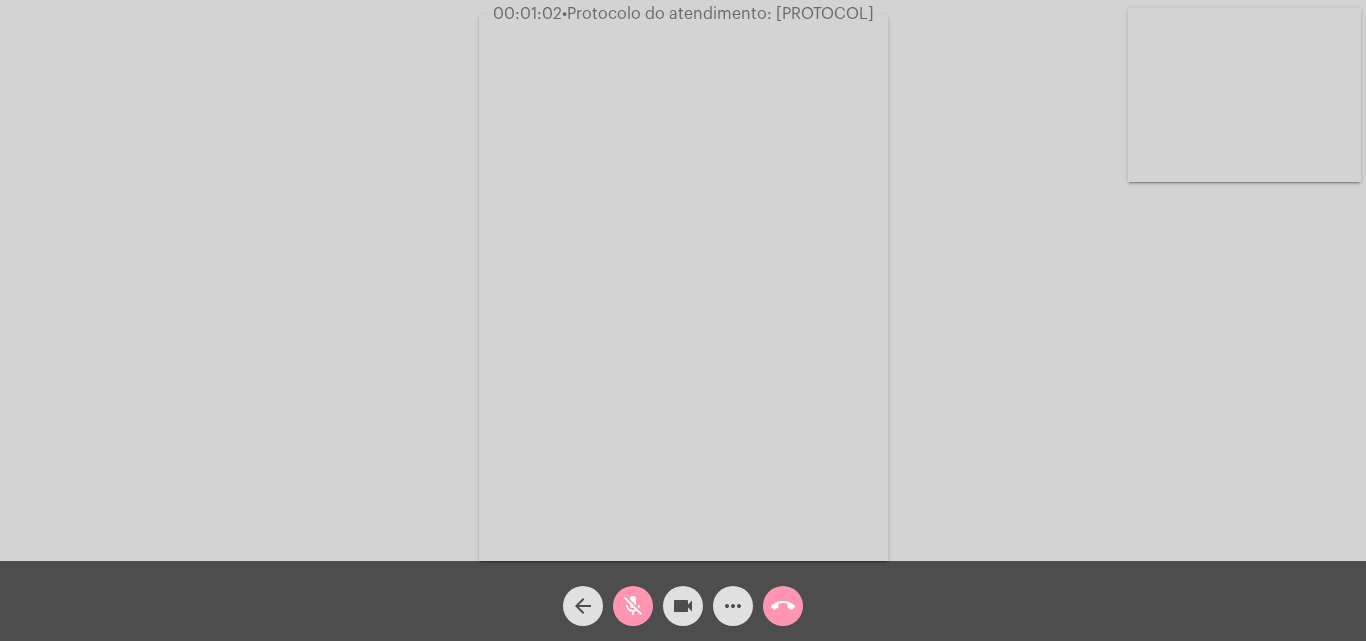 click on "mic_off" 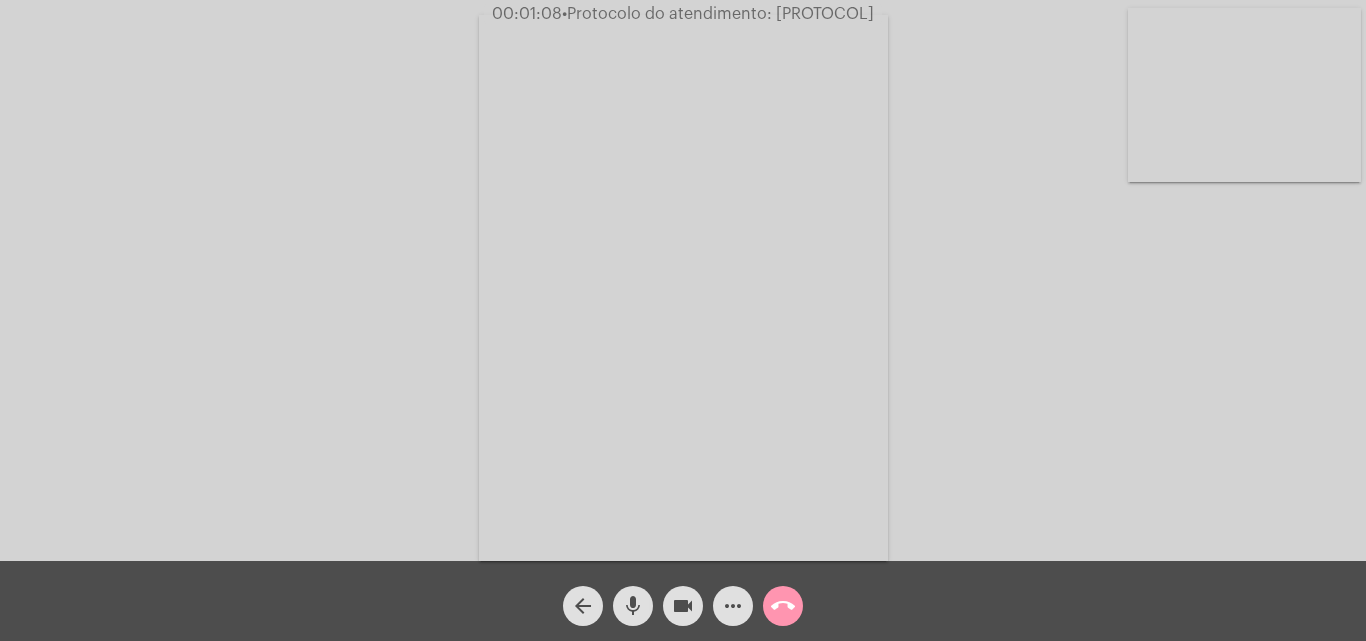 click on "mic" 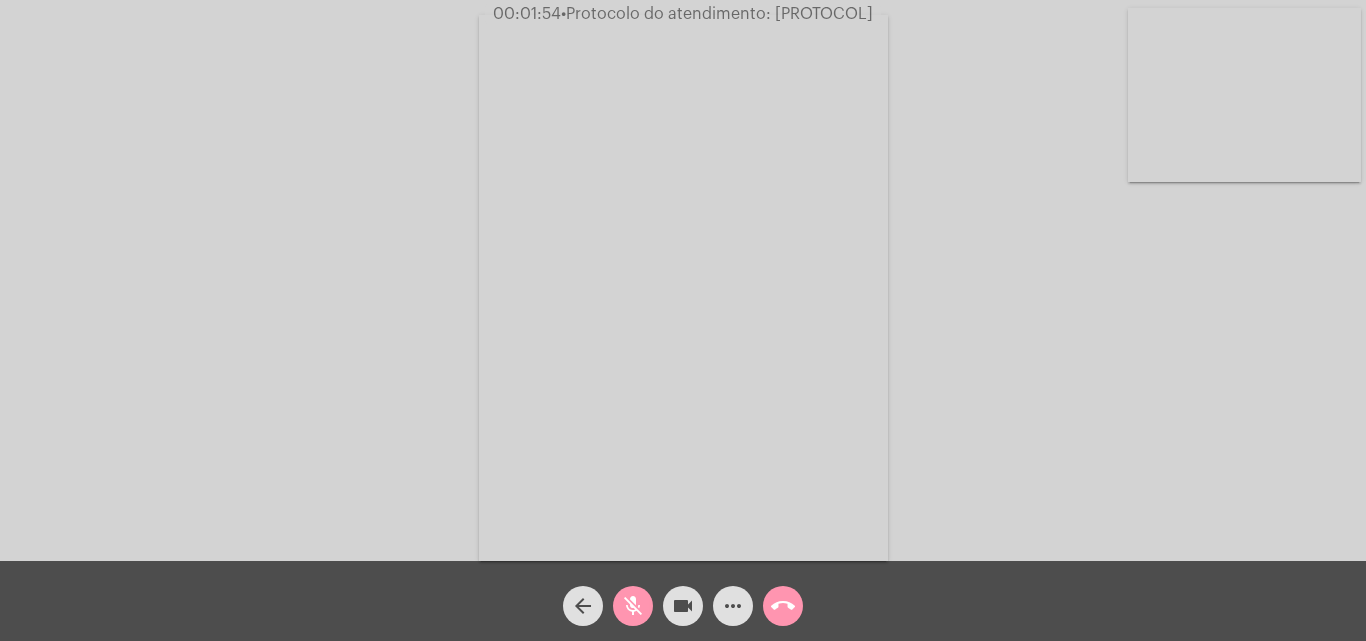 click on "mic_off" 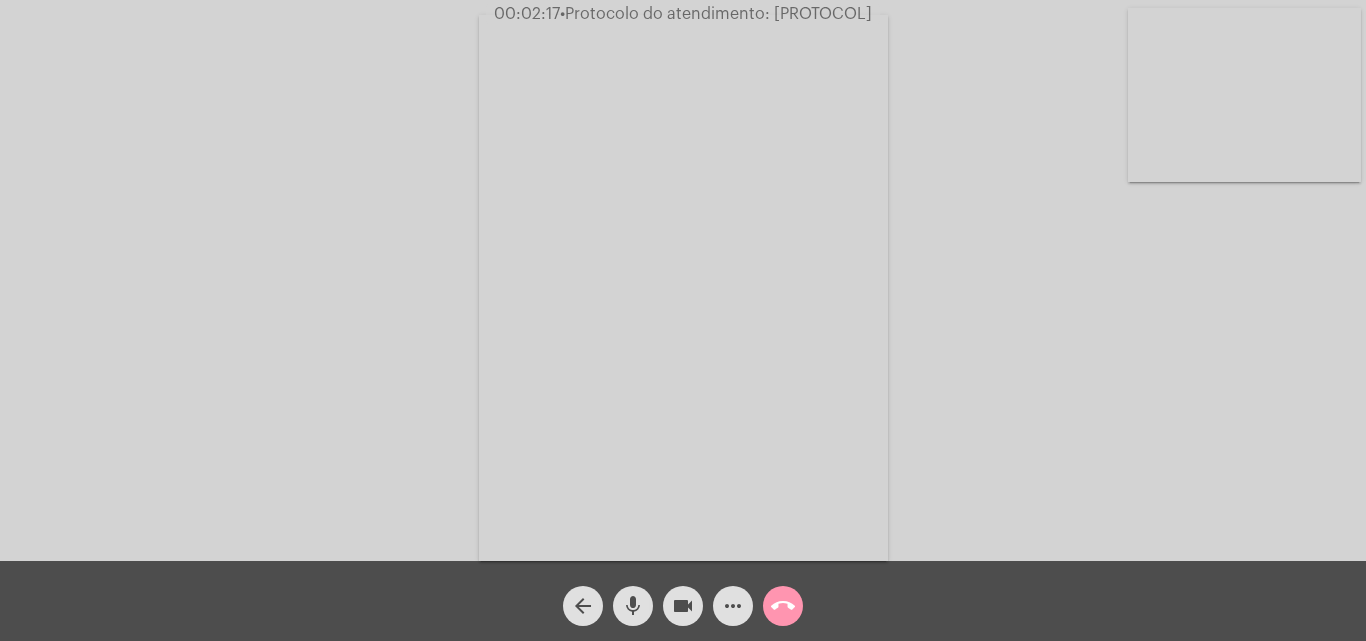 click on "call_end" 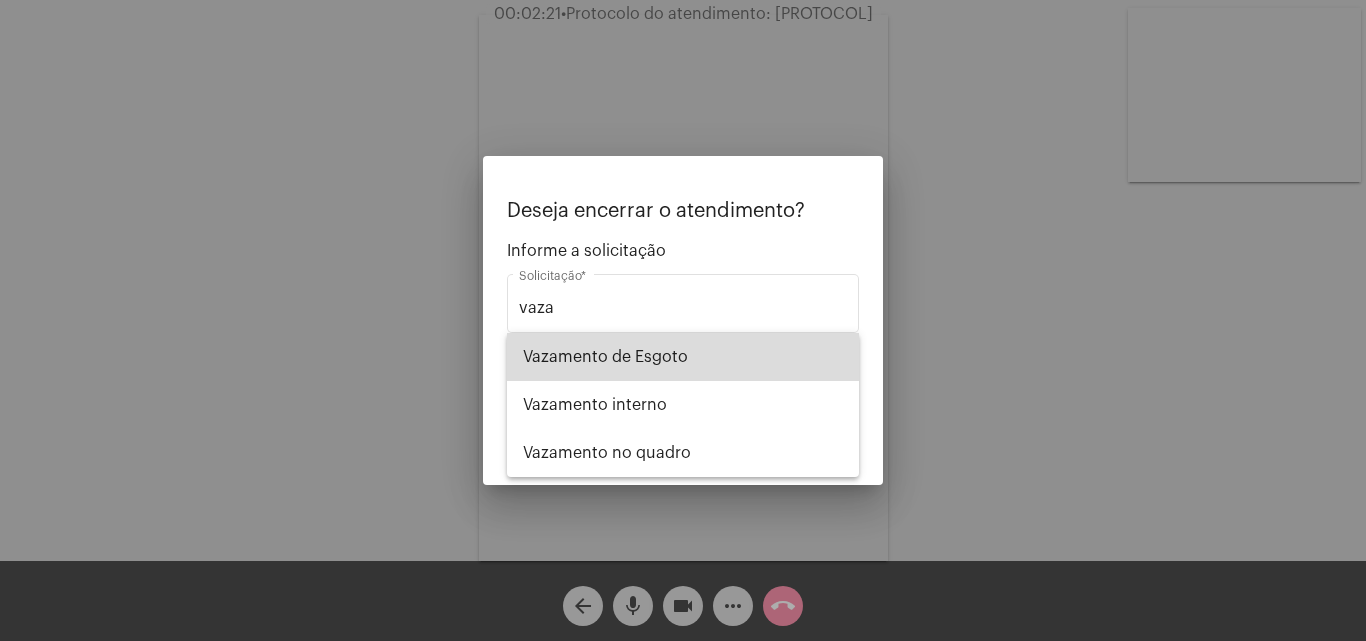 click on "⁠Vazamento de Esgoto" at bounding box center [683, 357] 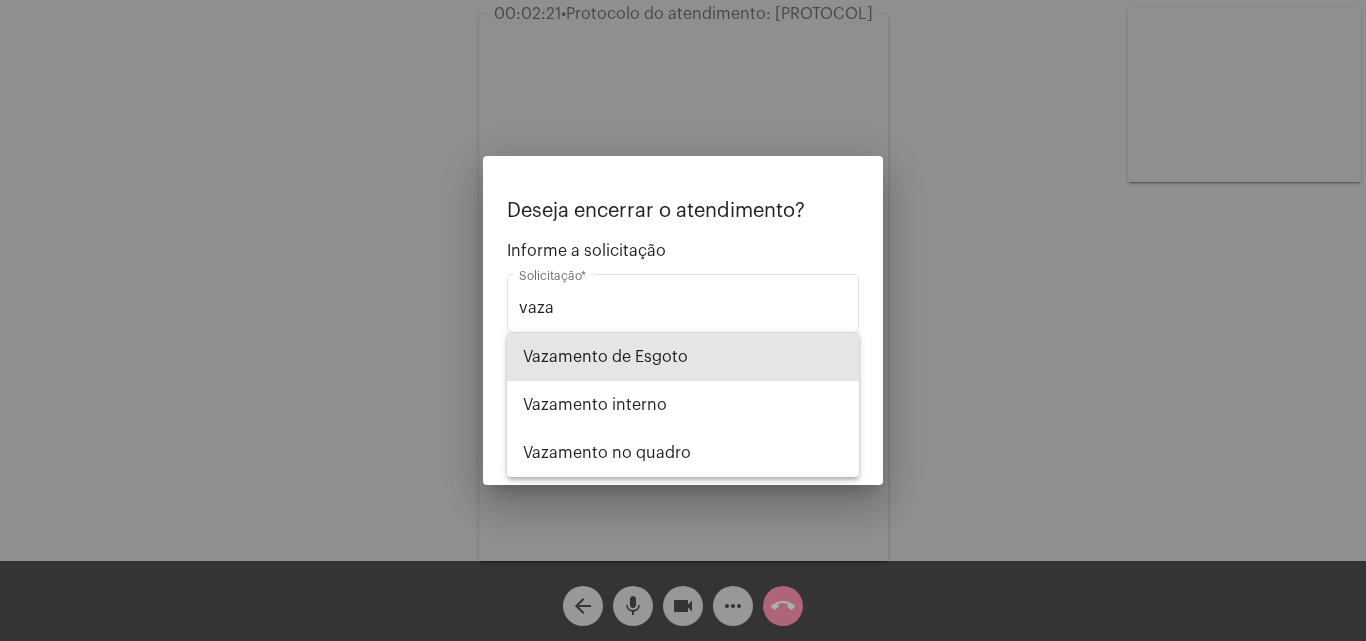 type on "⁠Vazamento de Esgoto" 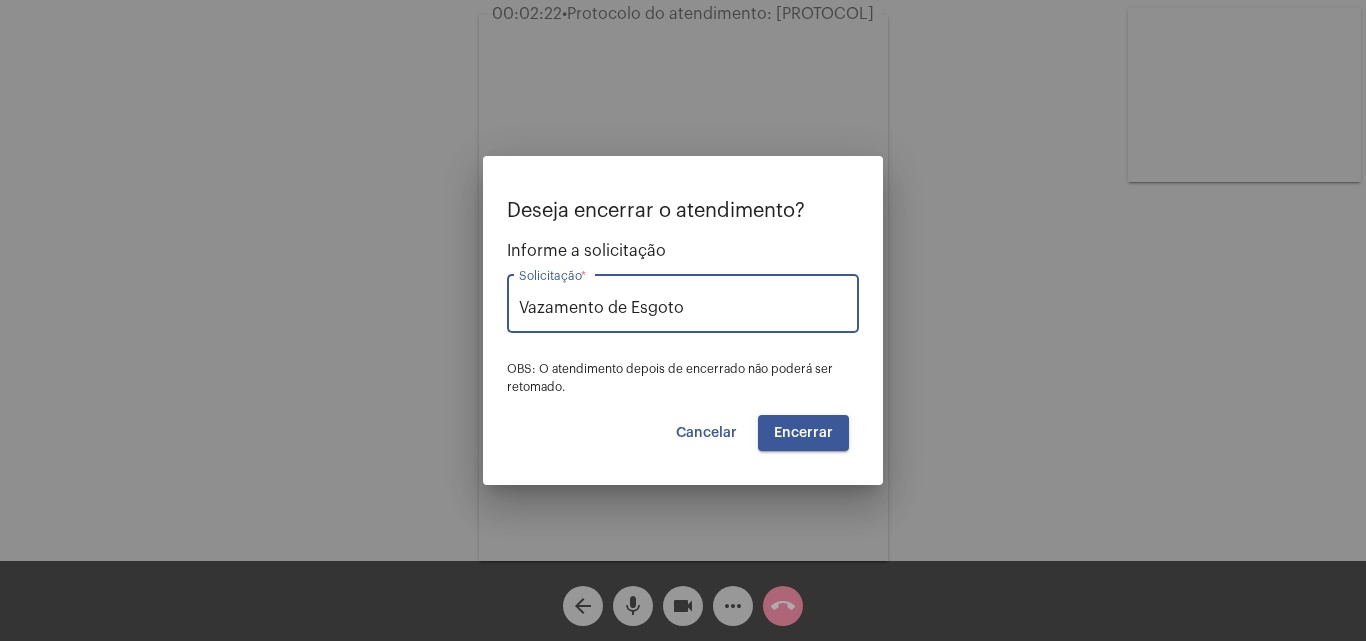 click on "Encerrar" at bounding box center [803, 433] 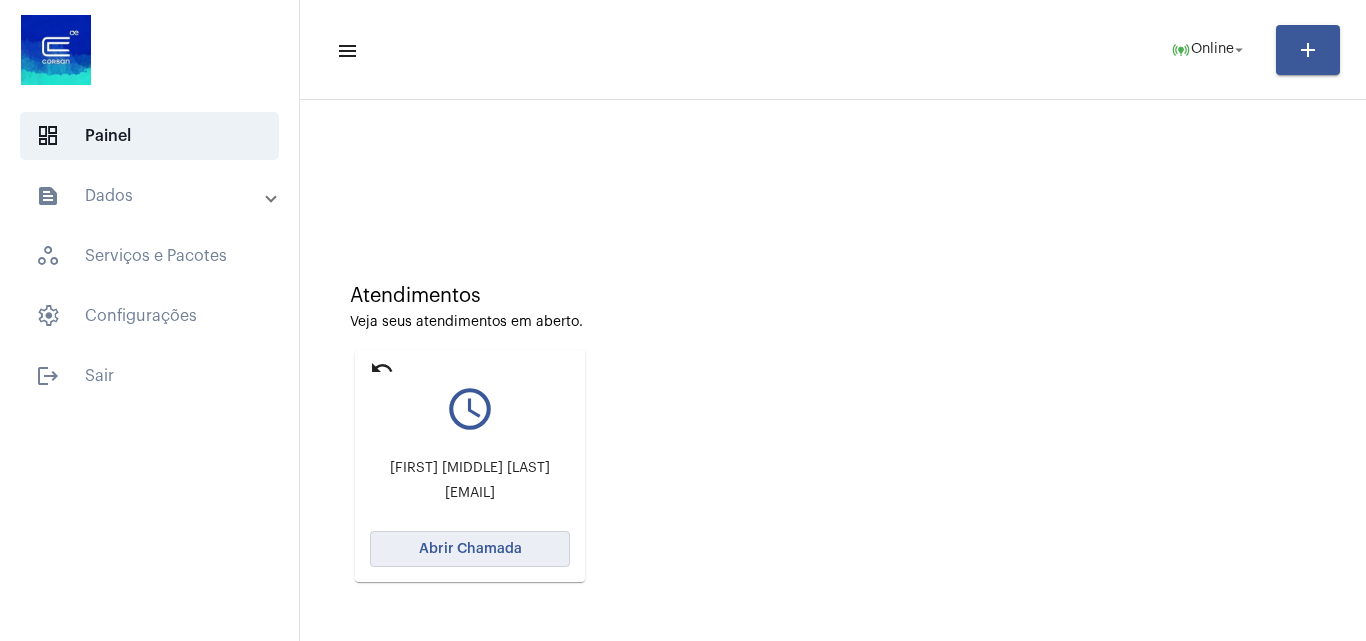 click on "Abrir Chamada" 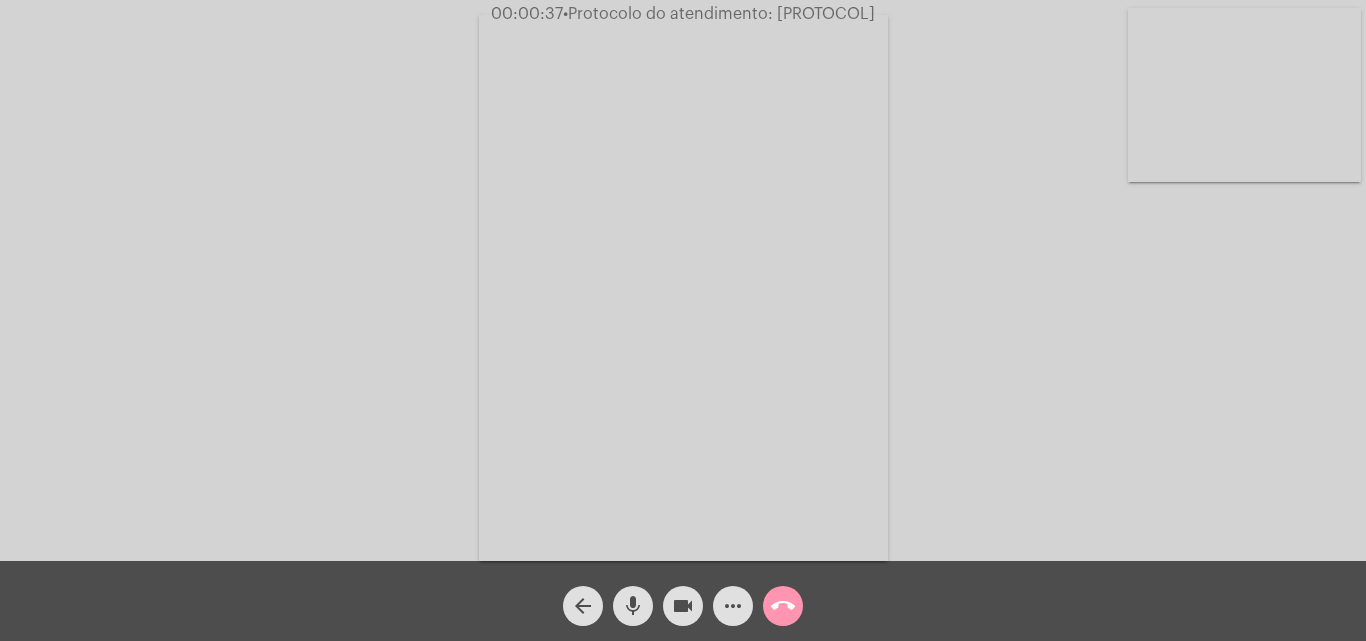click on "mic" 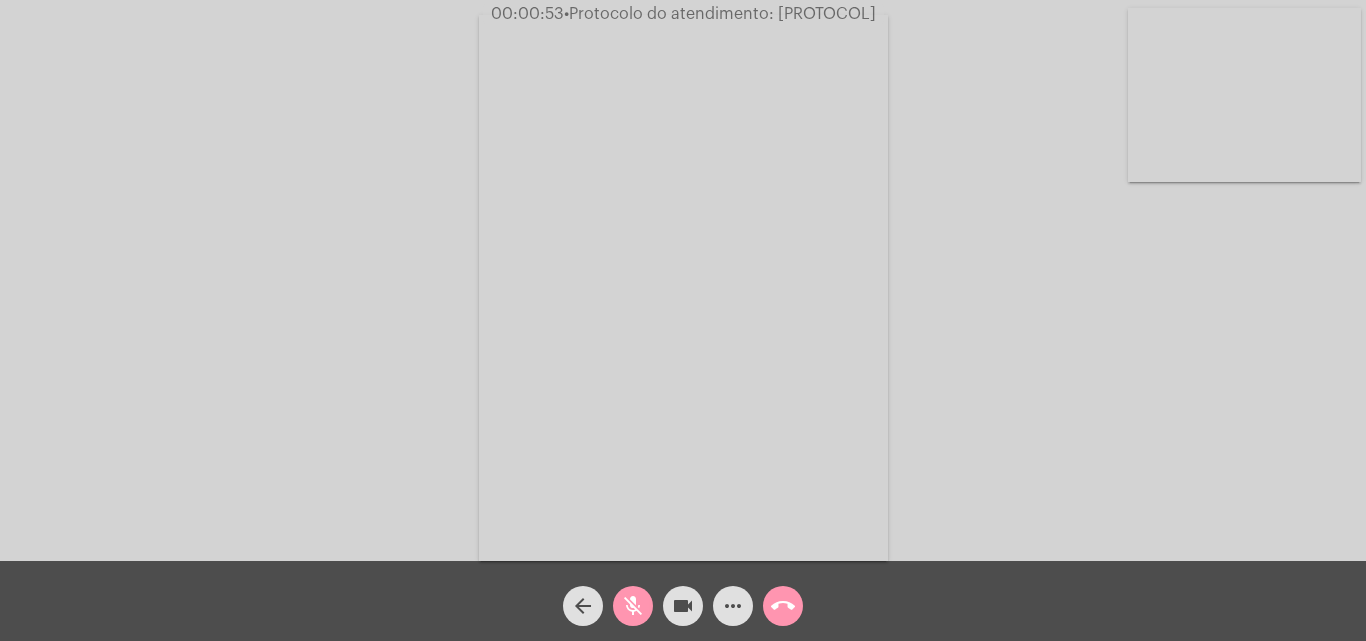 click on "mic_off" 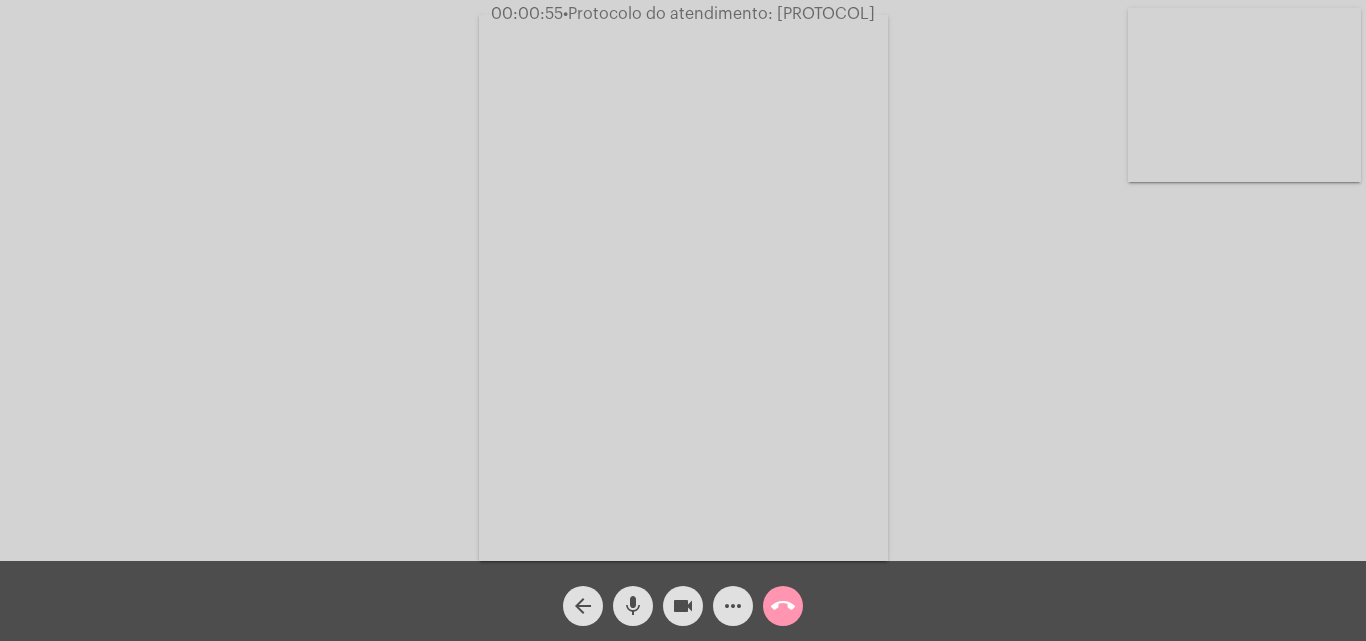 click on "mic" 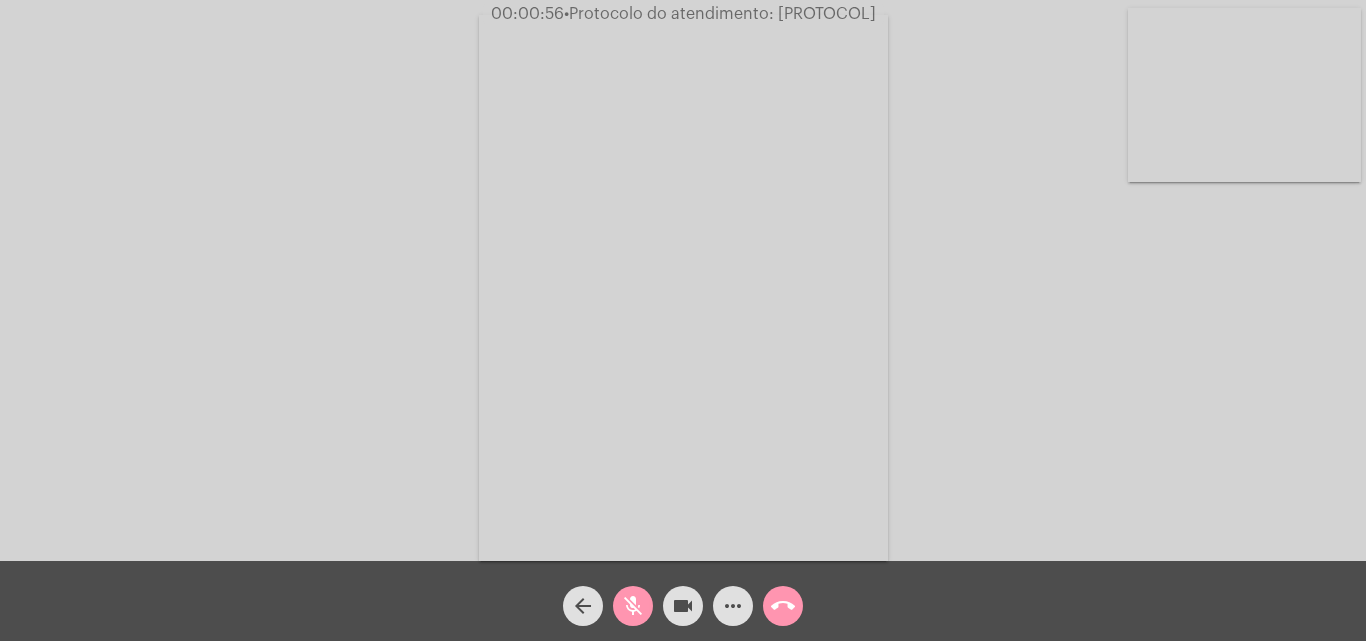 click on "mic_off" 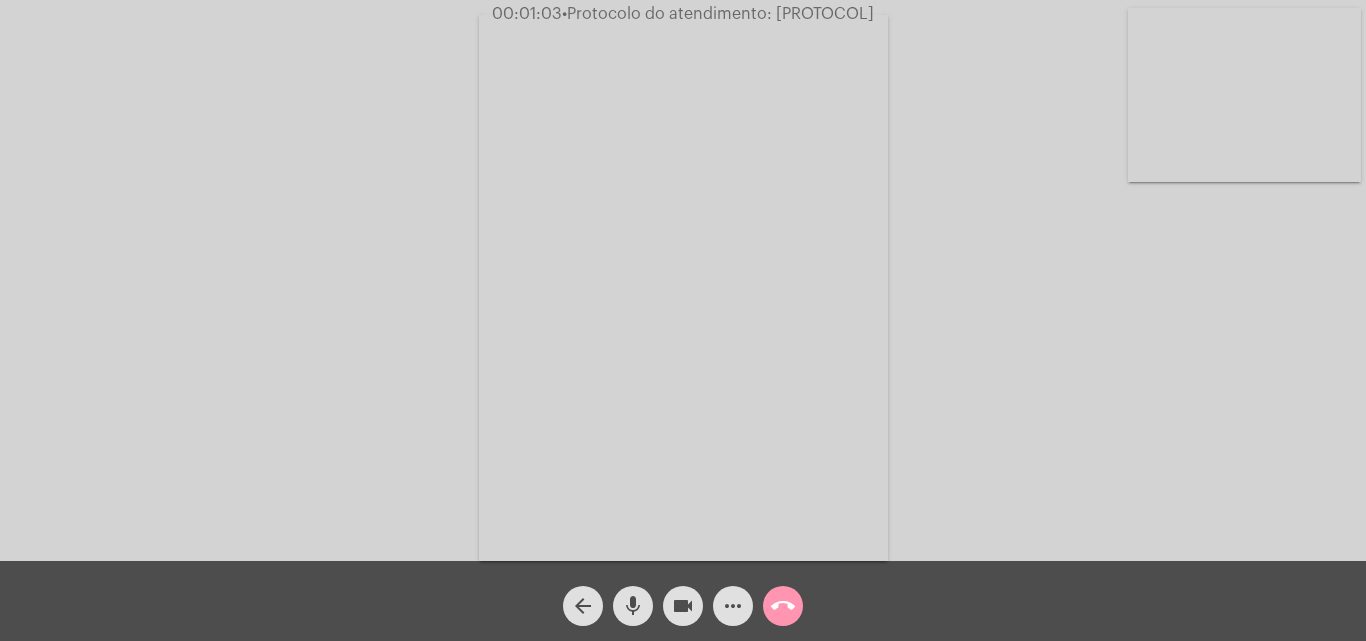 click on "mic" 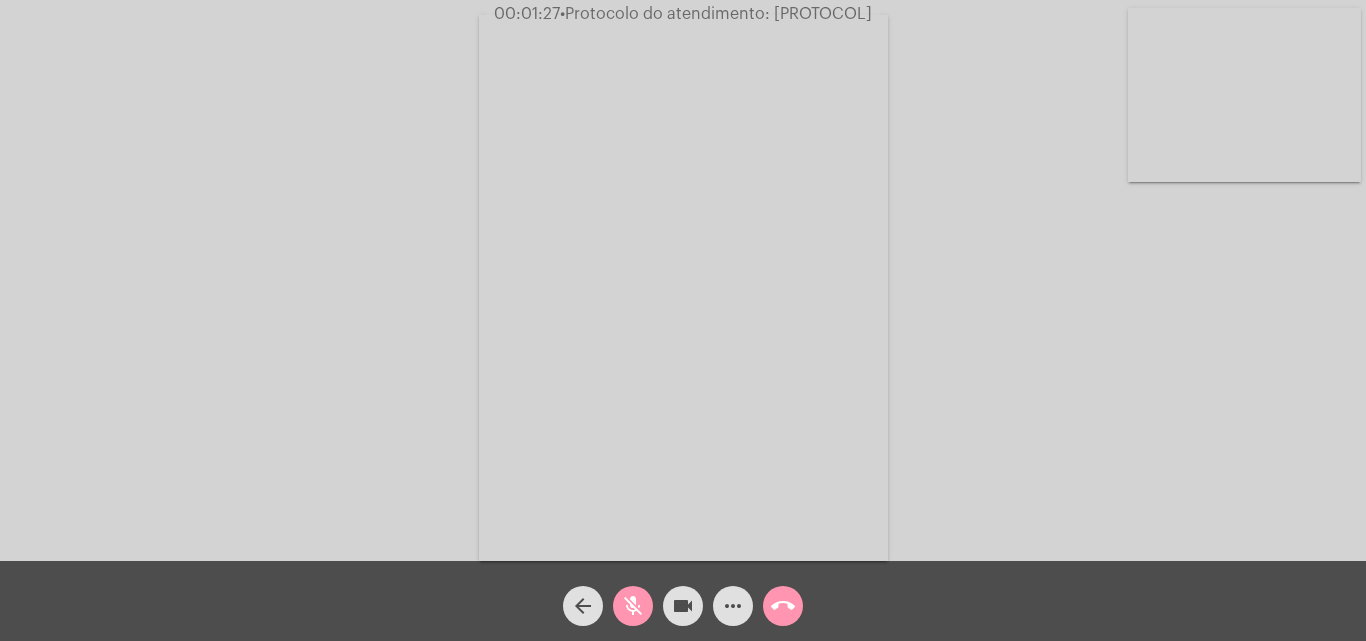 click on "mic_off" 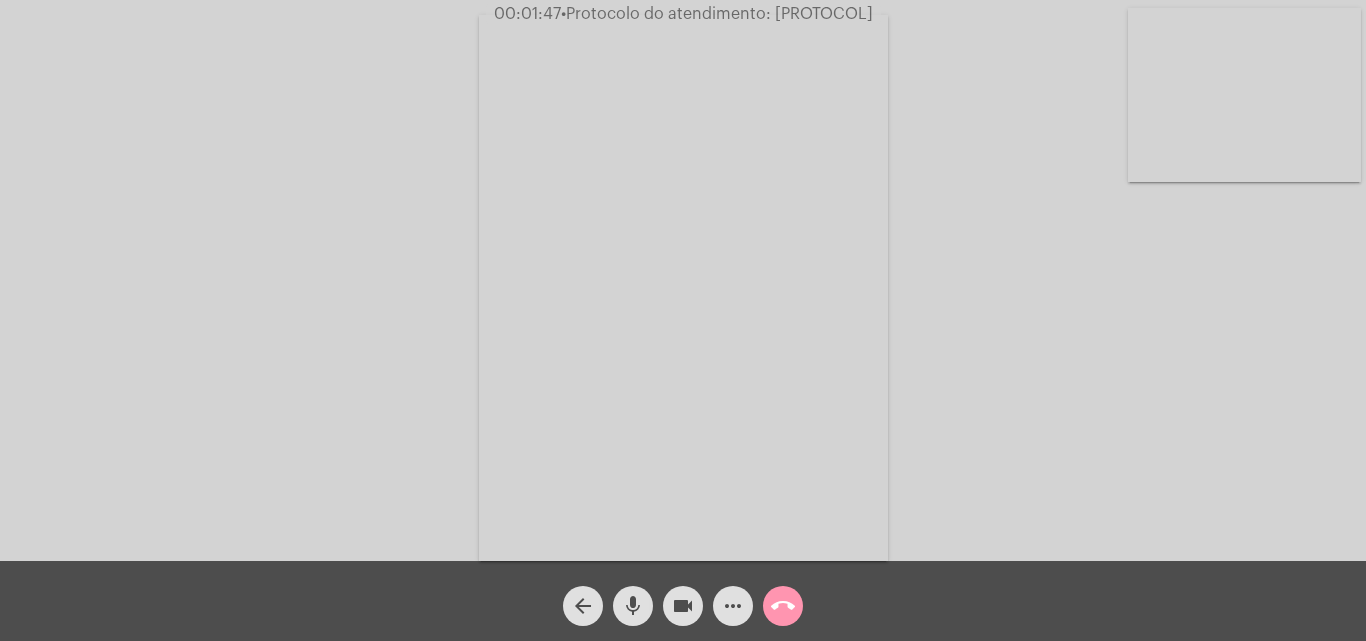 click on "mic" 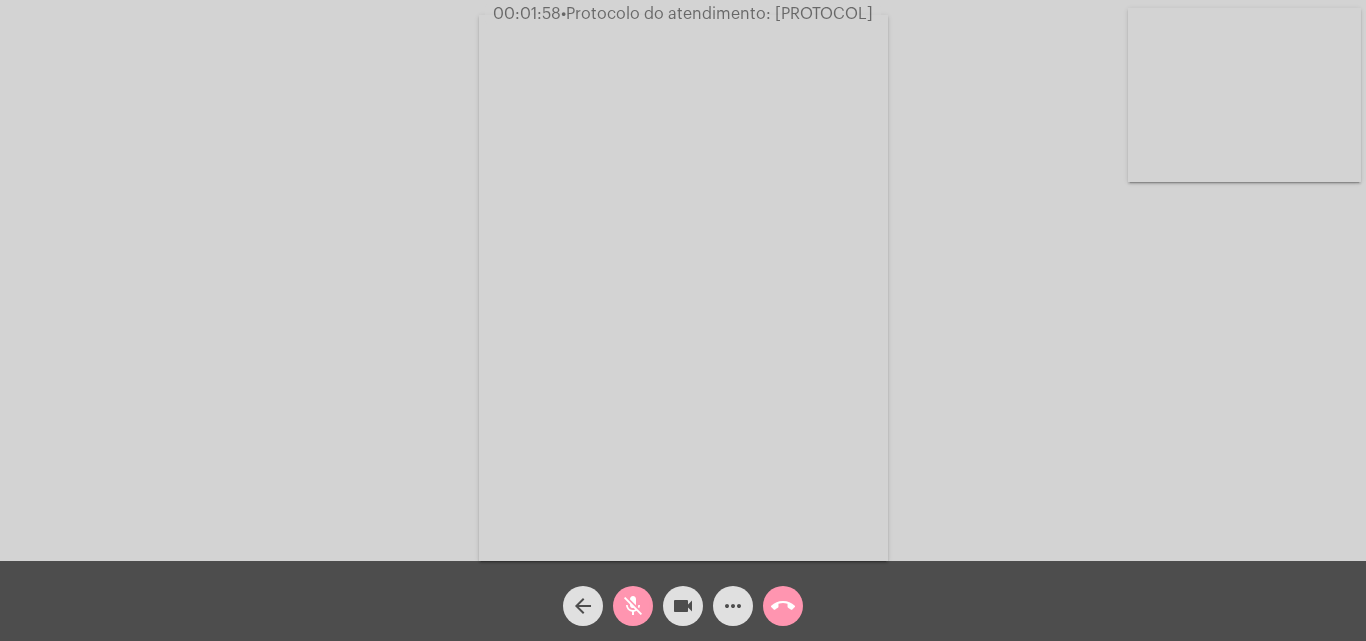 click on "mic_off" 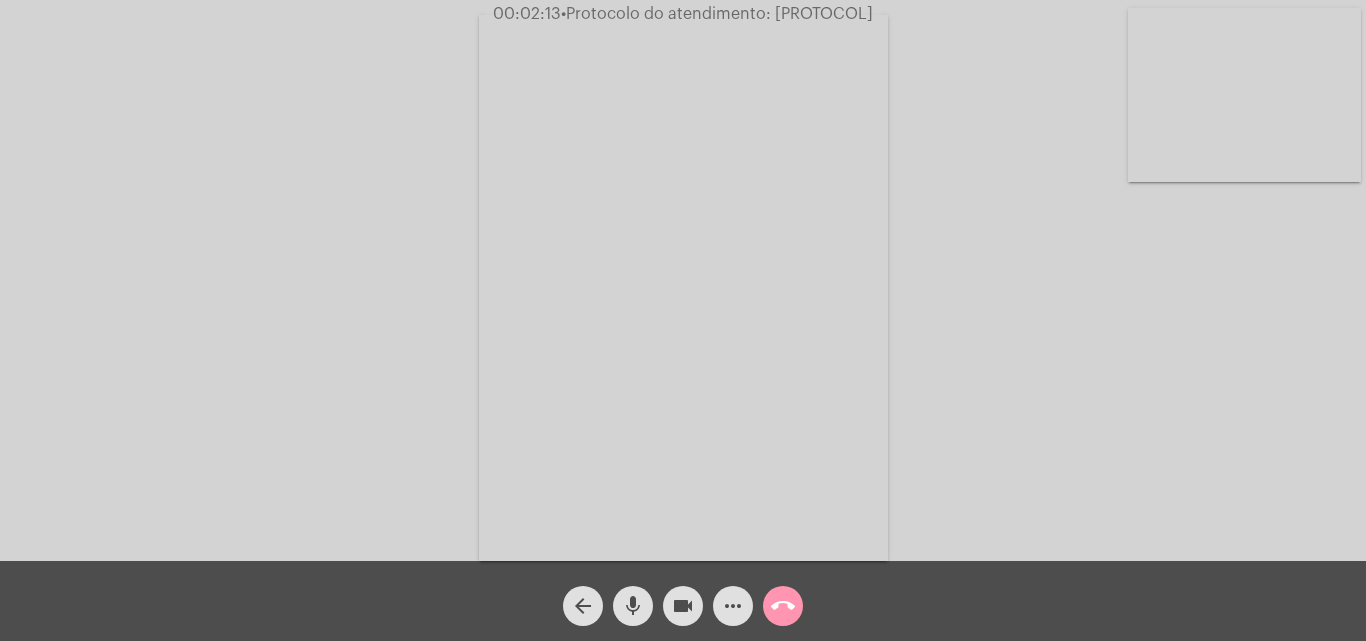 click on "mic" 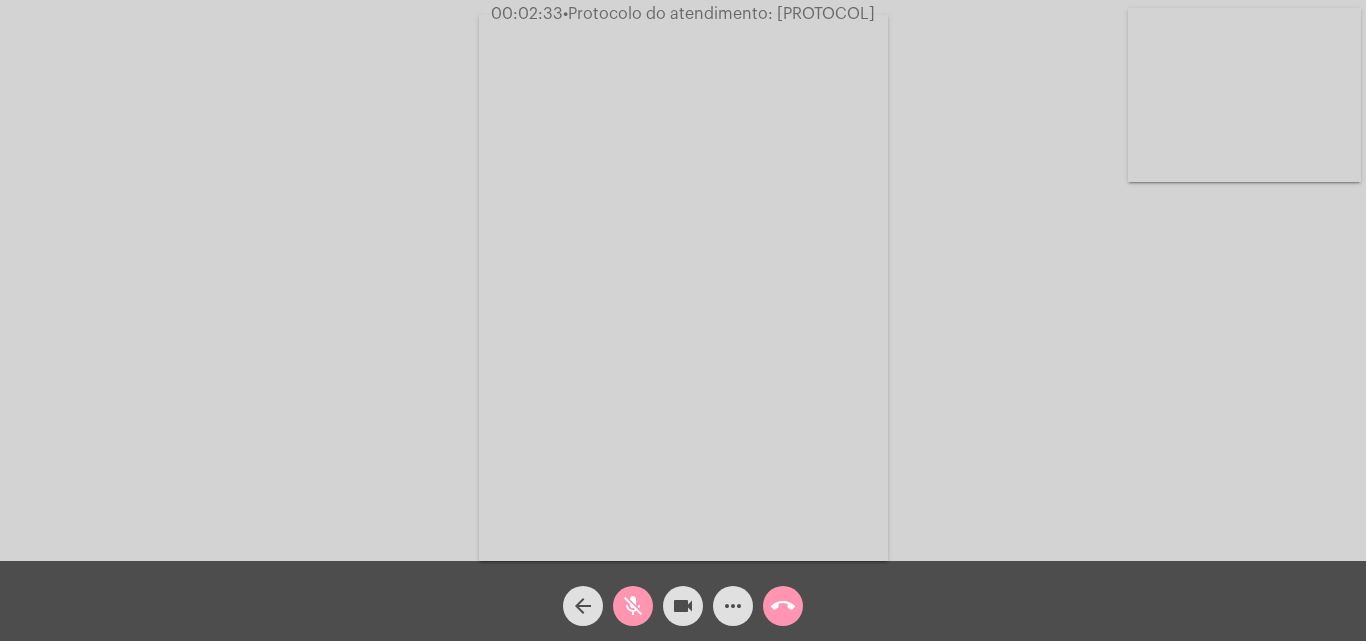 click on "mic_off" 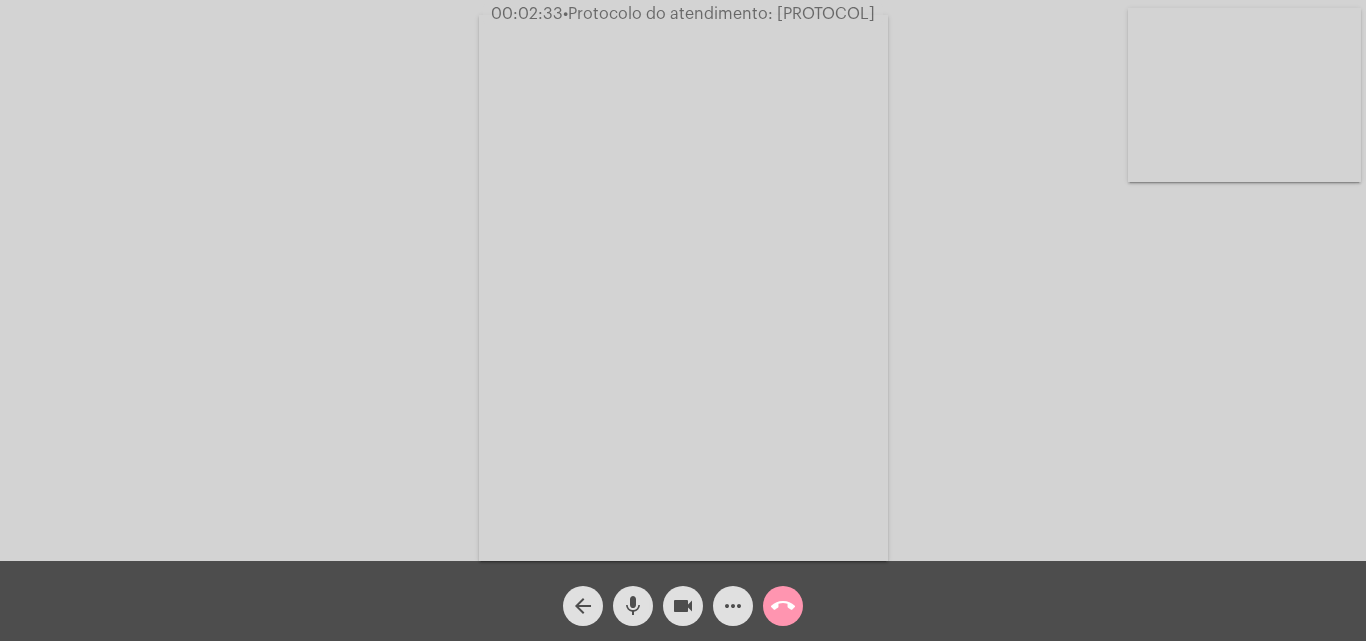 click on "mic" 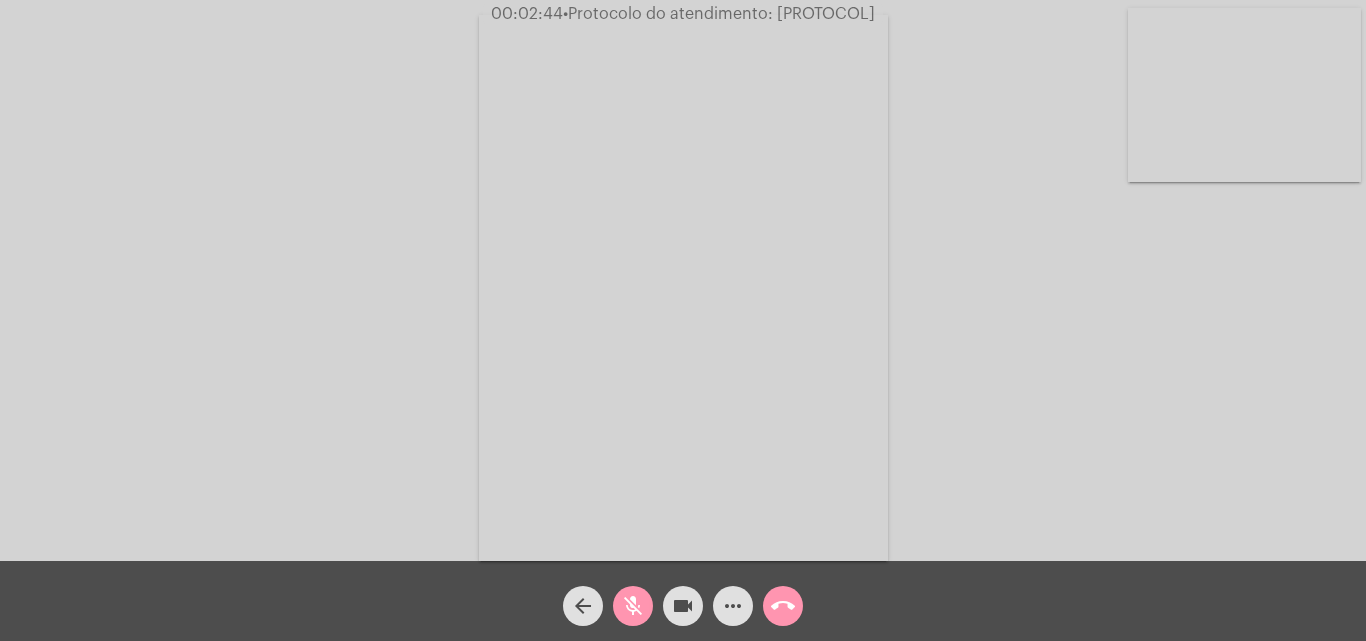 click on "mic_off" 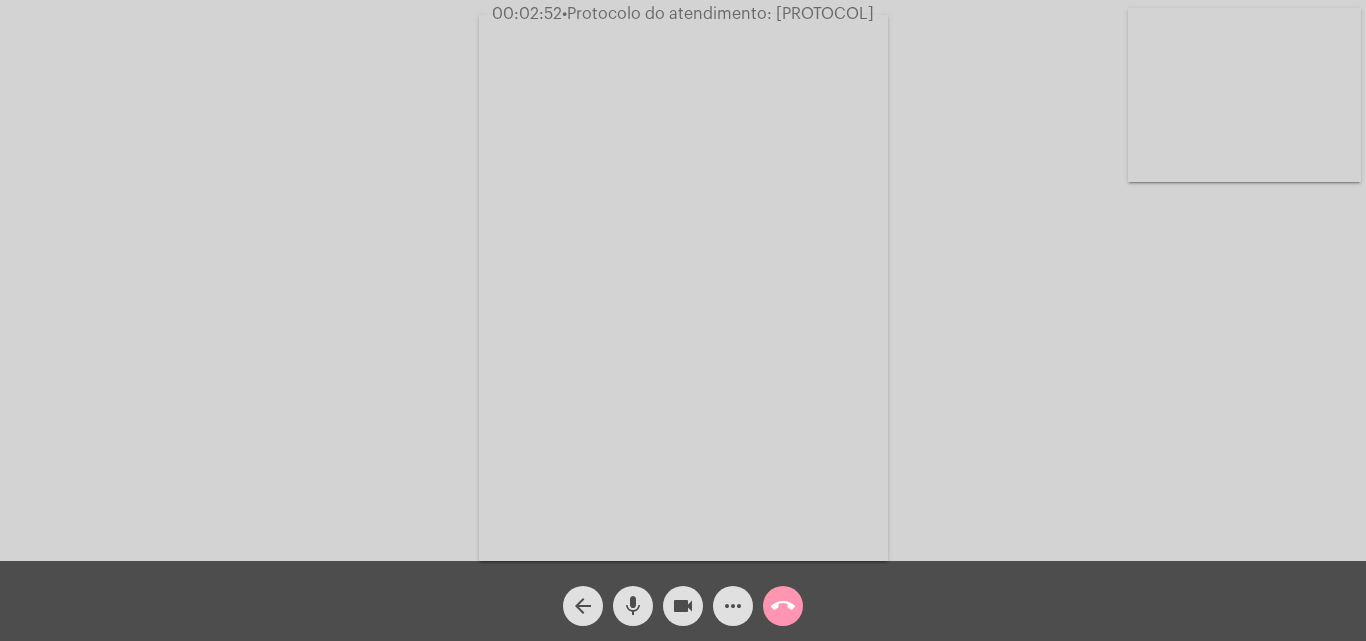 click on "mic" 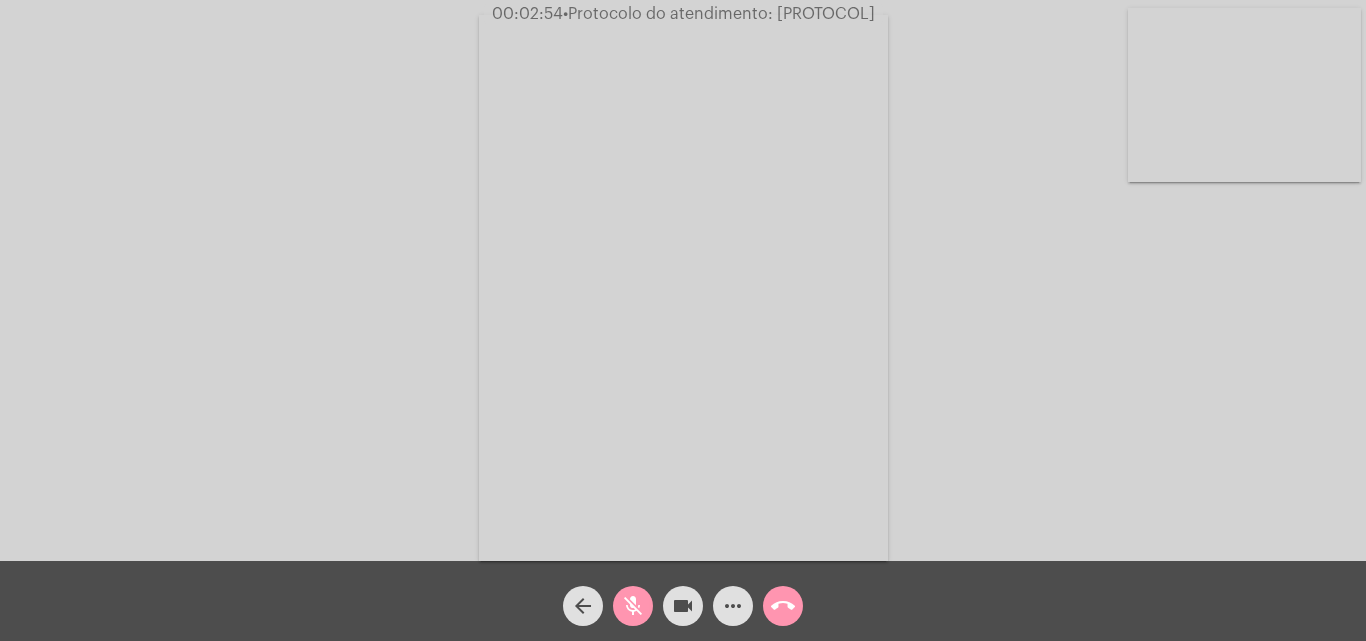 click on "mic_off" 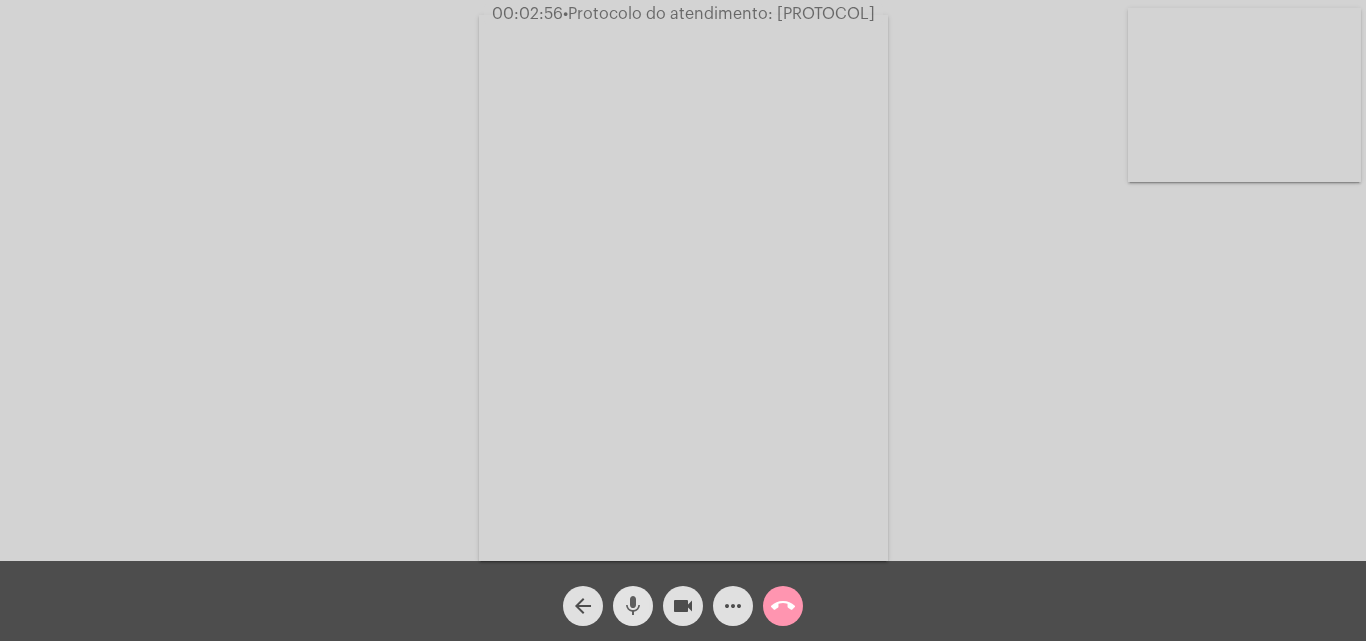 click on "mic" 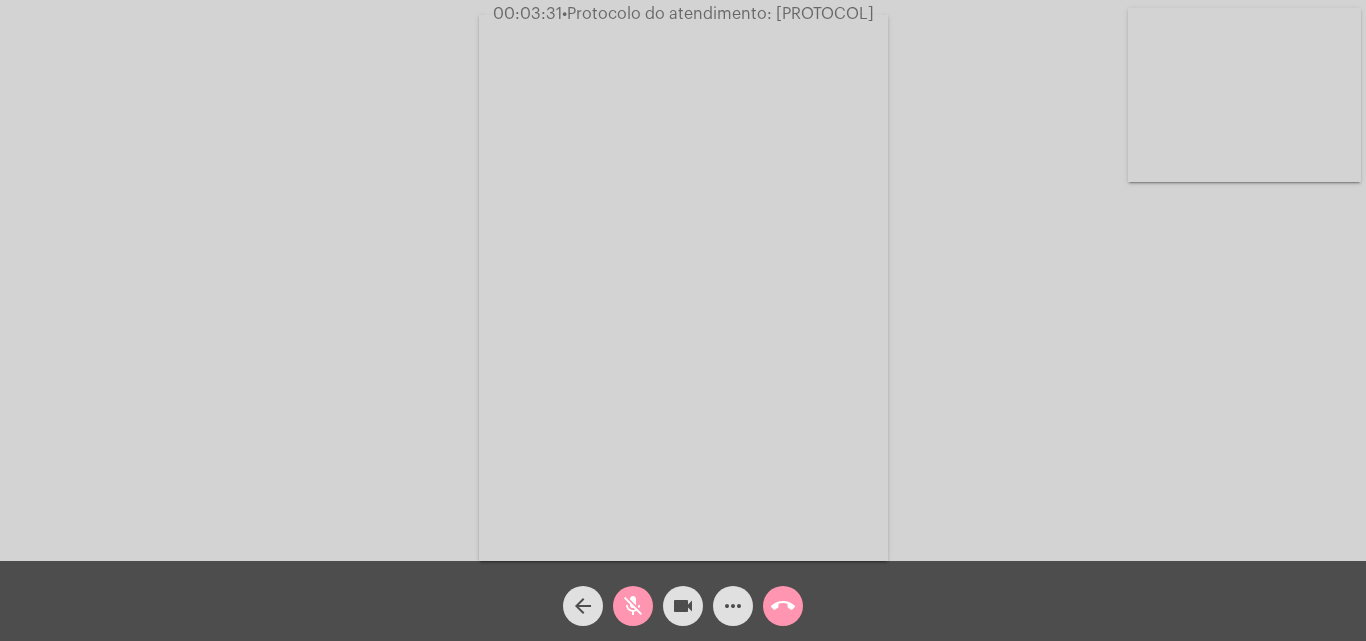 click on "mic_off" 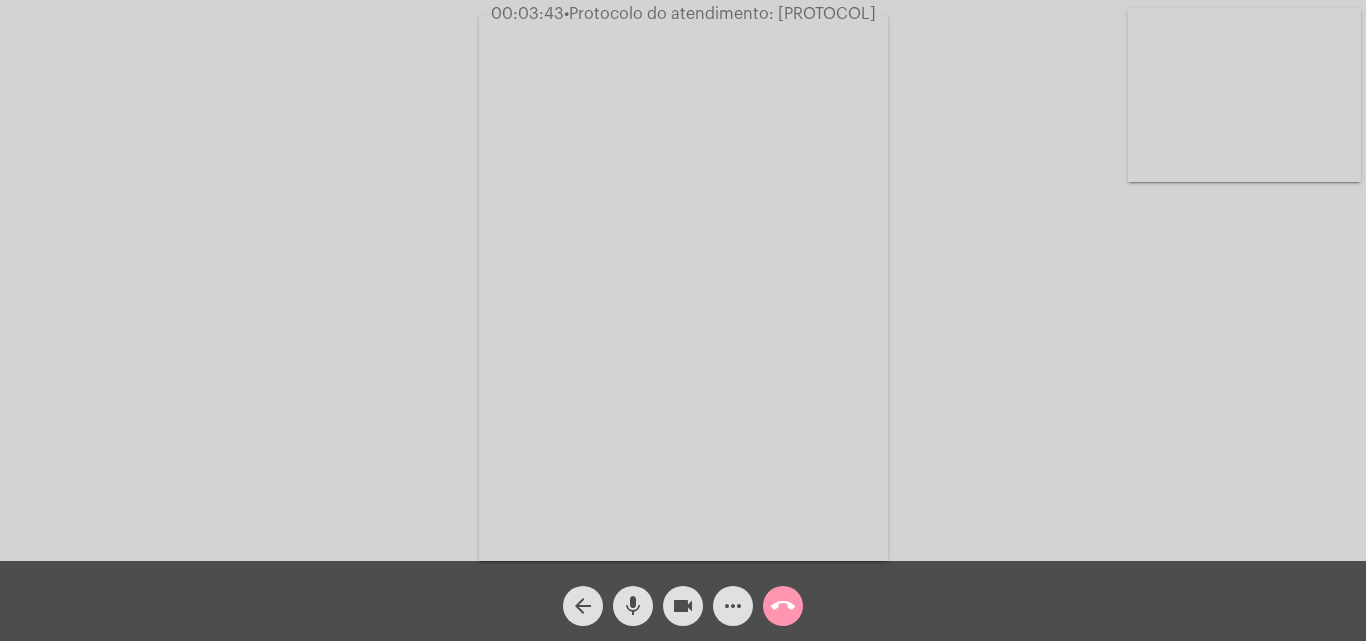 click on "mic" 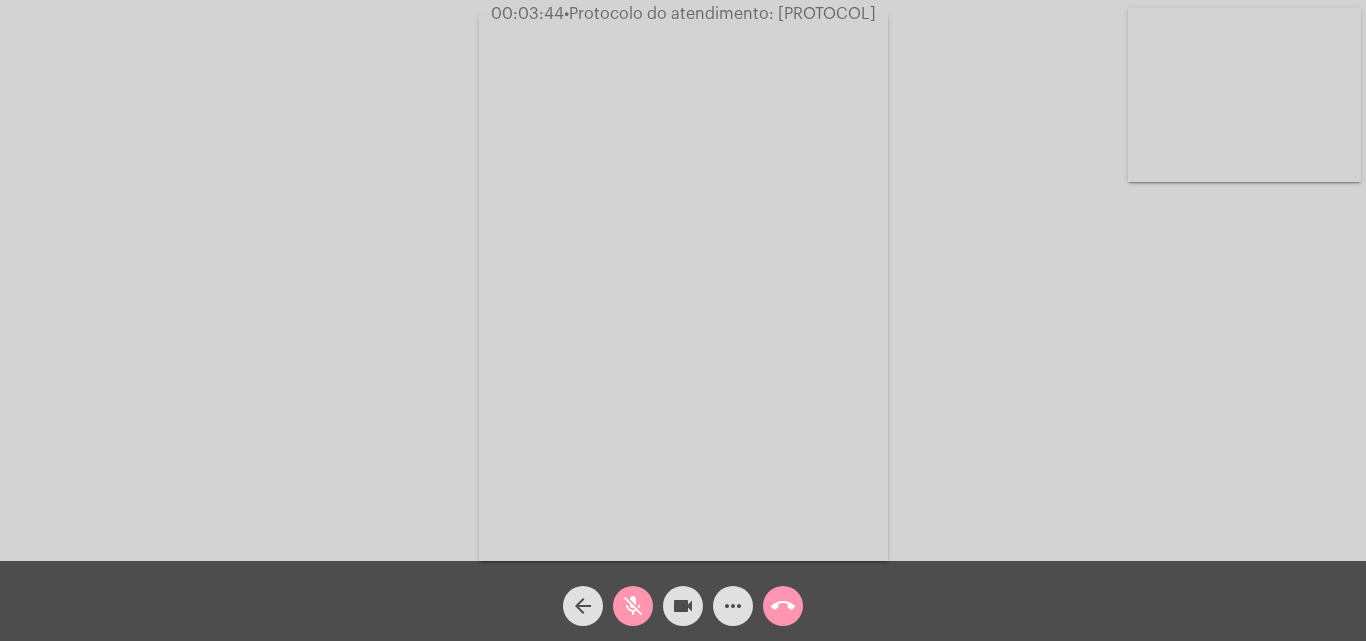 click on "mic_off" 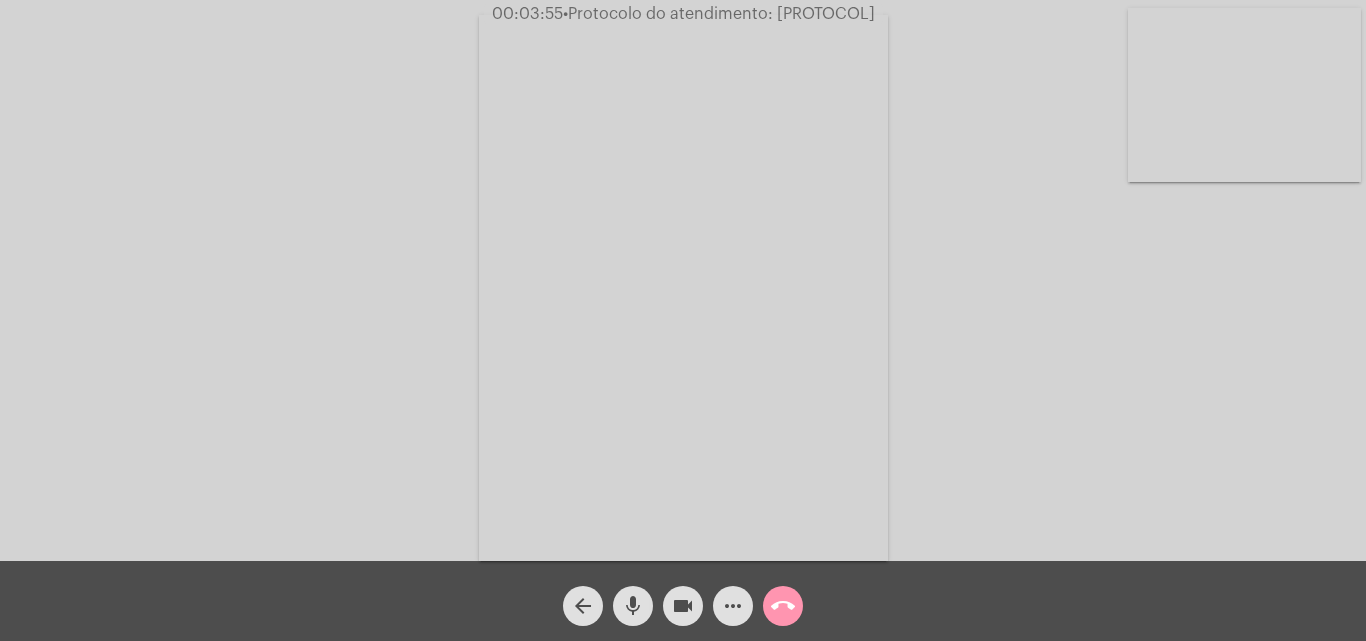 click on "mic" 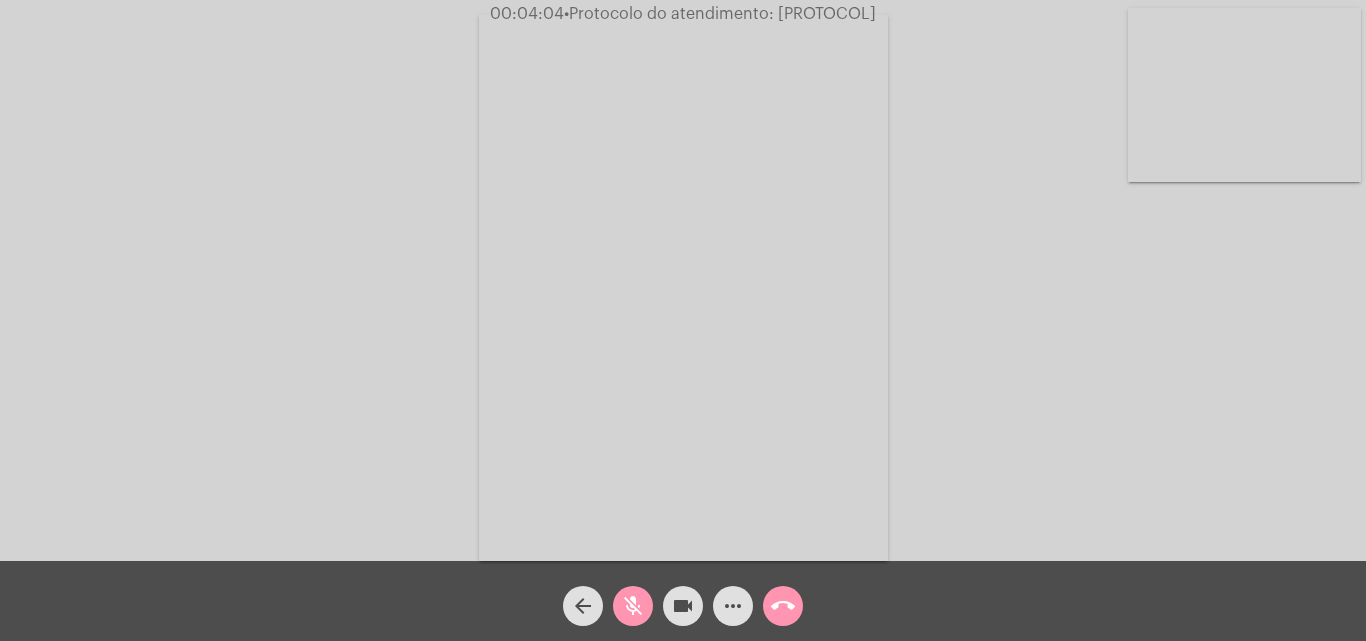 click on "mic_off" 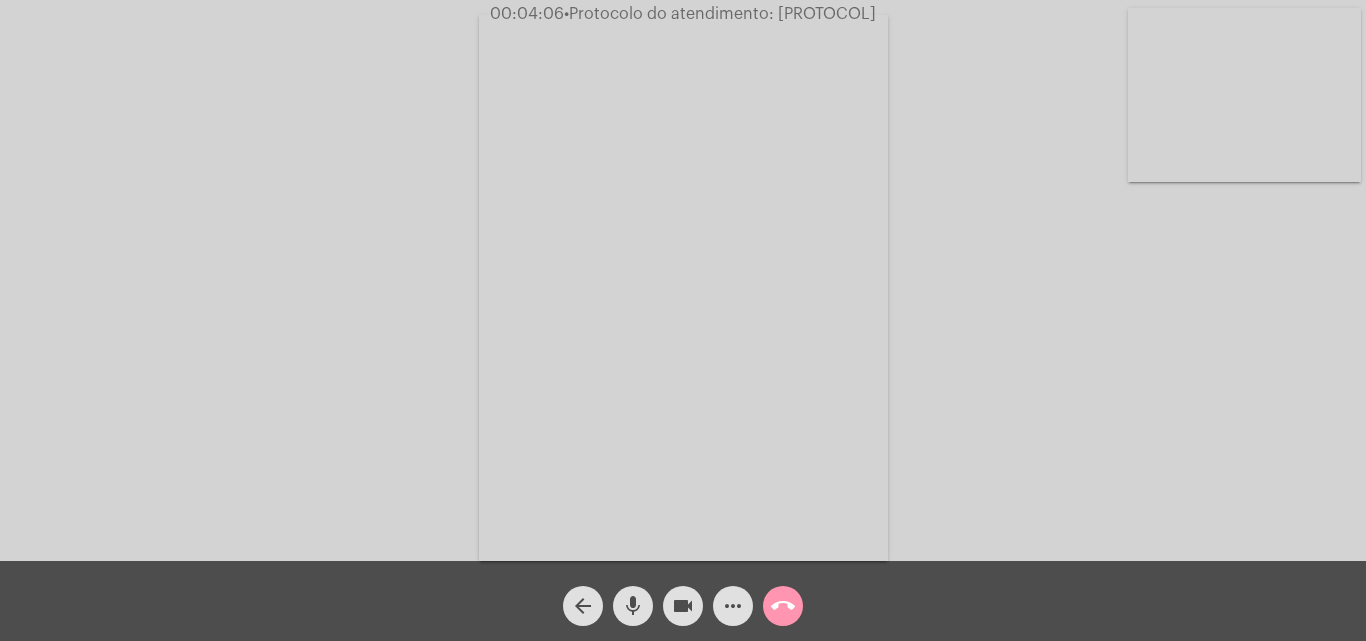 click on "mic" 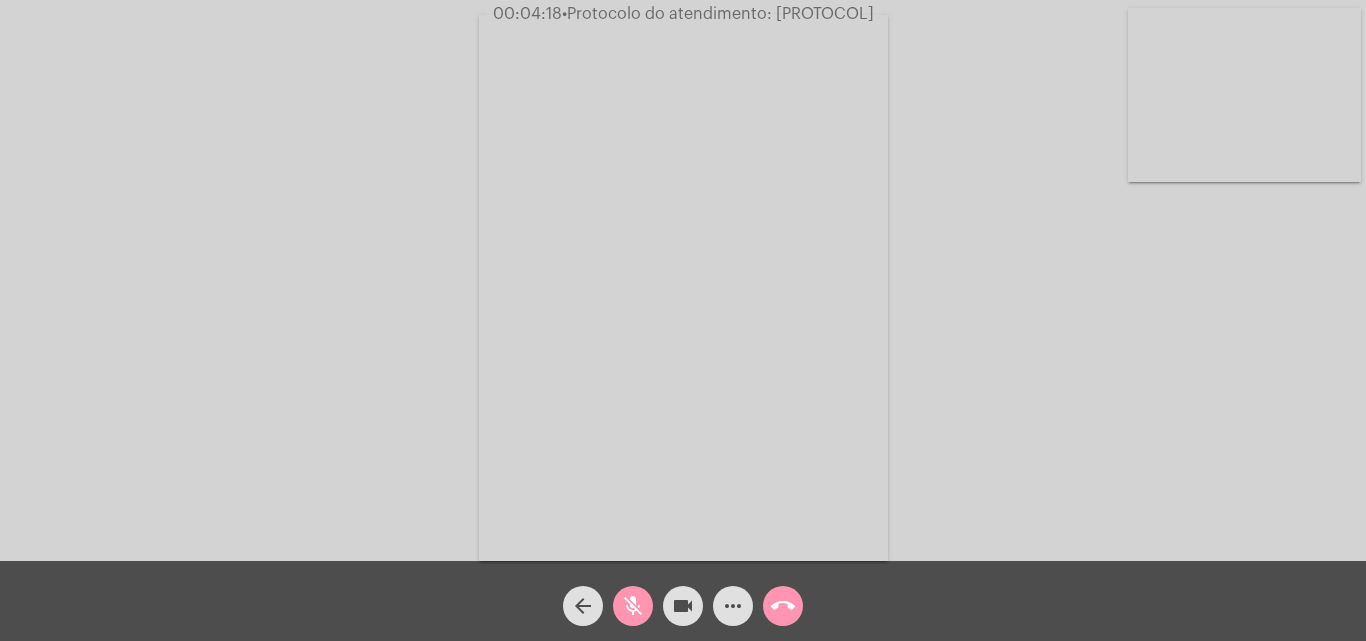 click on "mic_off" 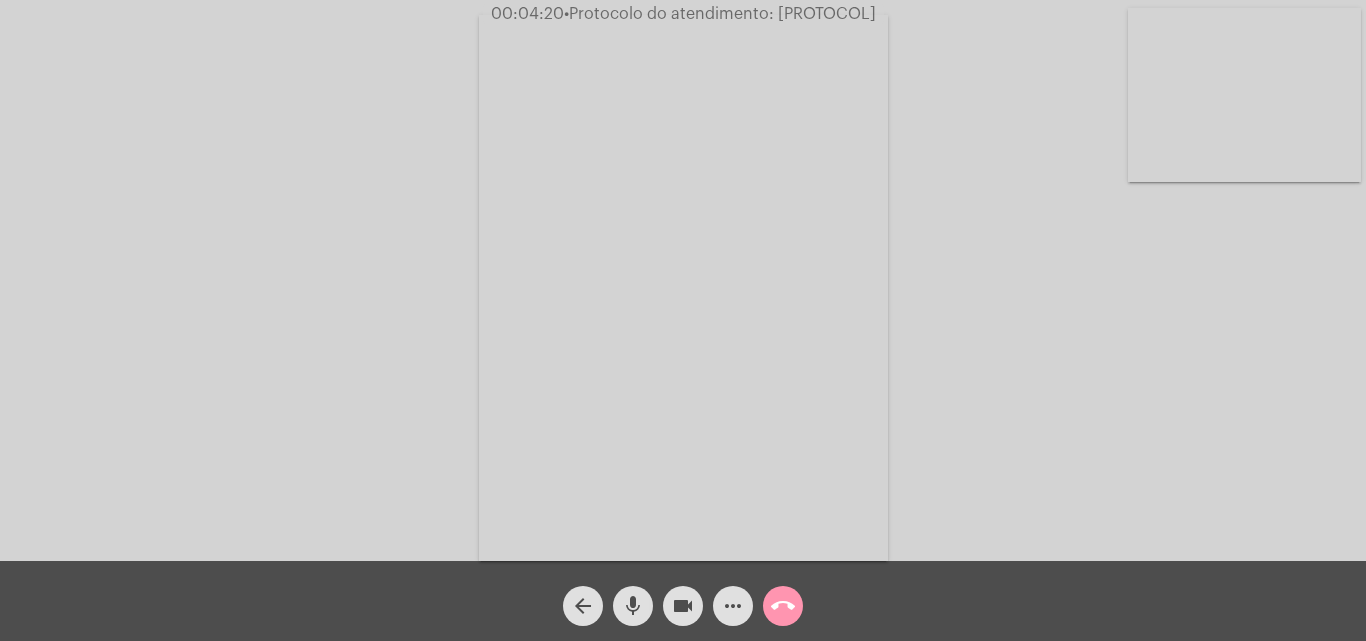 click on "more_horiz" 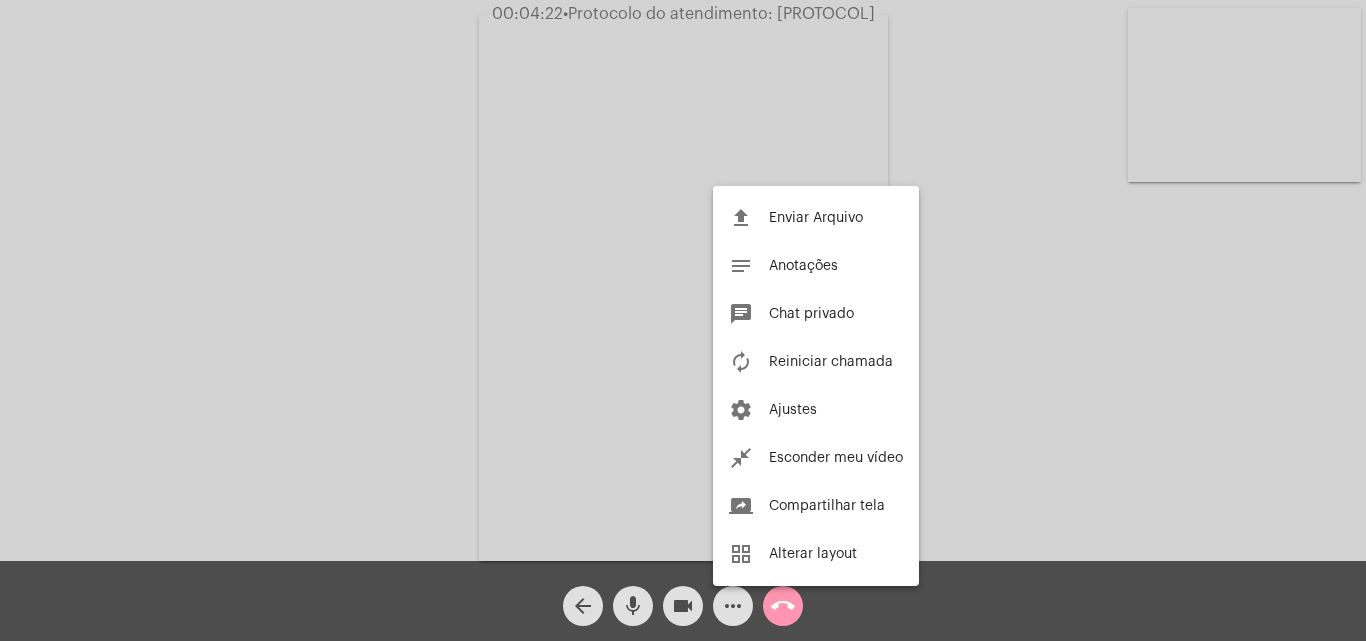 click at bounding box center (683, 320) 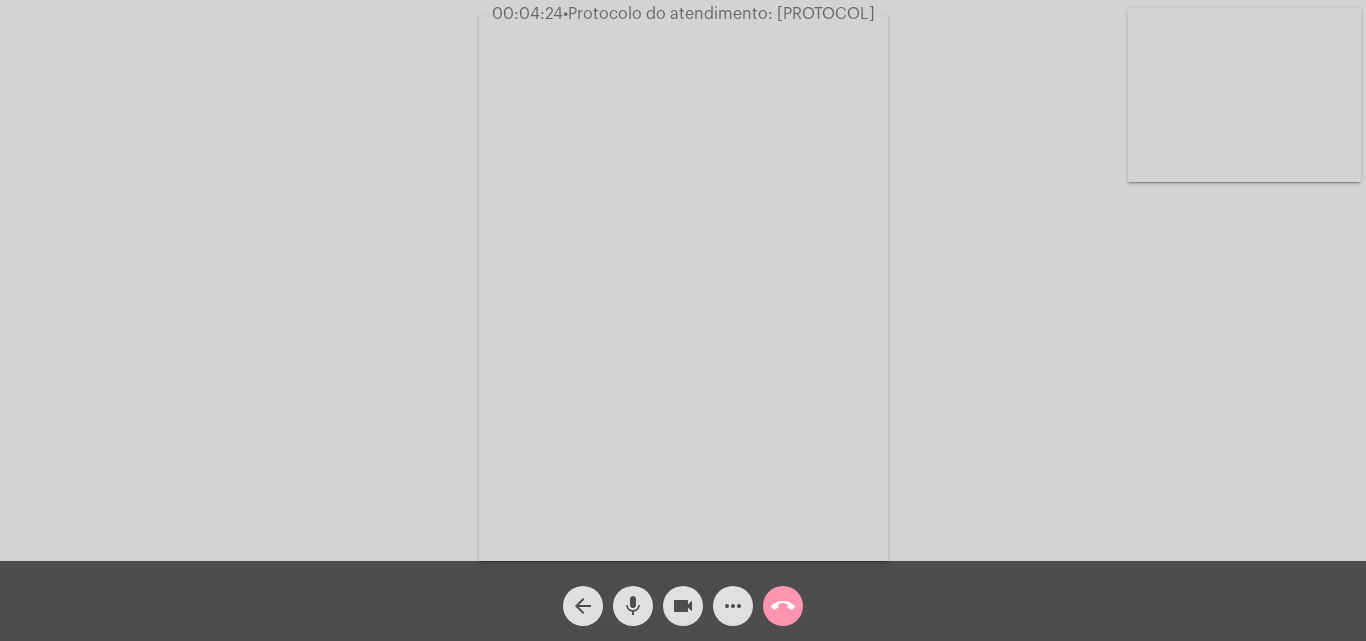 click on "mic" 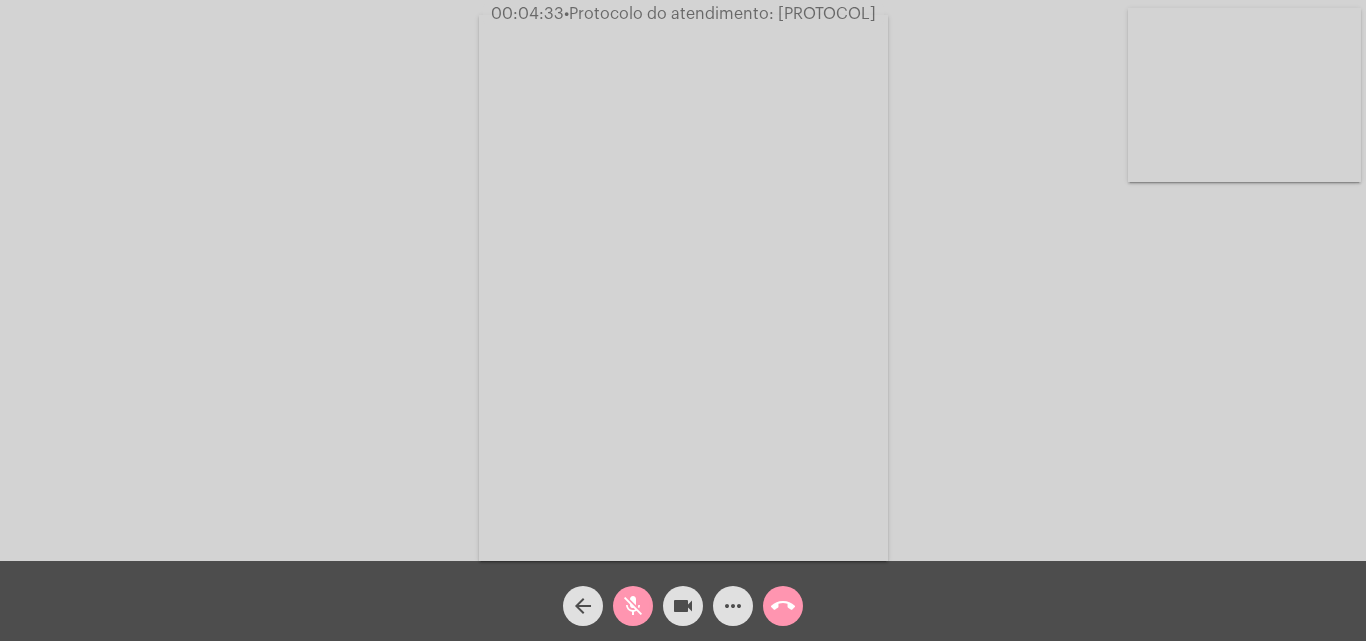click on "mic_off" 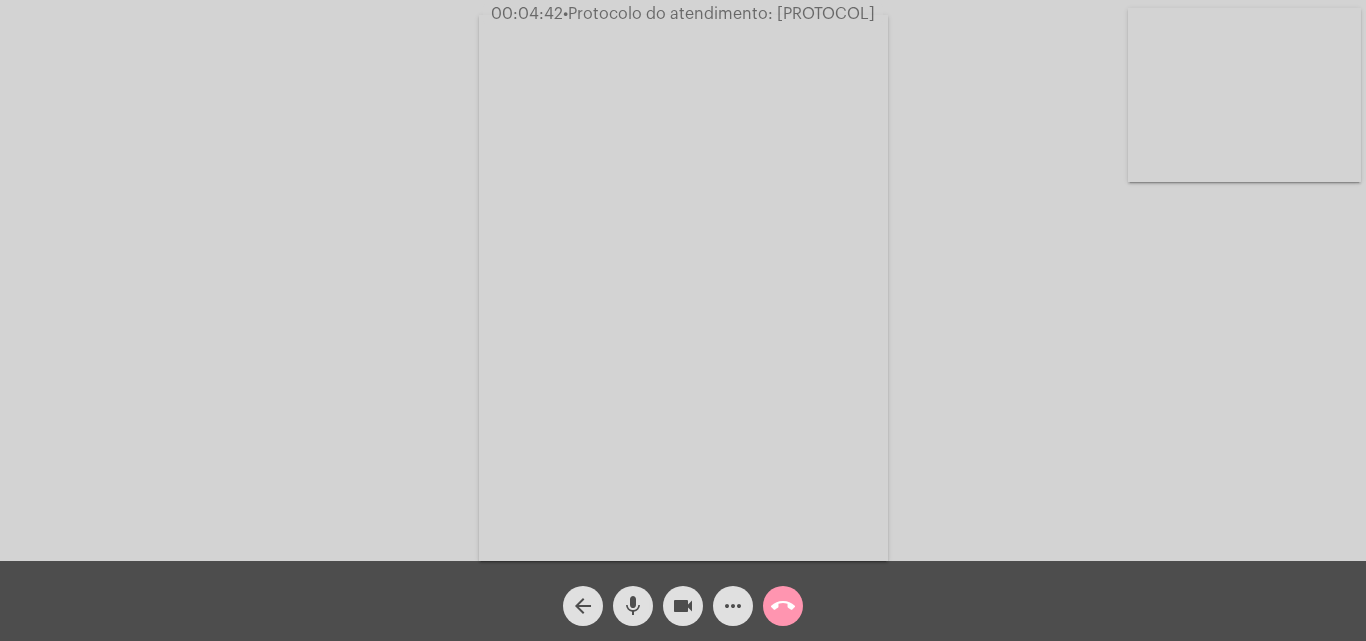 click on "mic" 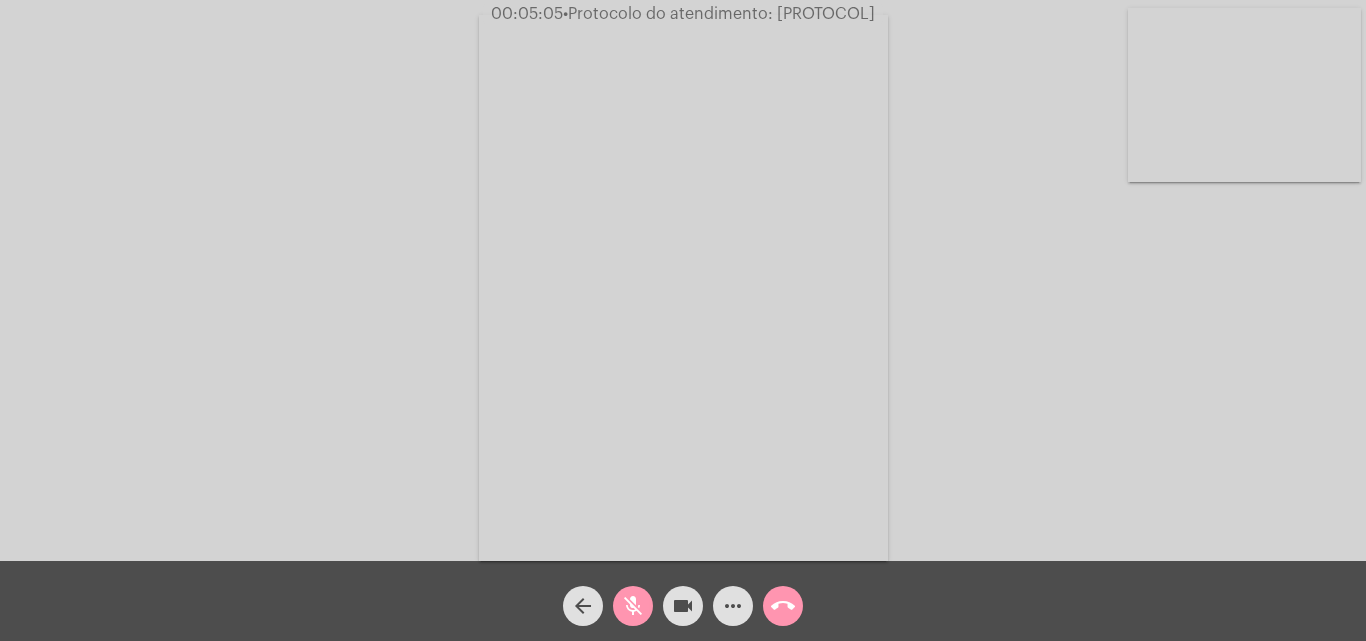 click on "mic_off" 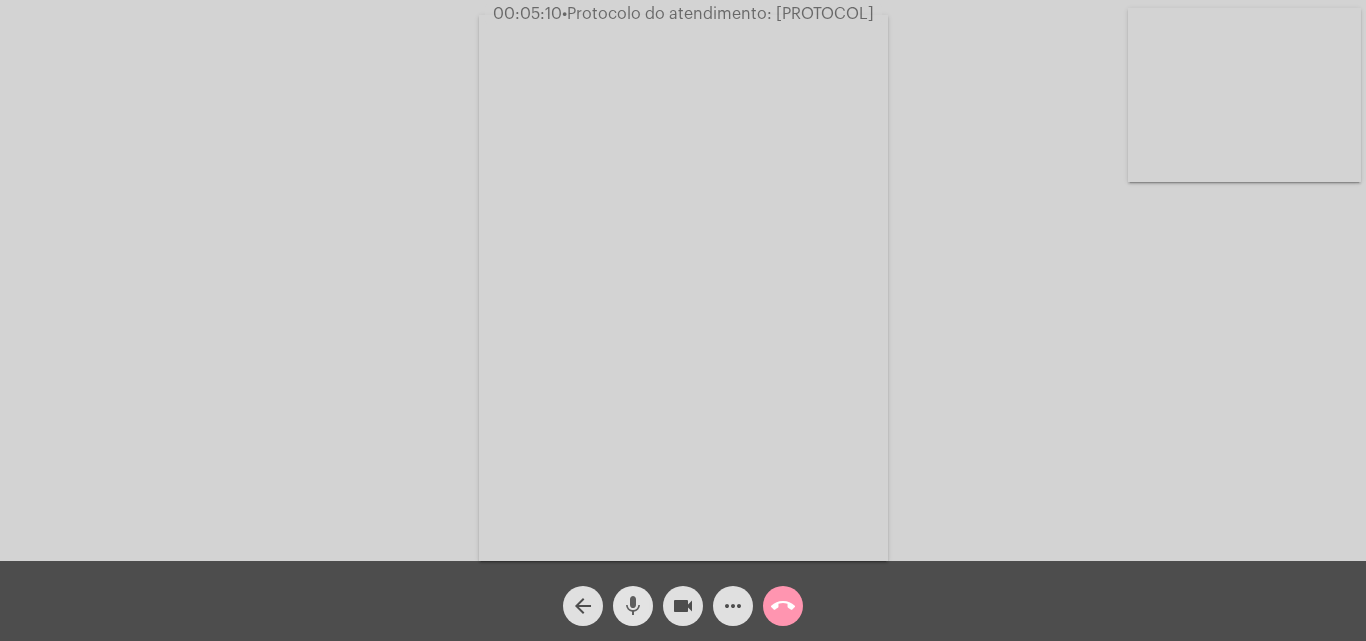 click on "mic" 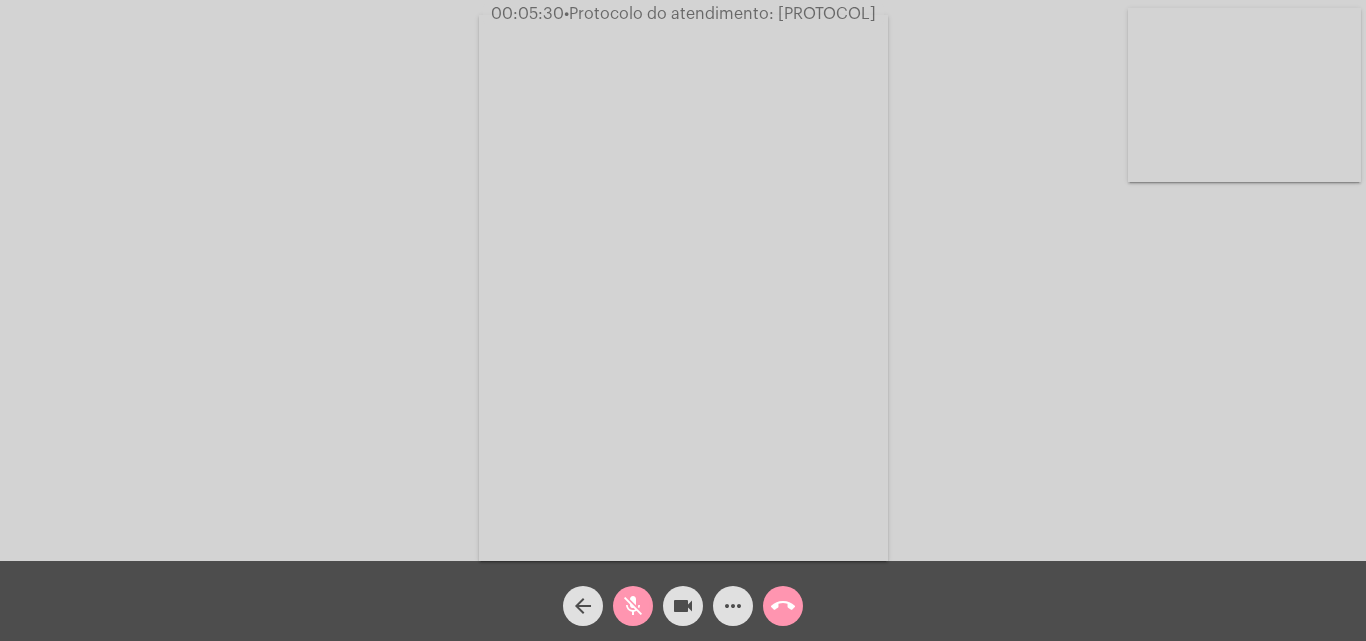 click on "mic_off" 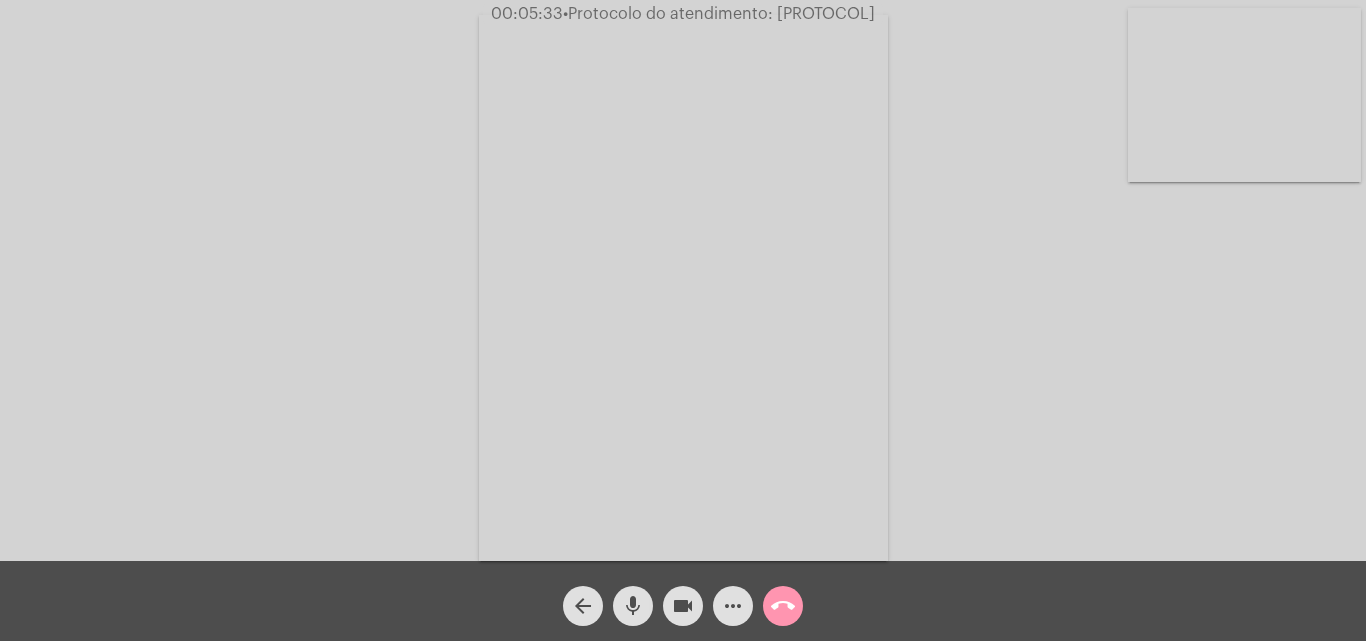 click on "mic" 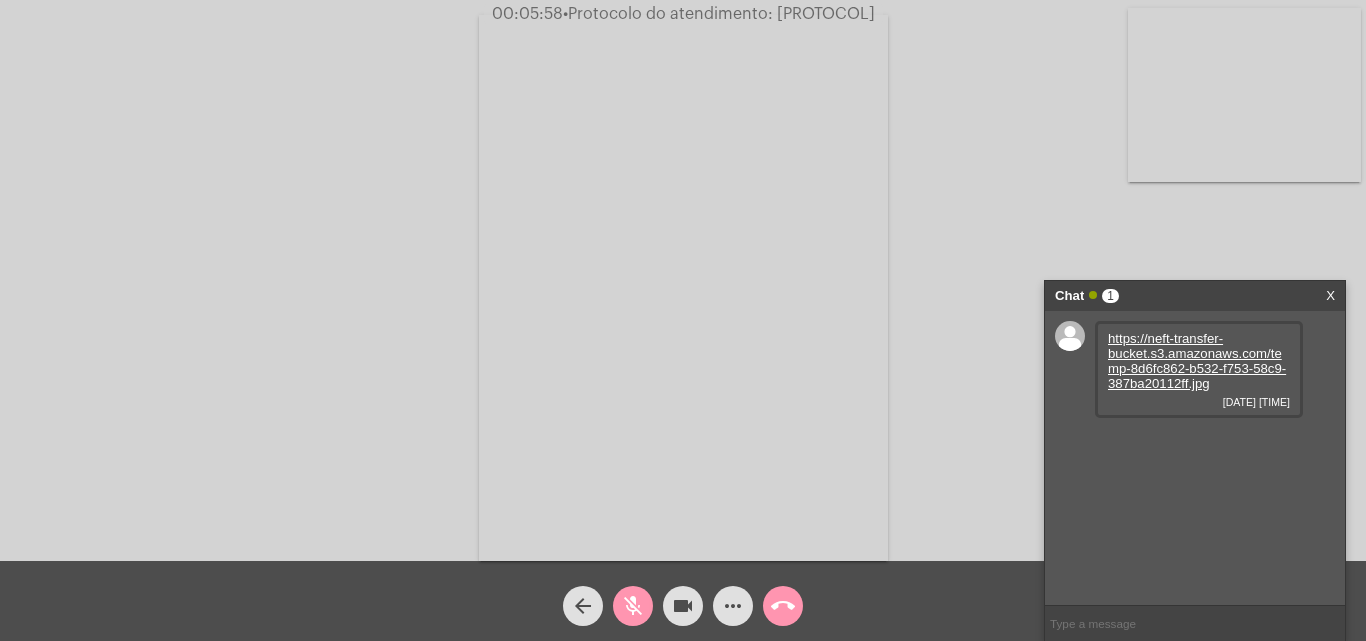 click on "mic_off" 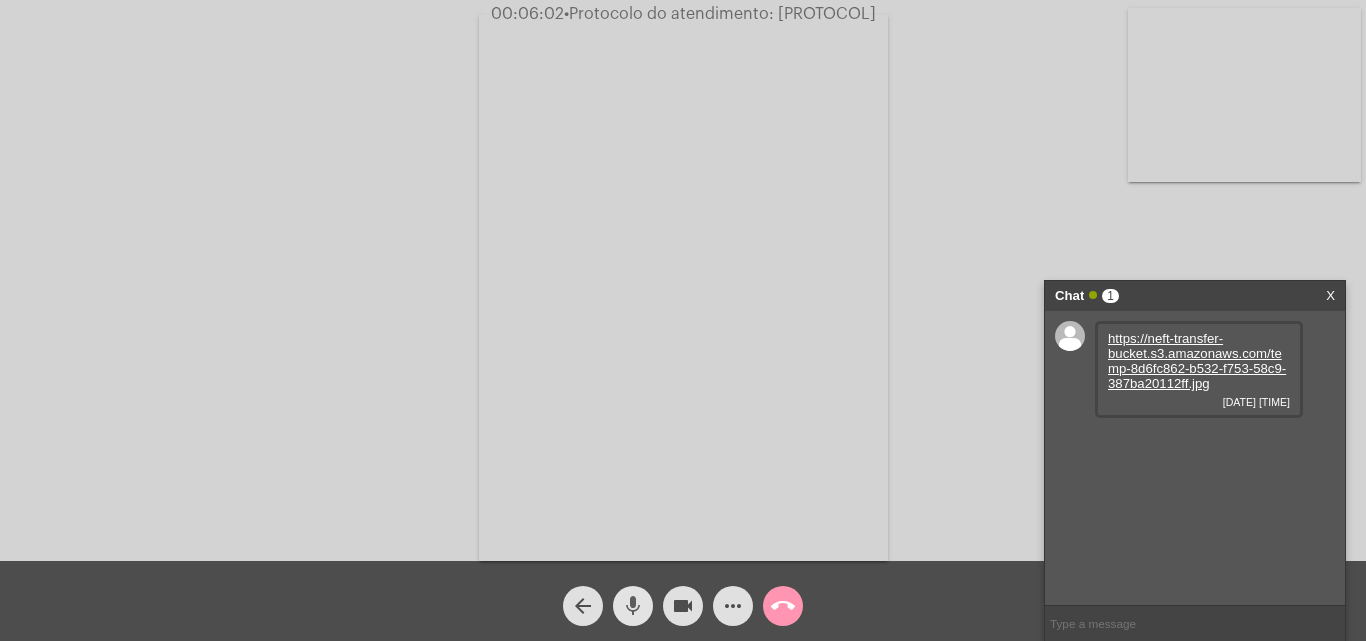 click on "mic" 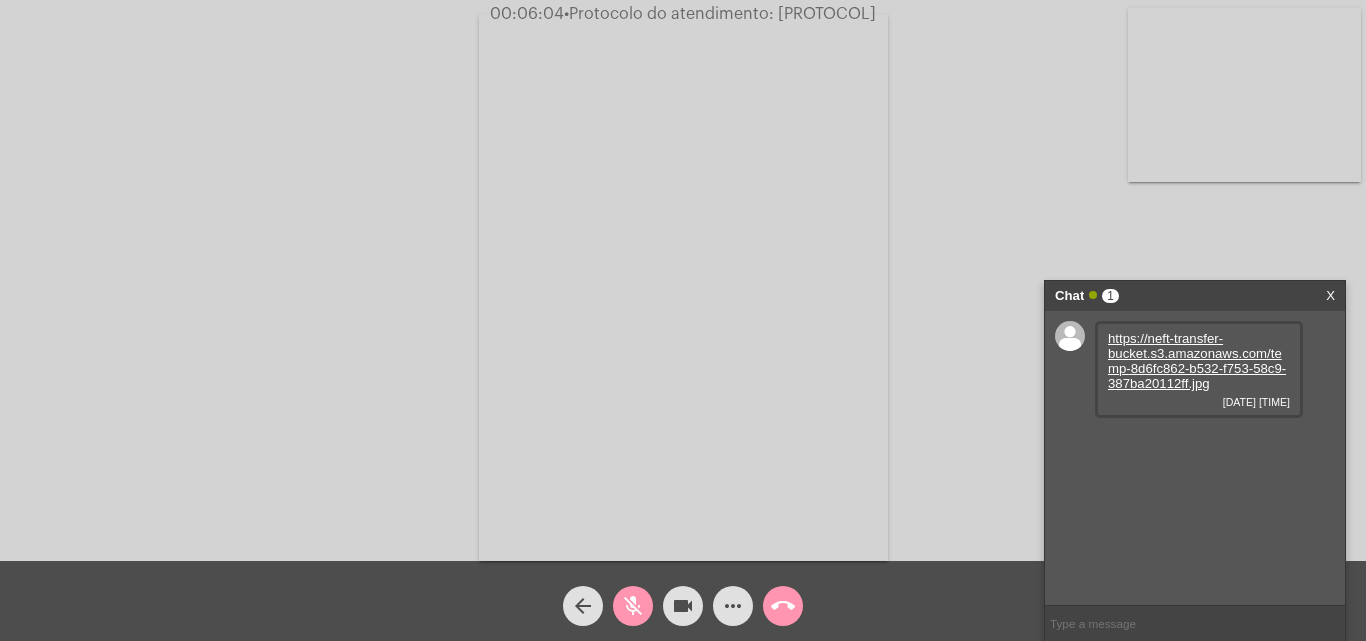 click on "https://neft-transfer-bucket.s3.amazonaws.com/temp-8d6fc862-b532-f753-58c9-387ba20112ff.jpg" at bounding box center [1197, 361] 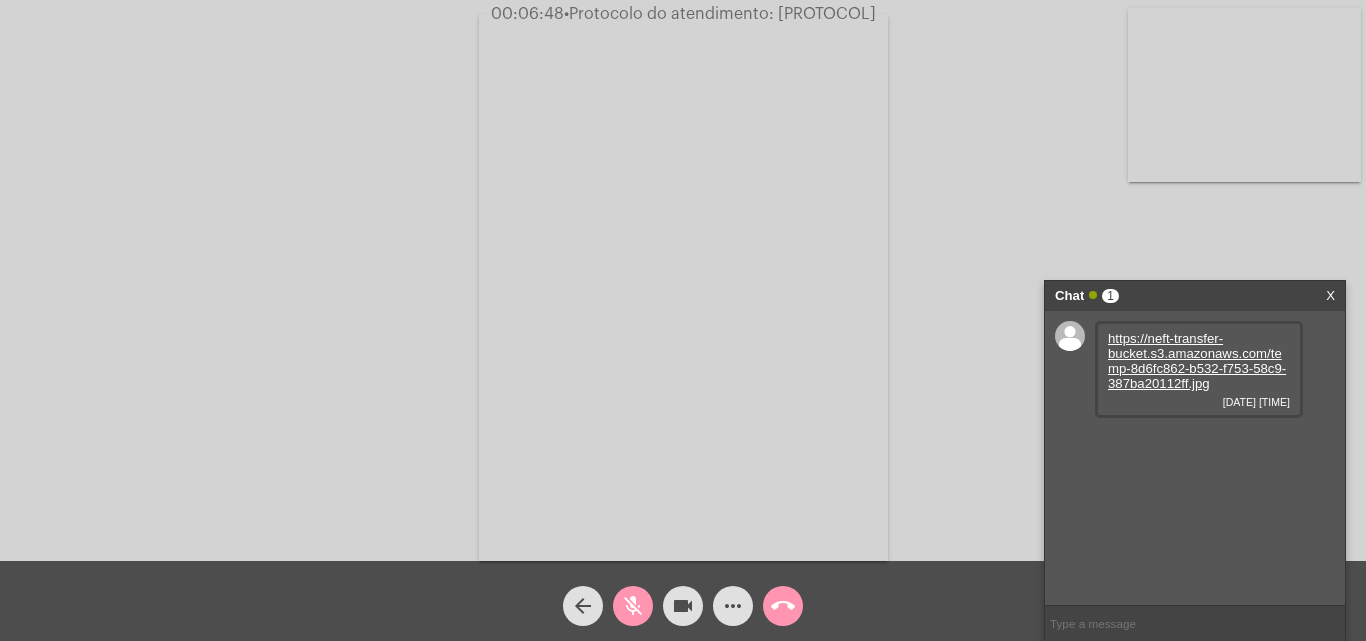 click on "mic_off" 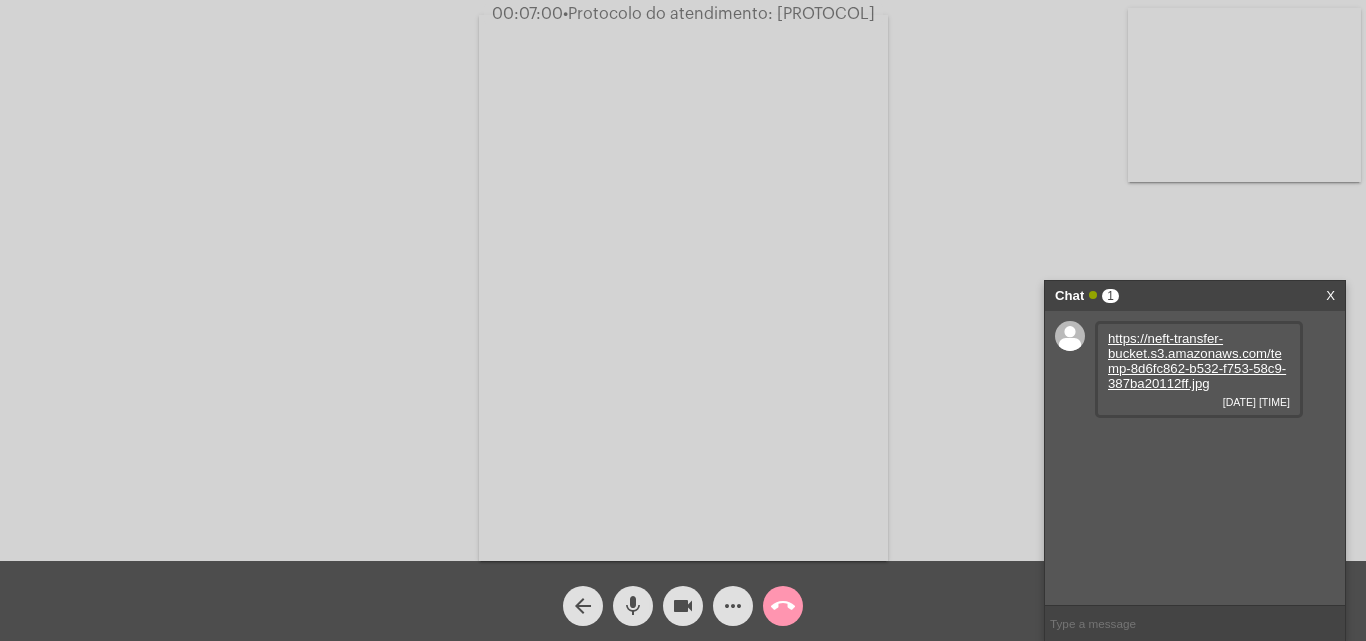 click on "mic" 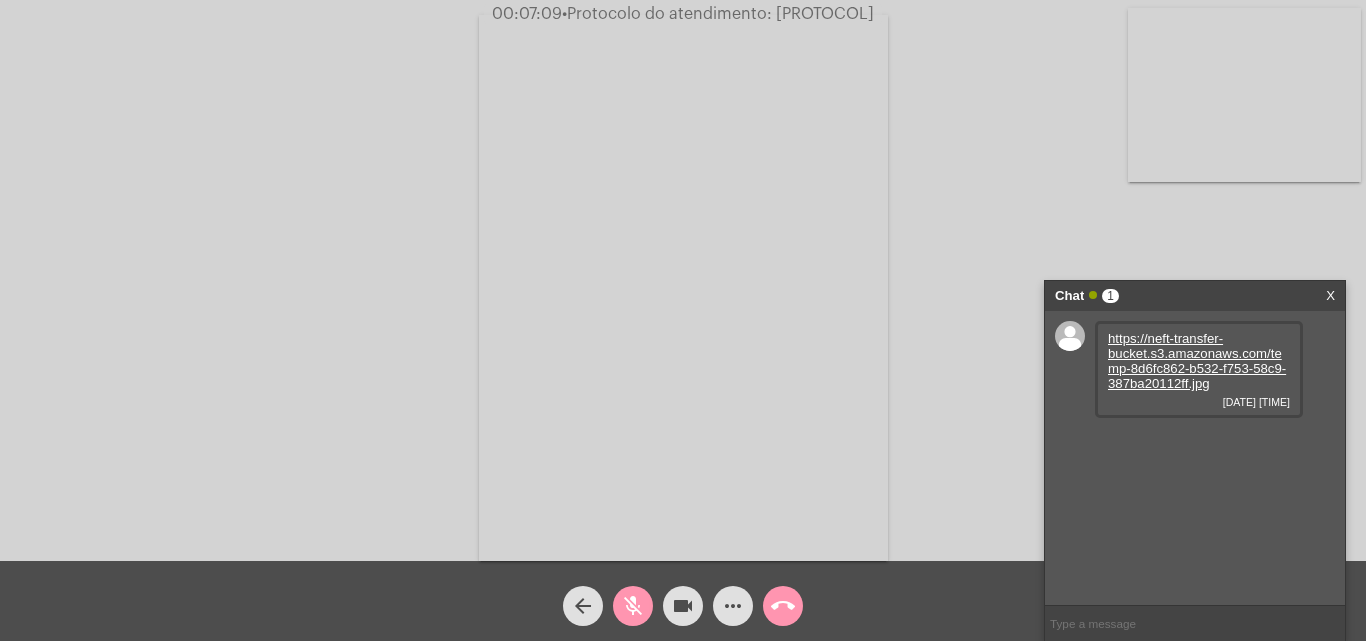 click on "mic_off" 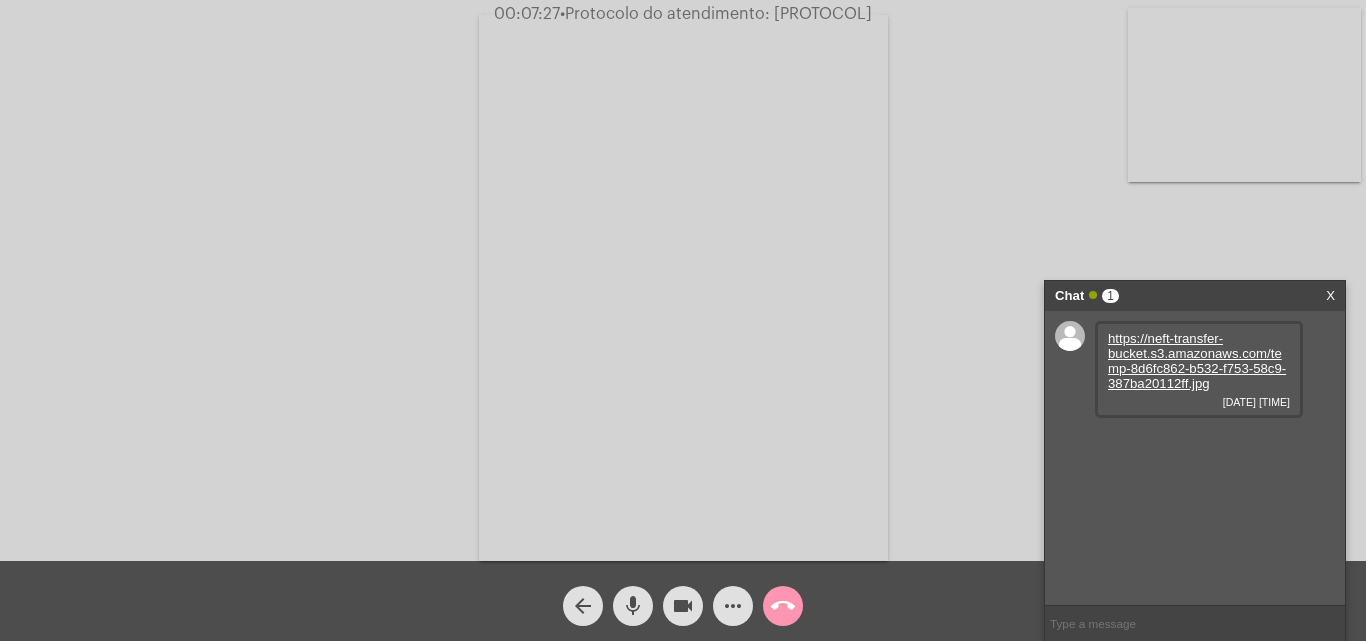 click on "mic" 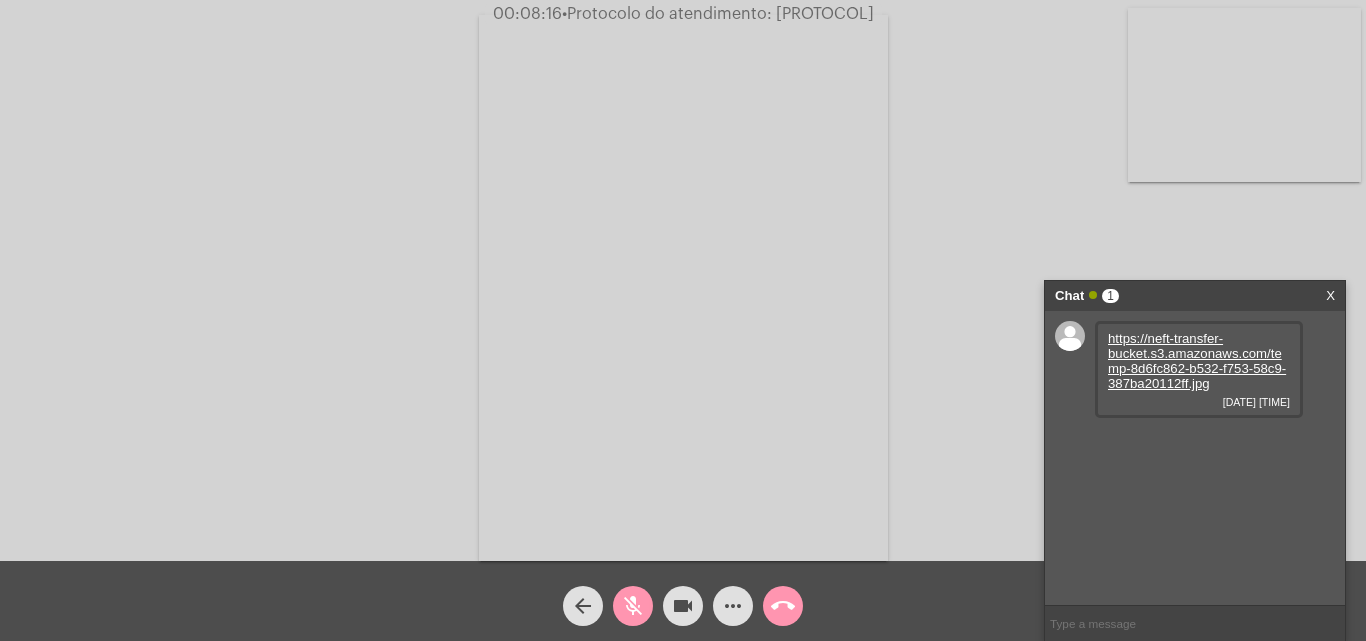 click on "mic_off" 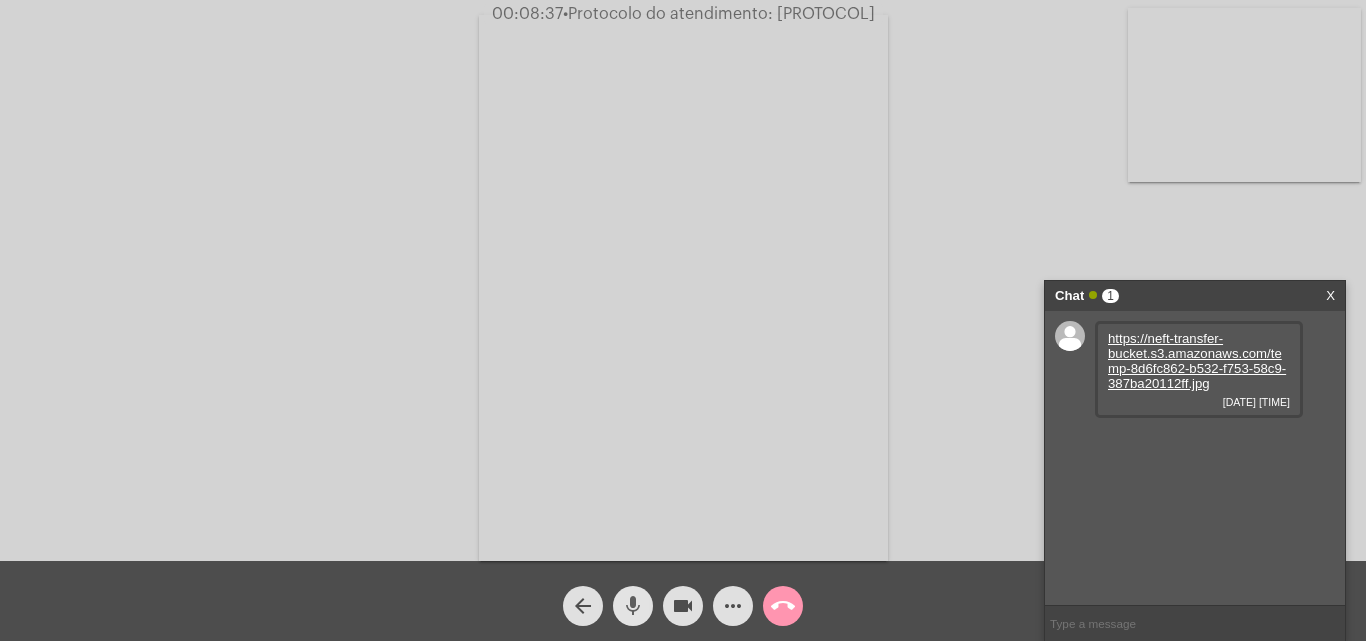 click on "mic" 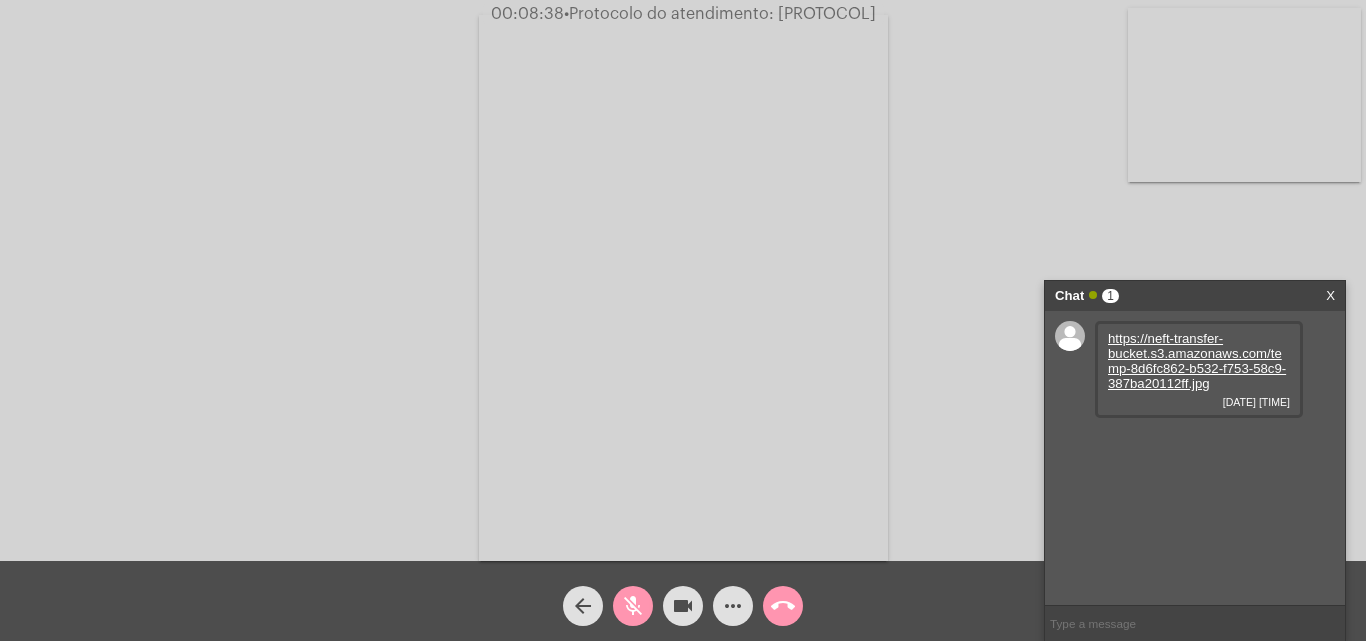 click on "mic_off" 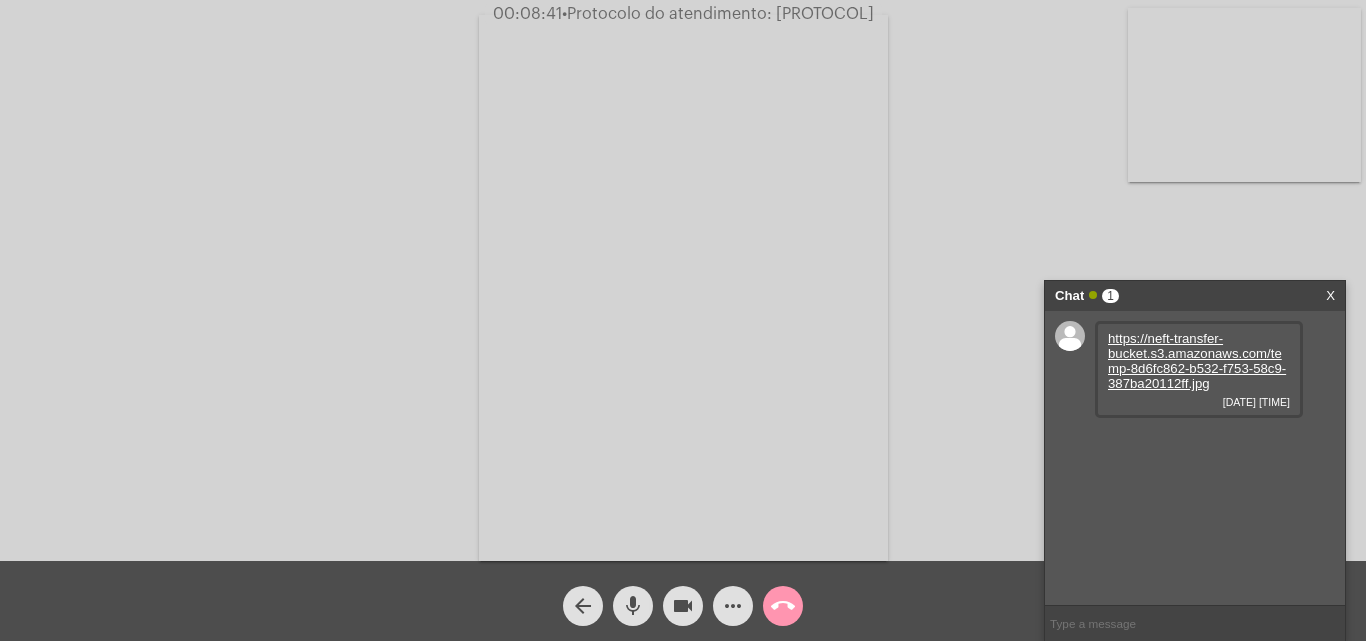 click on "mic" 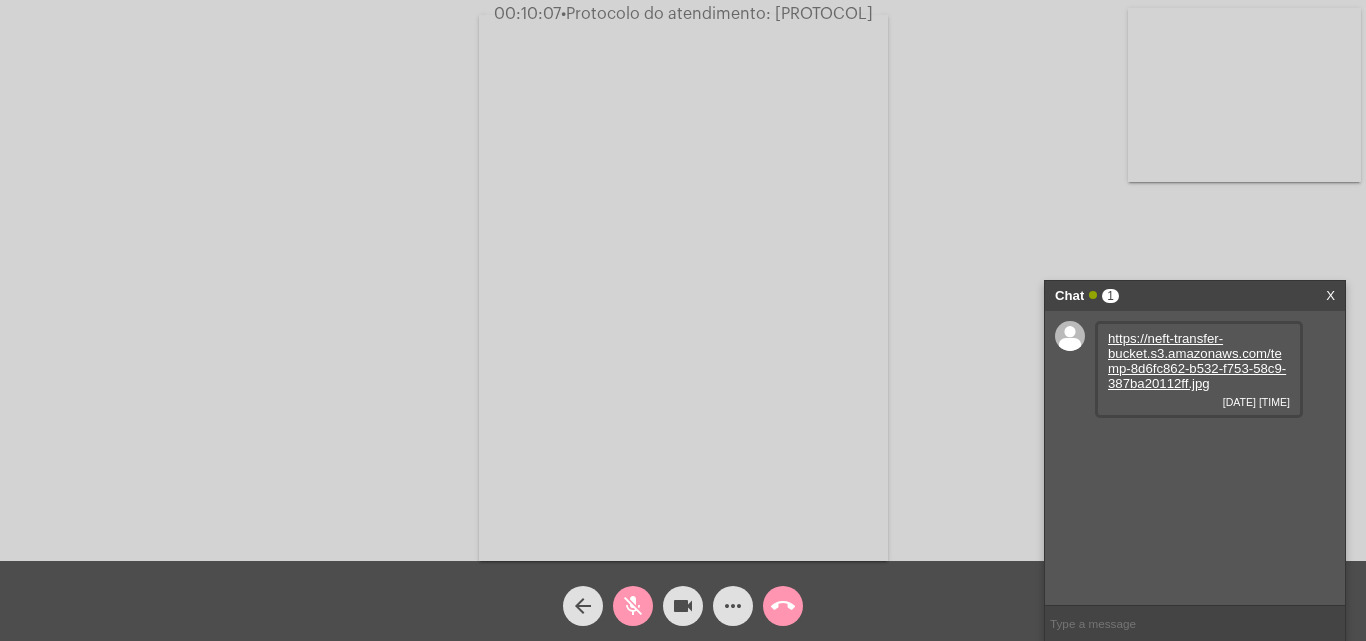 click on "mic_off" 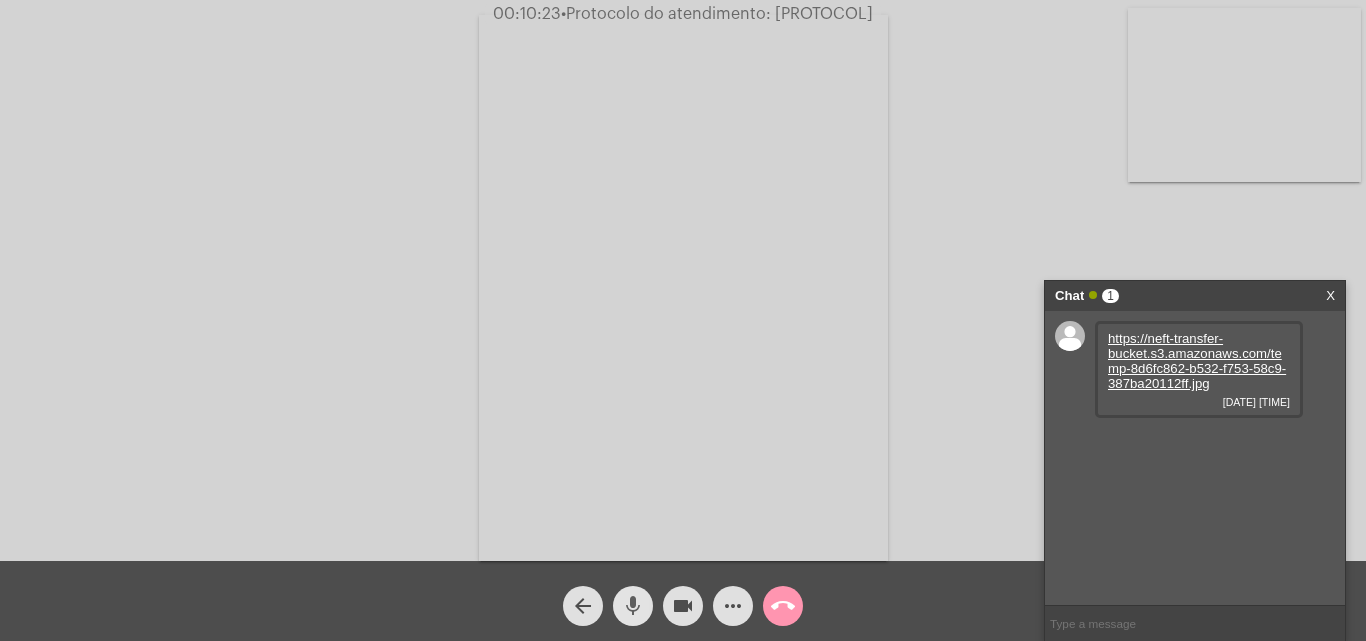click on "mic" 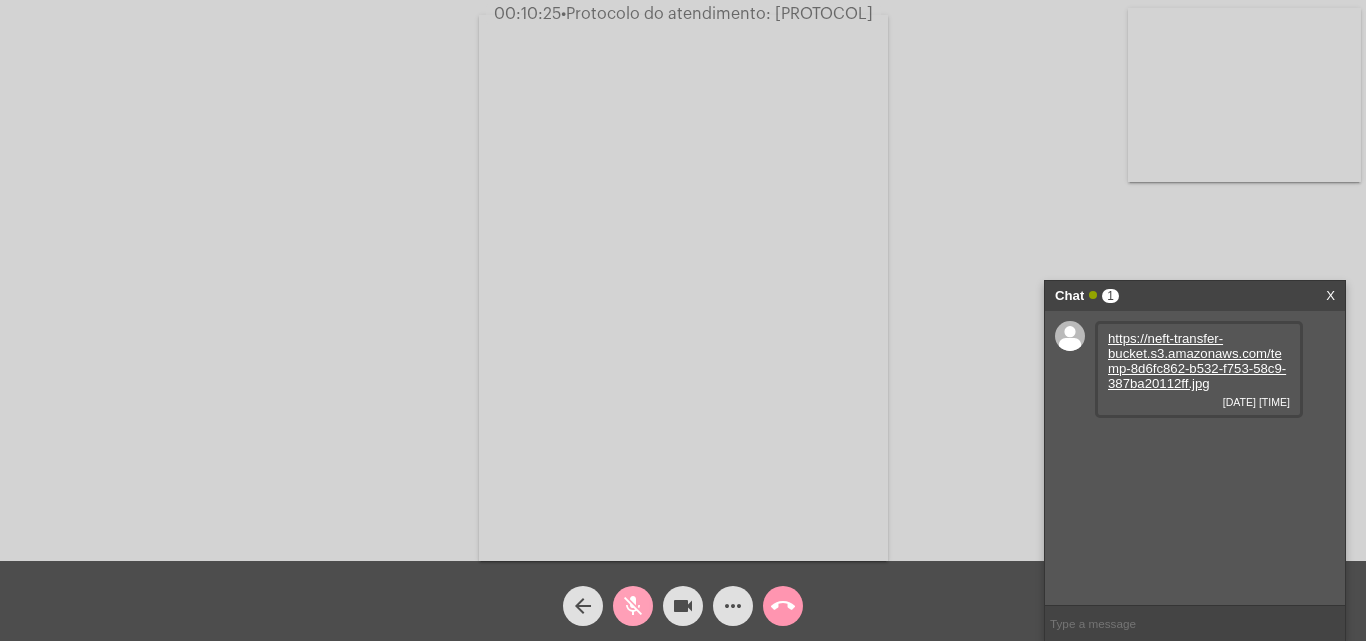 click on "mic_off" 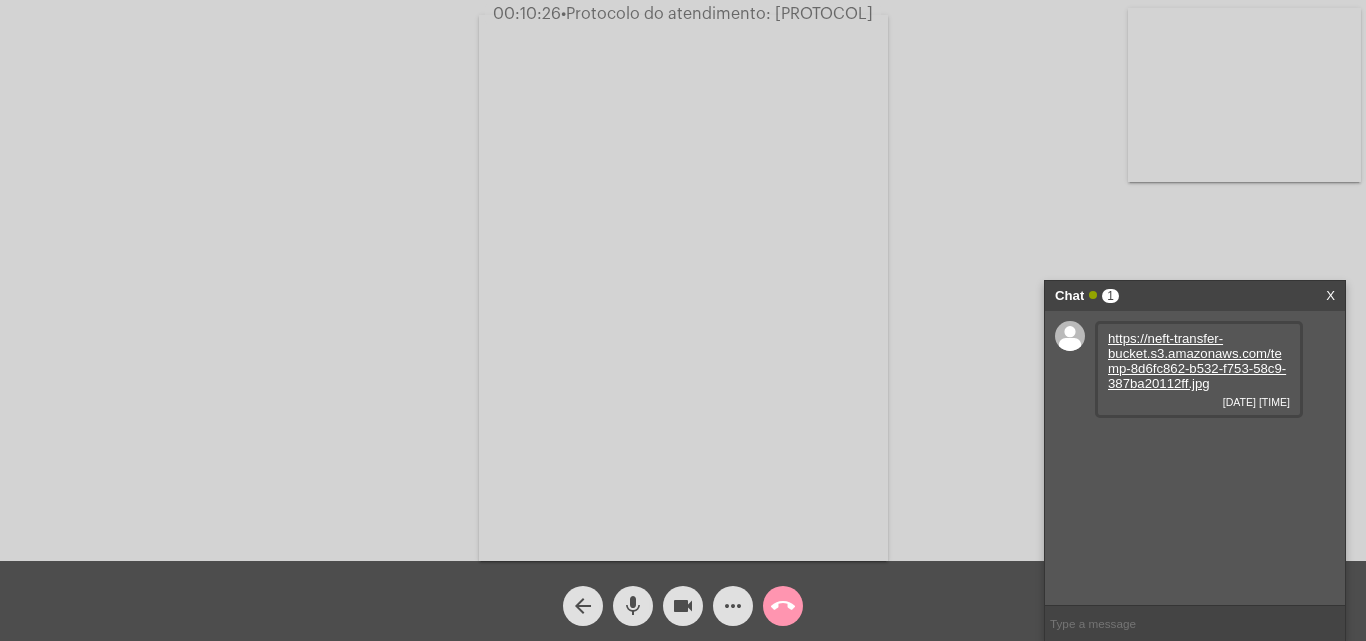 click on "mic" 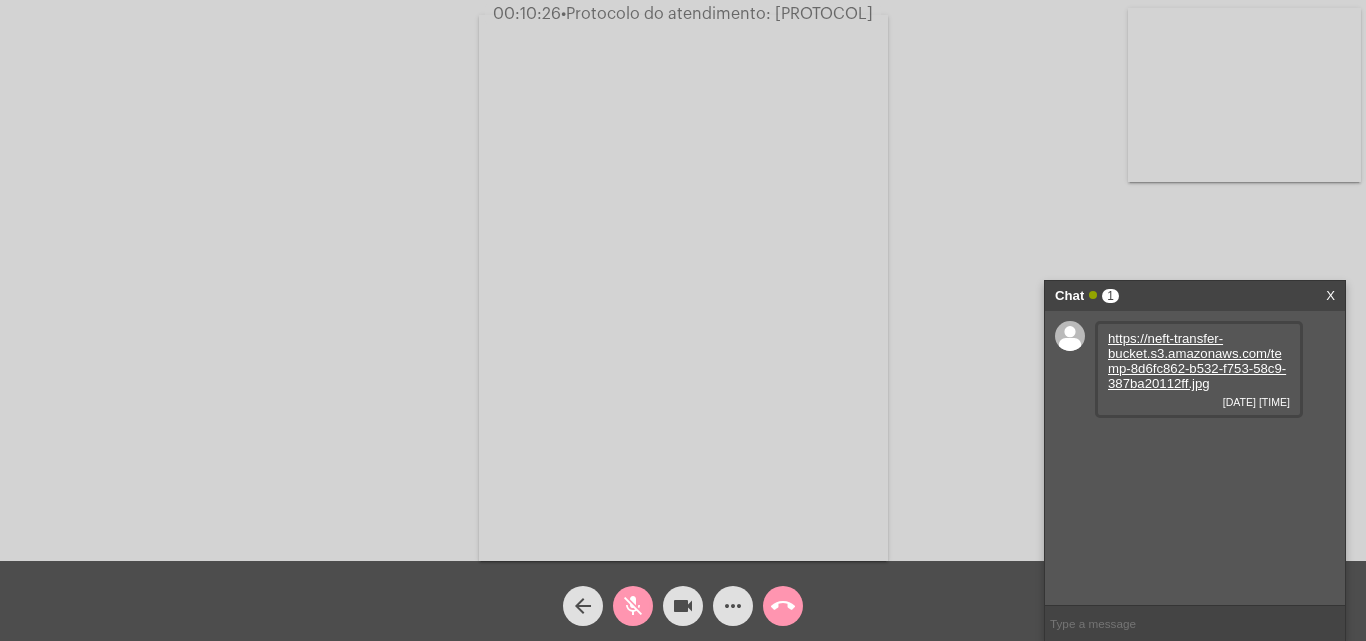 click on "mic_off" 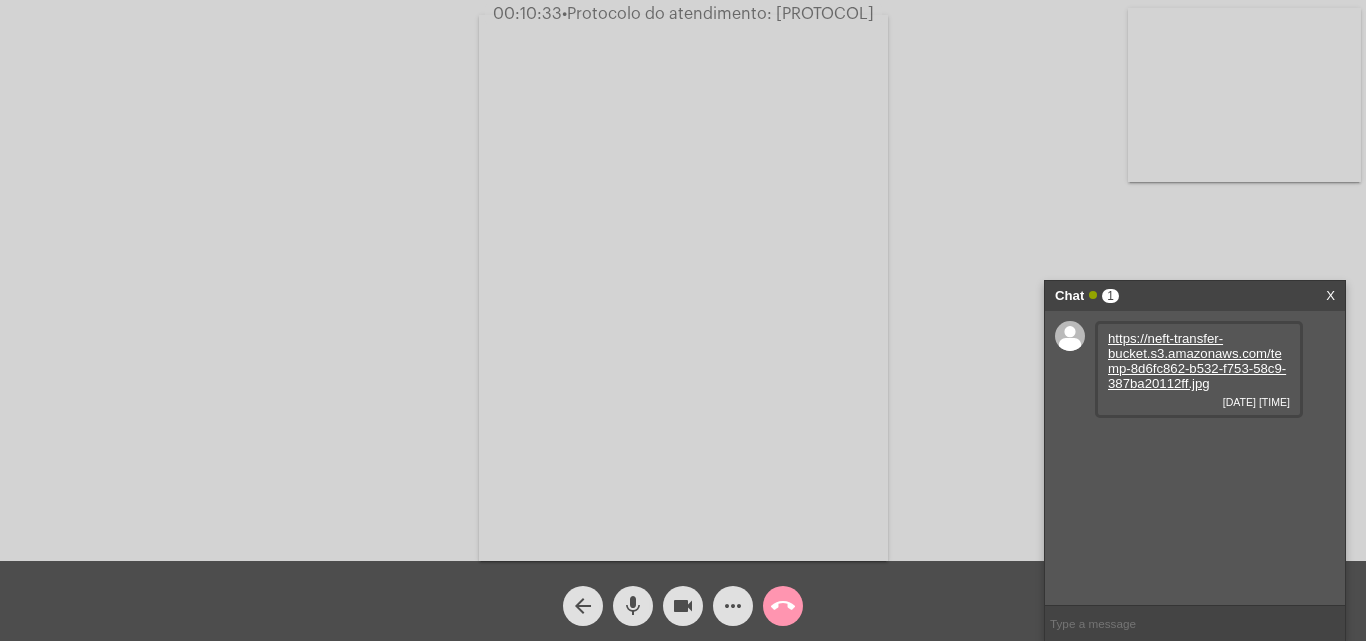 click on "mic" 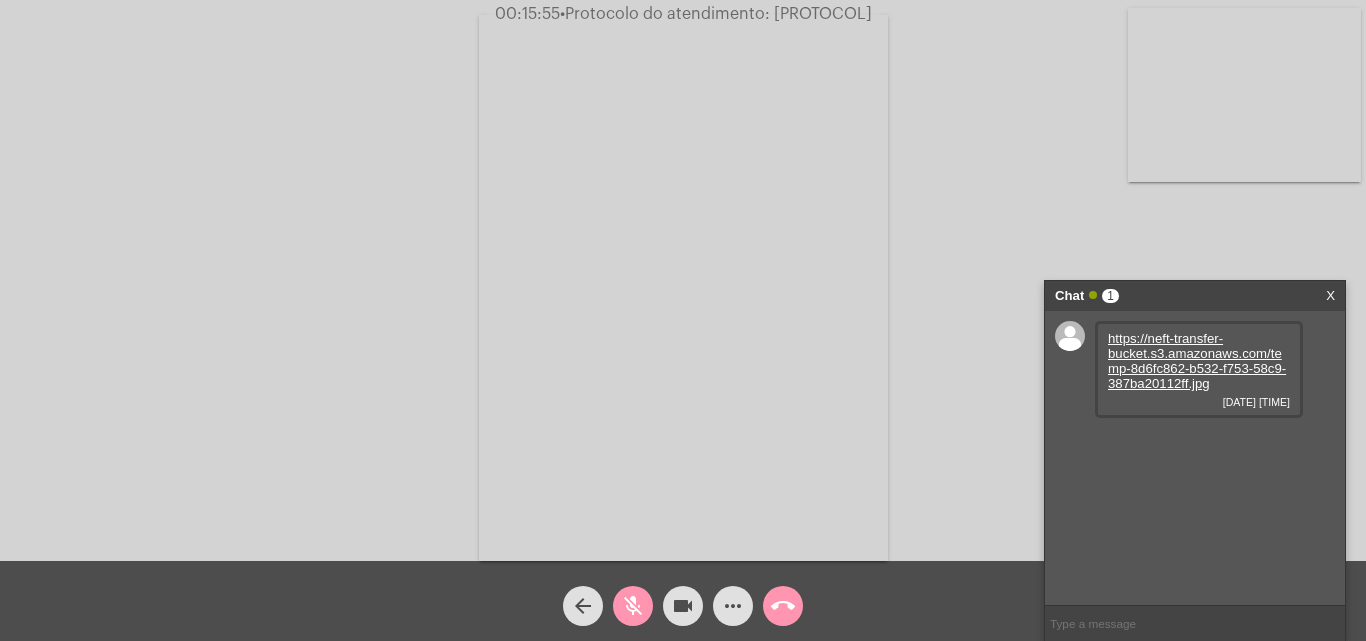click on "mic_off" 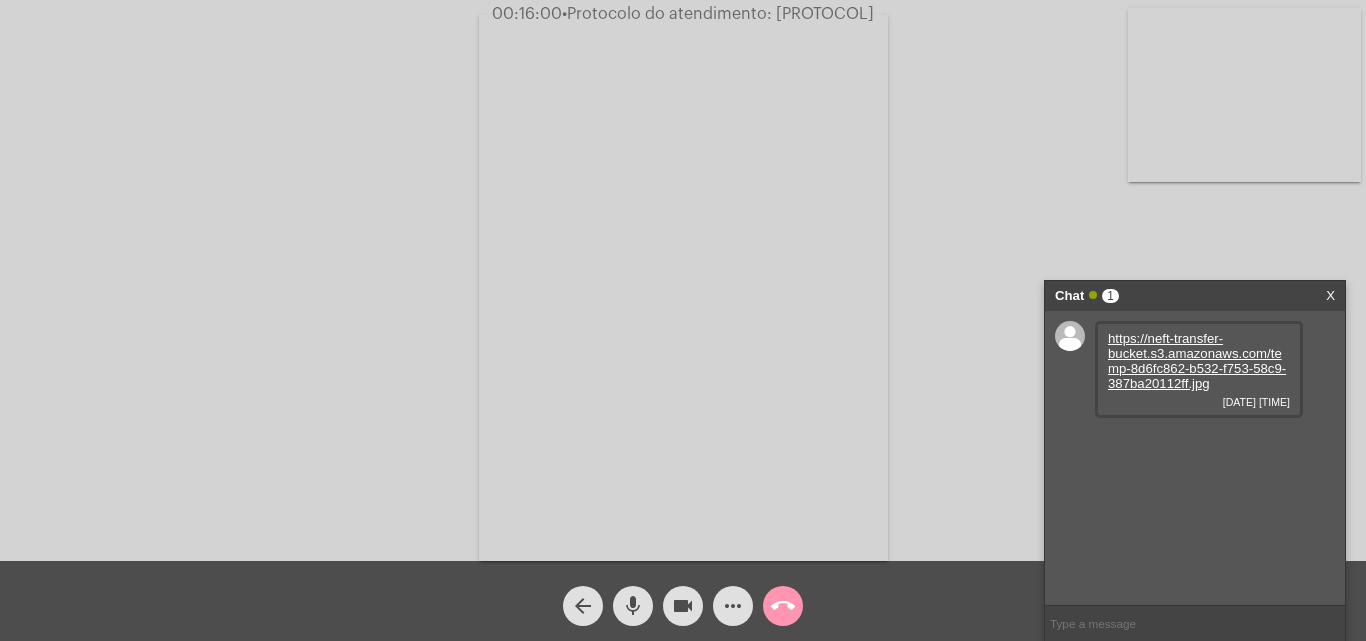 click on "mic" 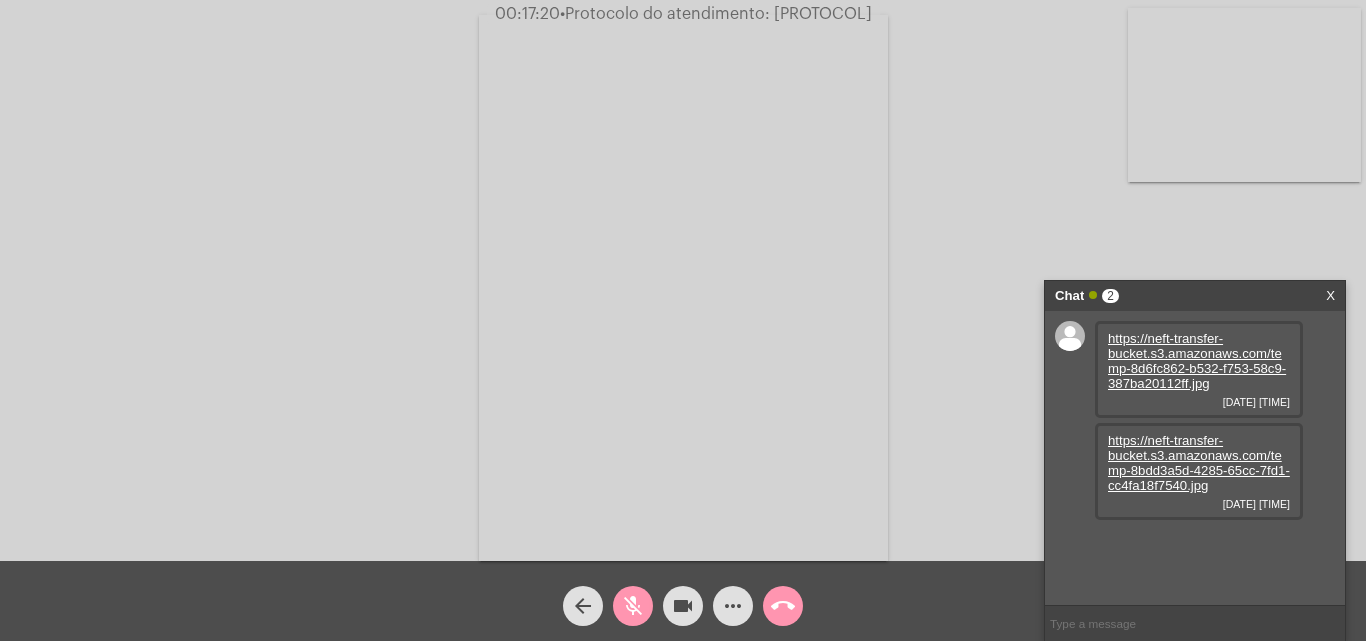 click on "mic_off" 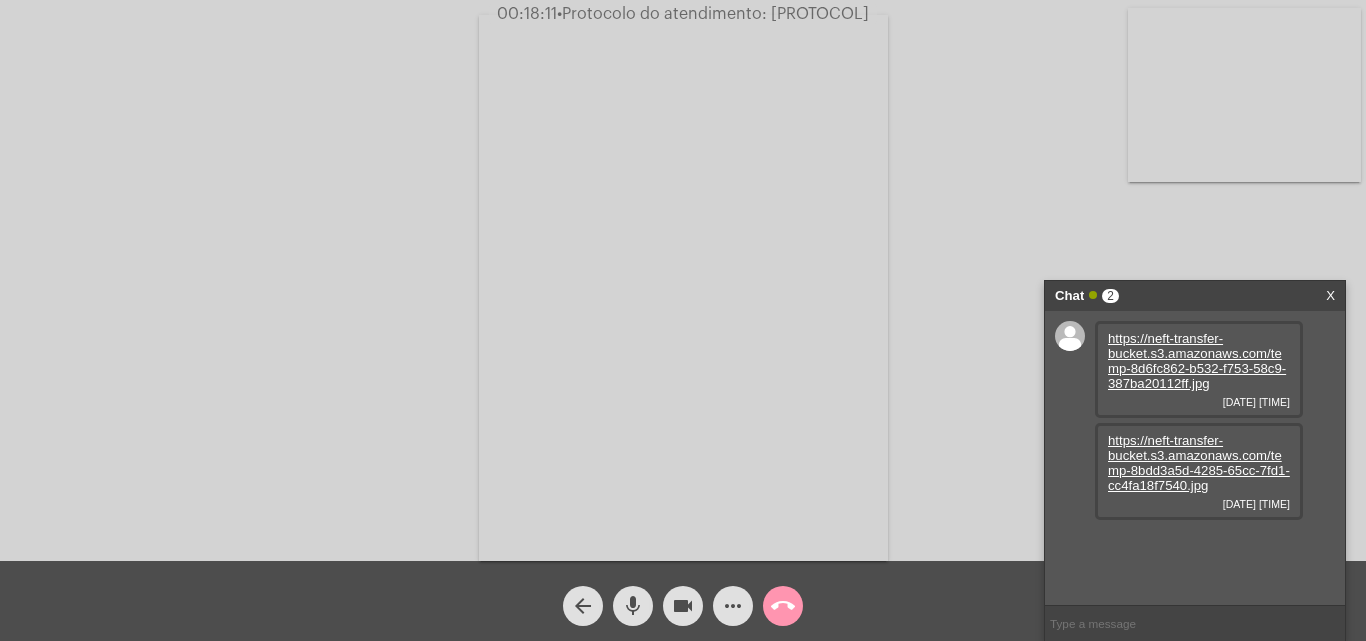 click on "•  Protocolo do atendimento: [PROTOCOL]" 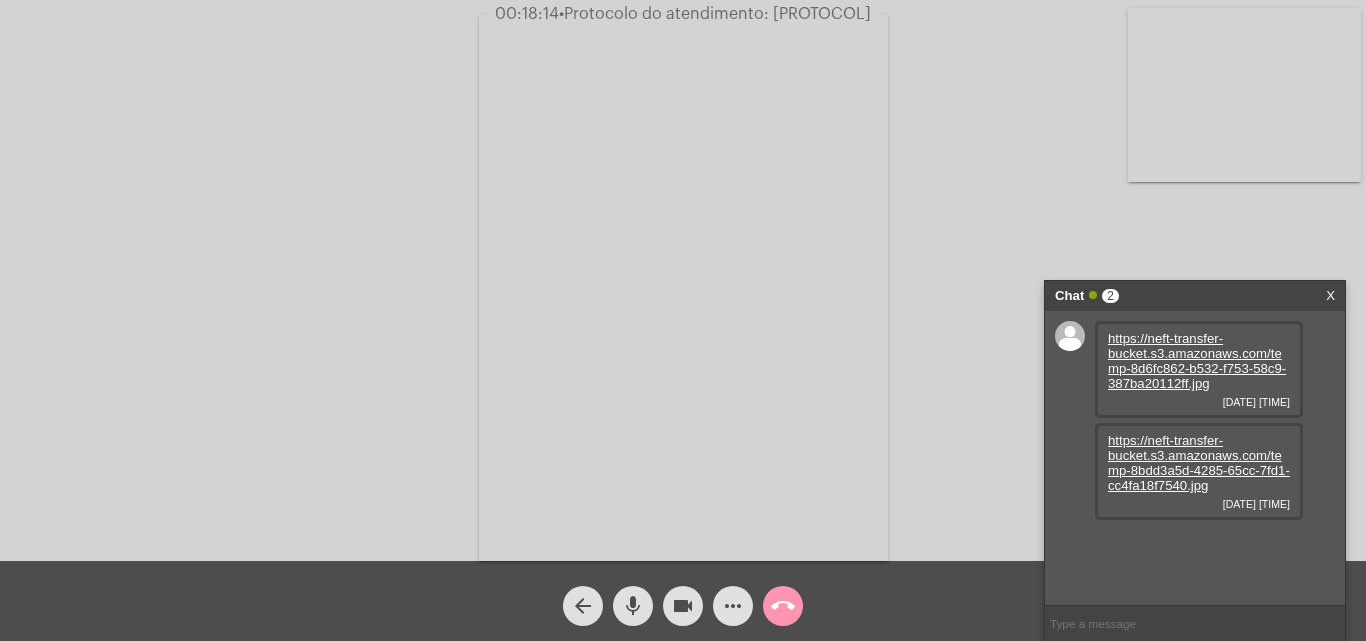 click on "https://neft-transfer-bucket.s3.amazonaws.com/temp-8bdd3a5d-4285-65cc-7fd1-cc4fa18f7540.jpg" at bounding box center [1199, 463] 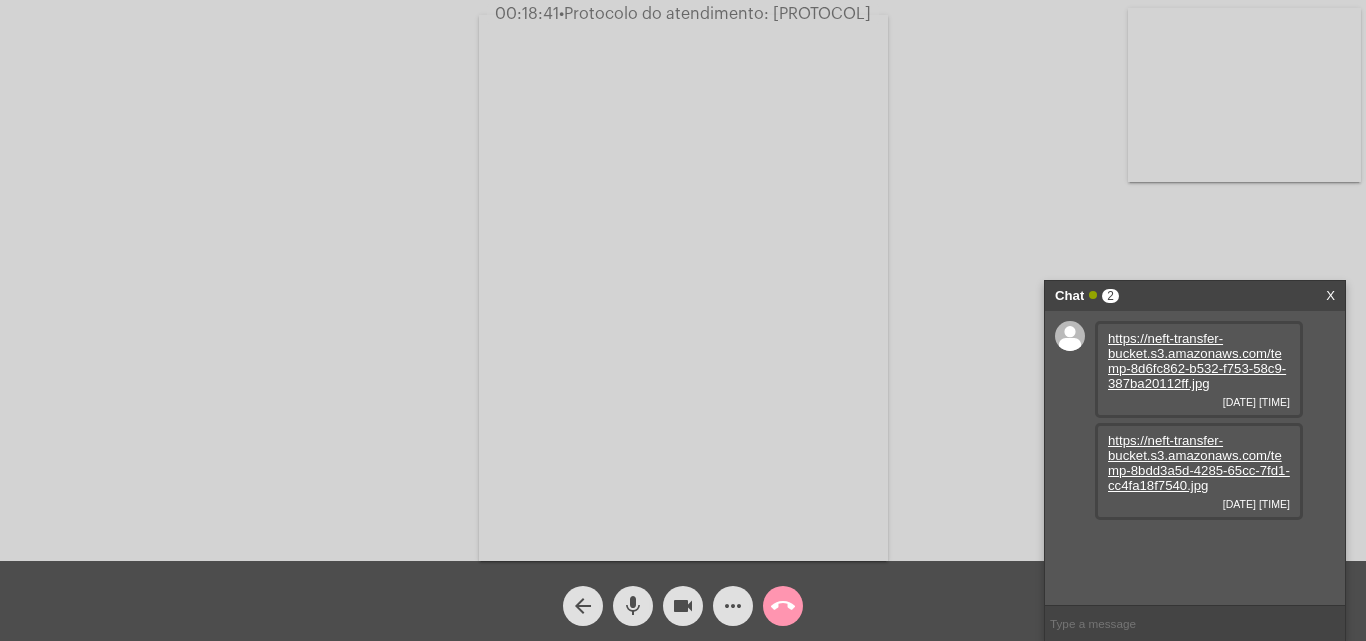 click on "call_end" 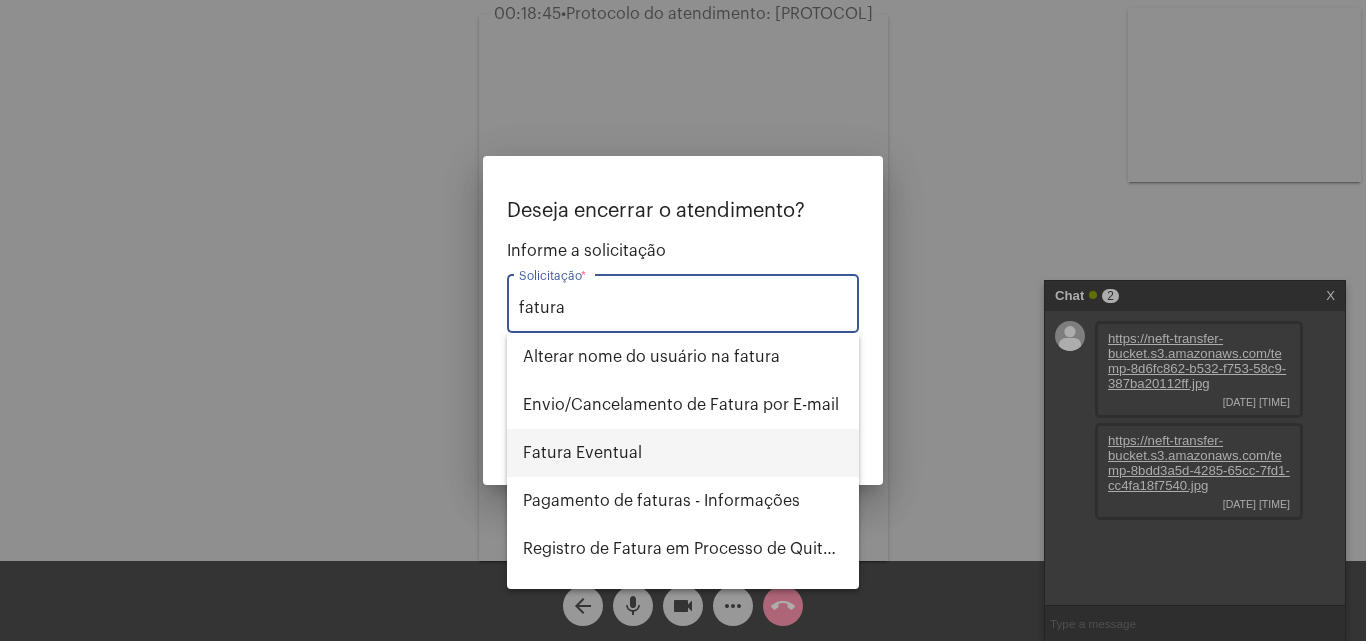 click on "Fatura Eventual" at bounding box center [683, 453] 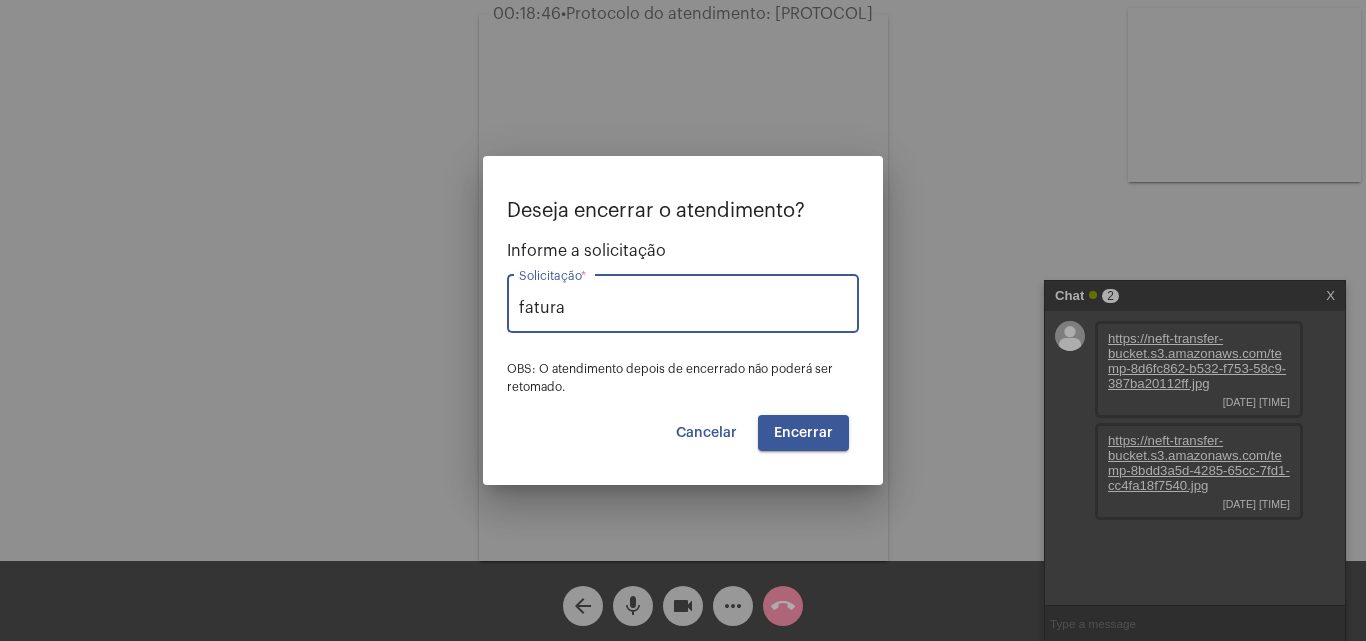 type on "Fatura Eventual" 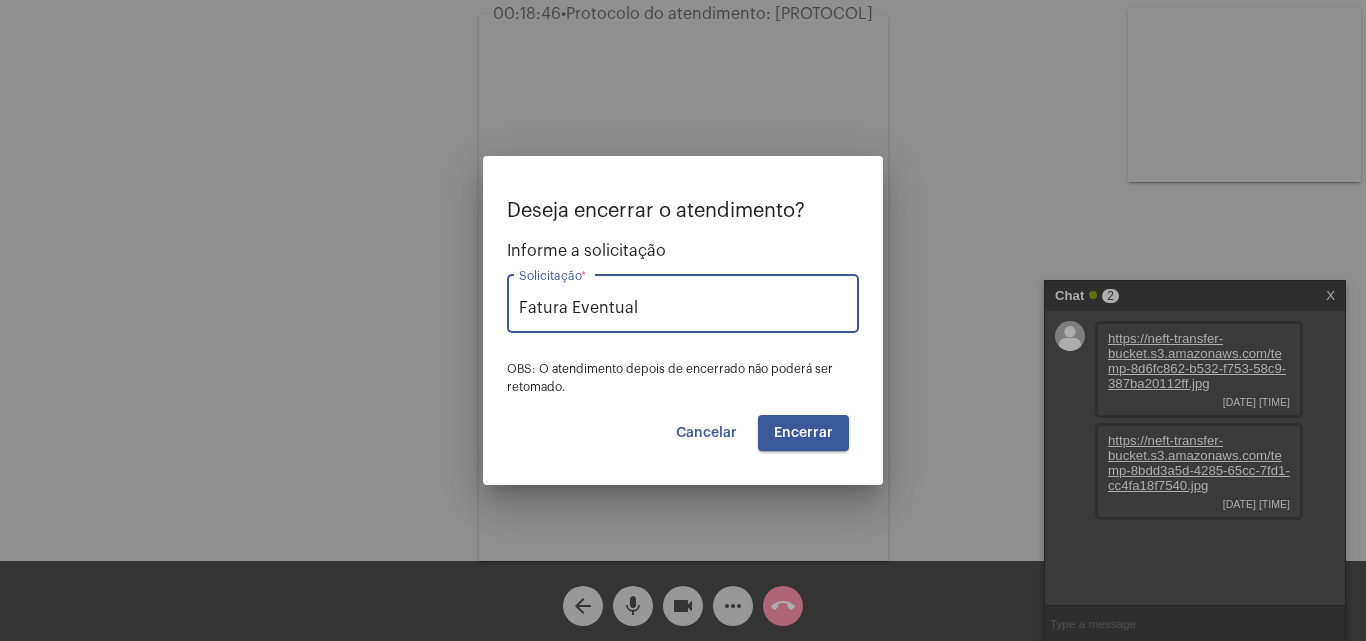 click on "Encerrar" at bounding box center (803, 433) 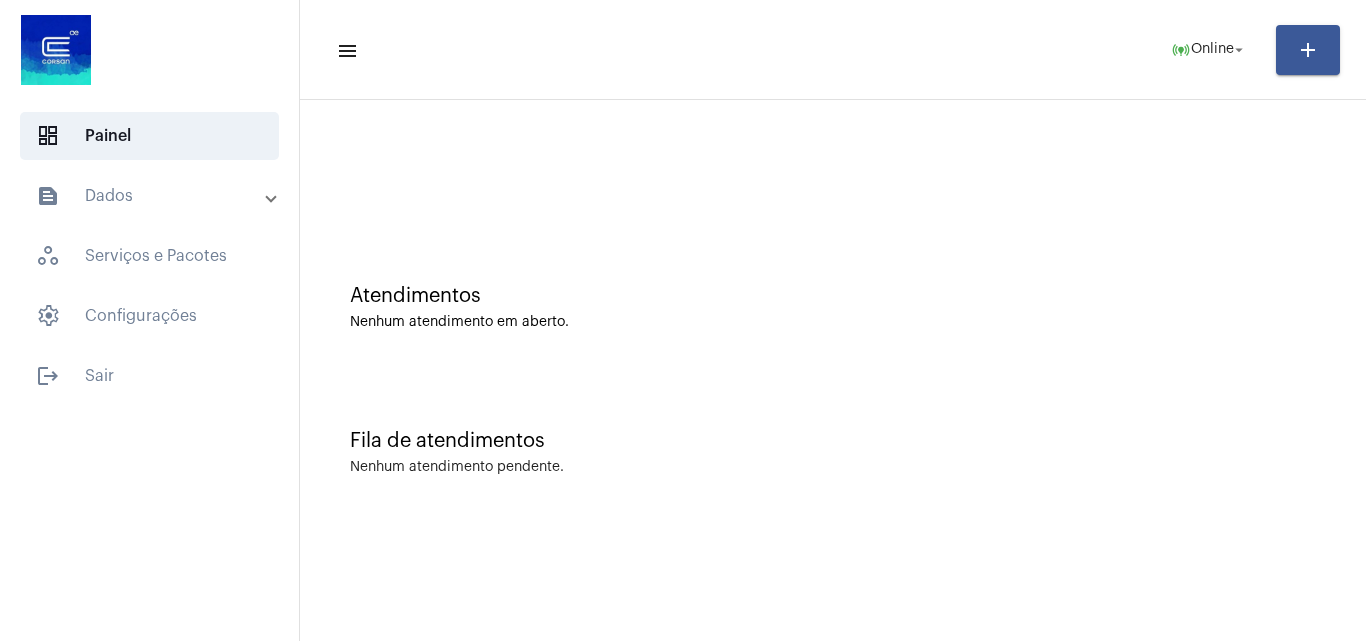 click 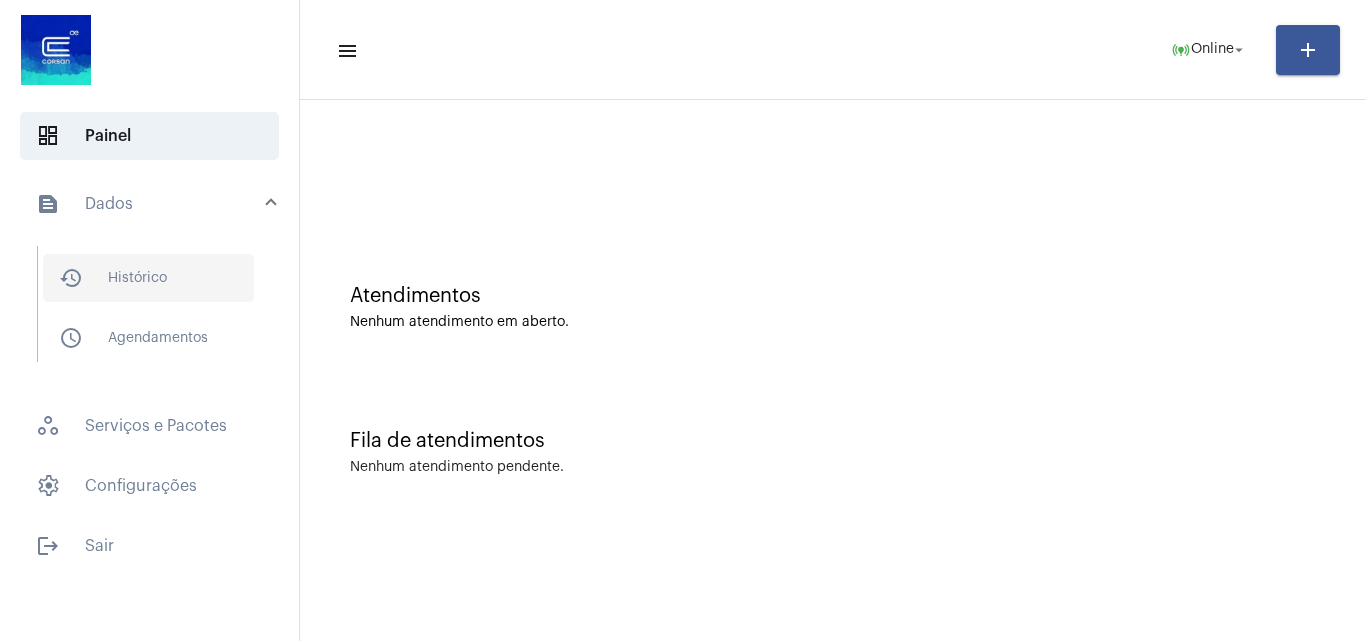 click on "history_outlined  Histórico" at bounding box center [148, 278] 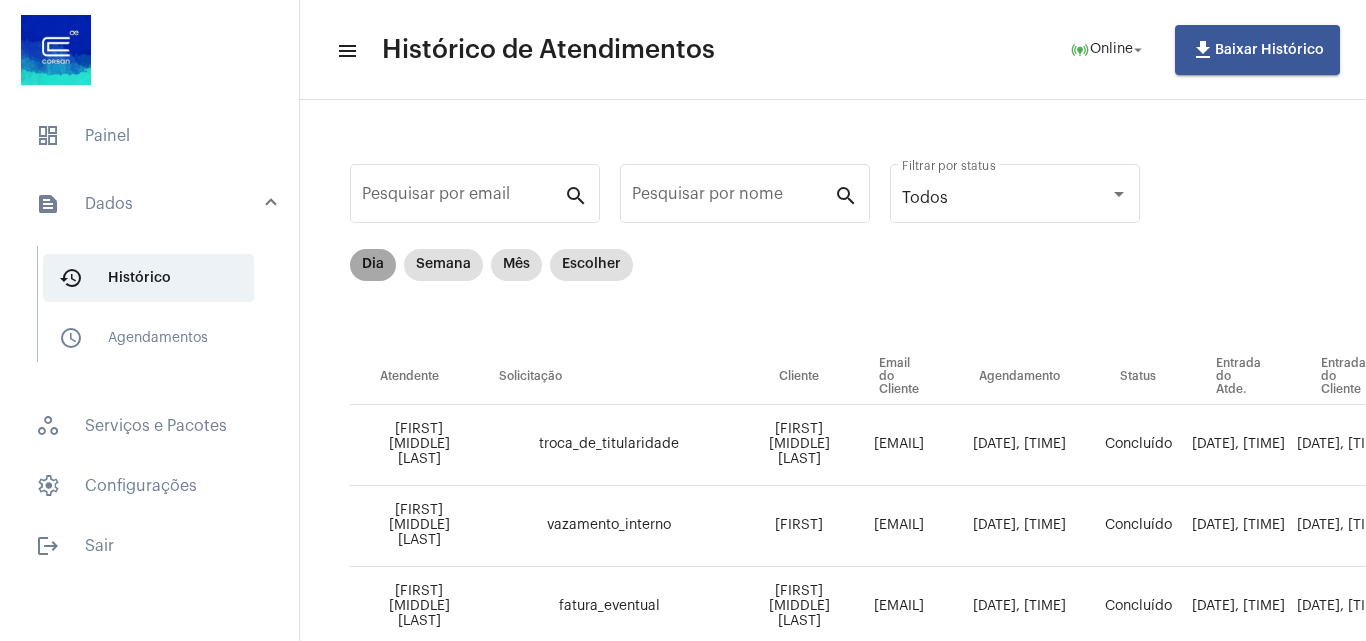 click on "Dia" at bounding box center [373, 265] 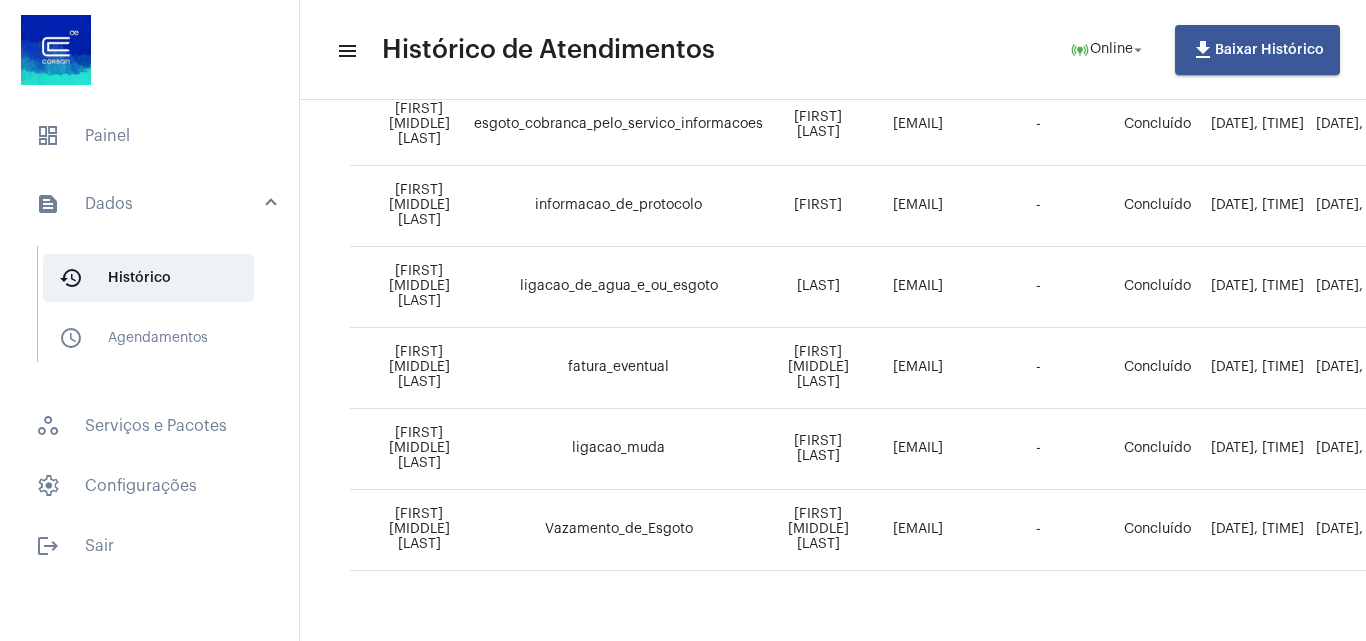 scroll, scrollTop: 1019, scrollLeft: 0, axis: vertical 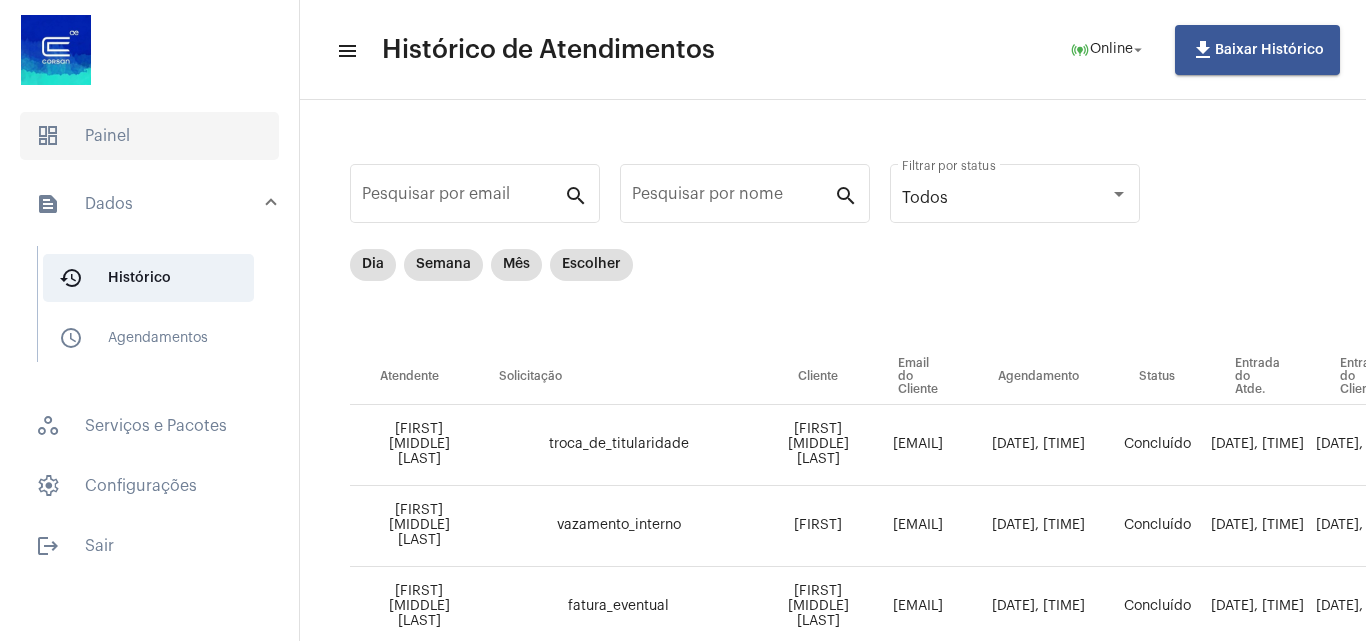 click on "dashboard   Painel" 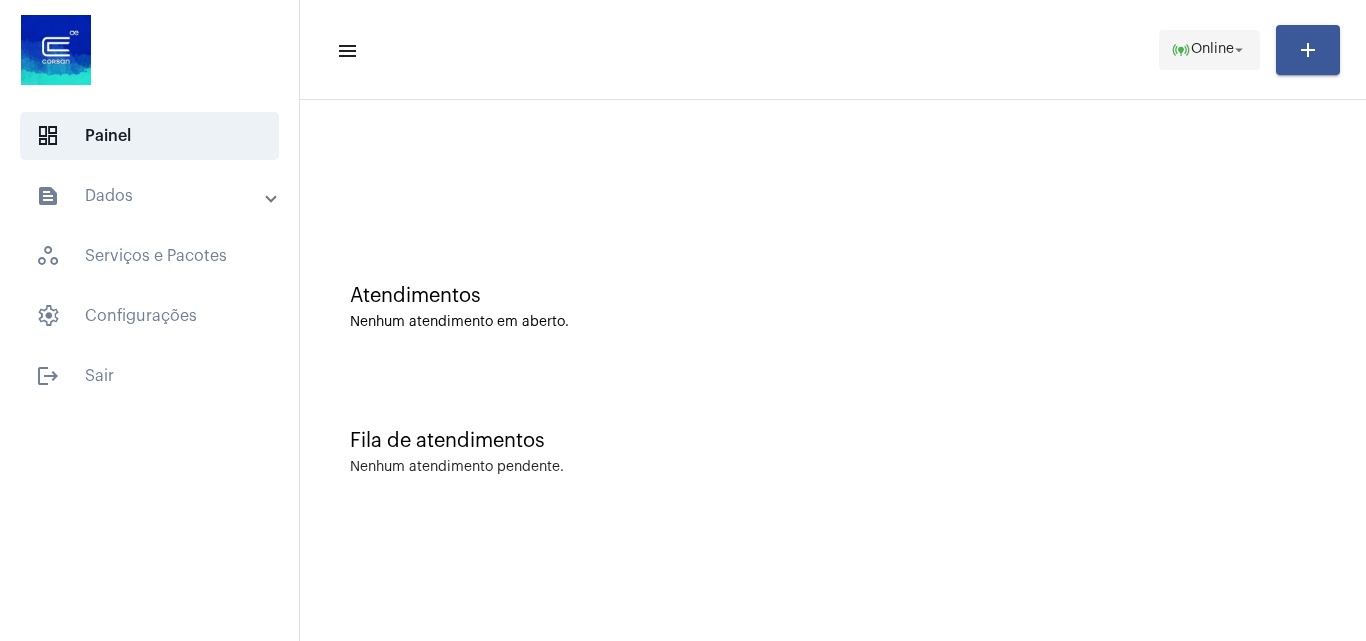 click on "online_prediction  Online arrow_drop_down" 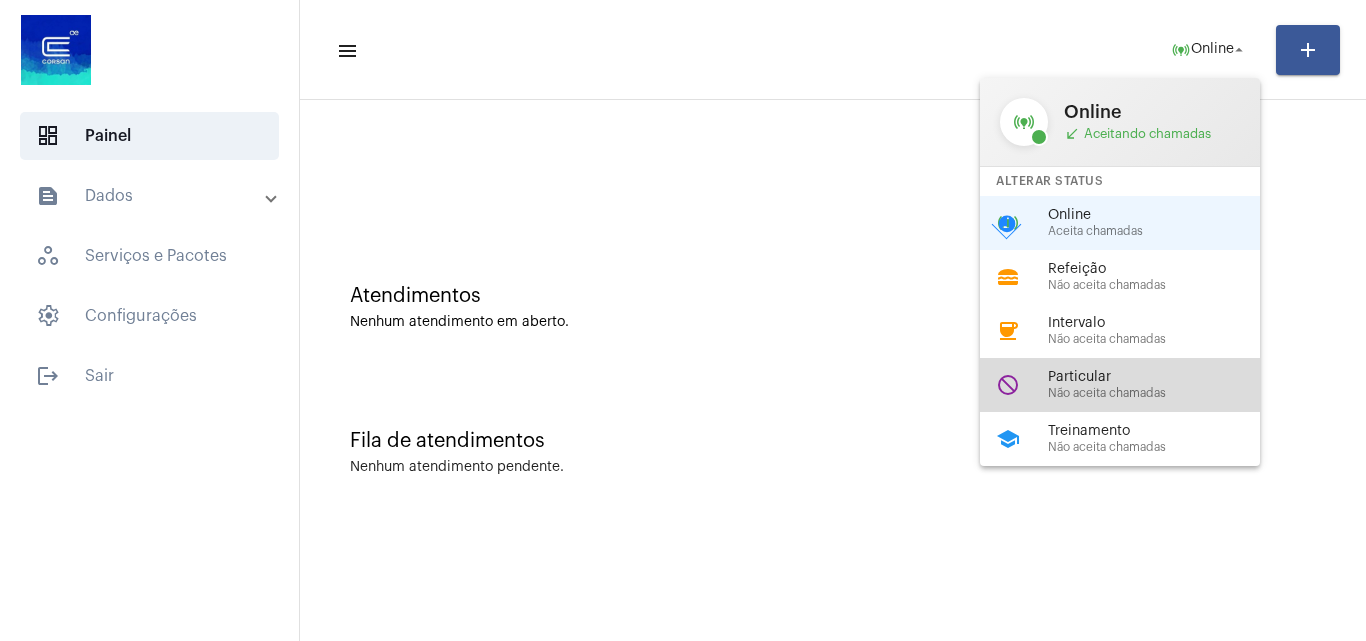 click on "Não aceita chamadas" at bounding box center [1162, 393] 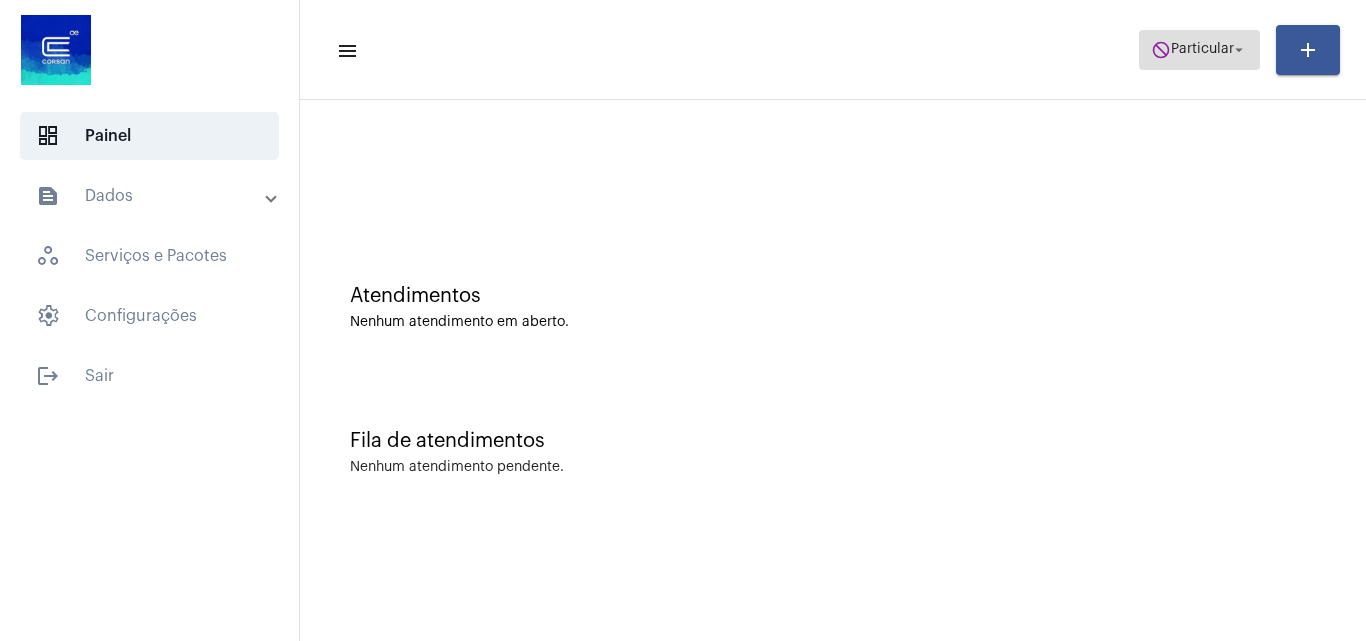 click on "do_not_disturb  Particular arrow_drop_down" 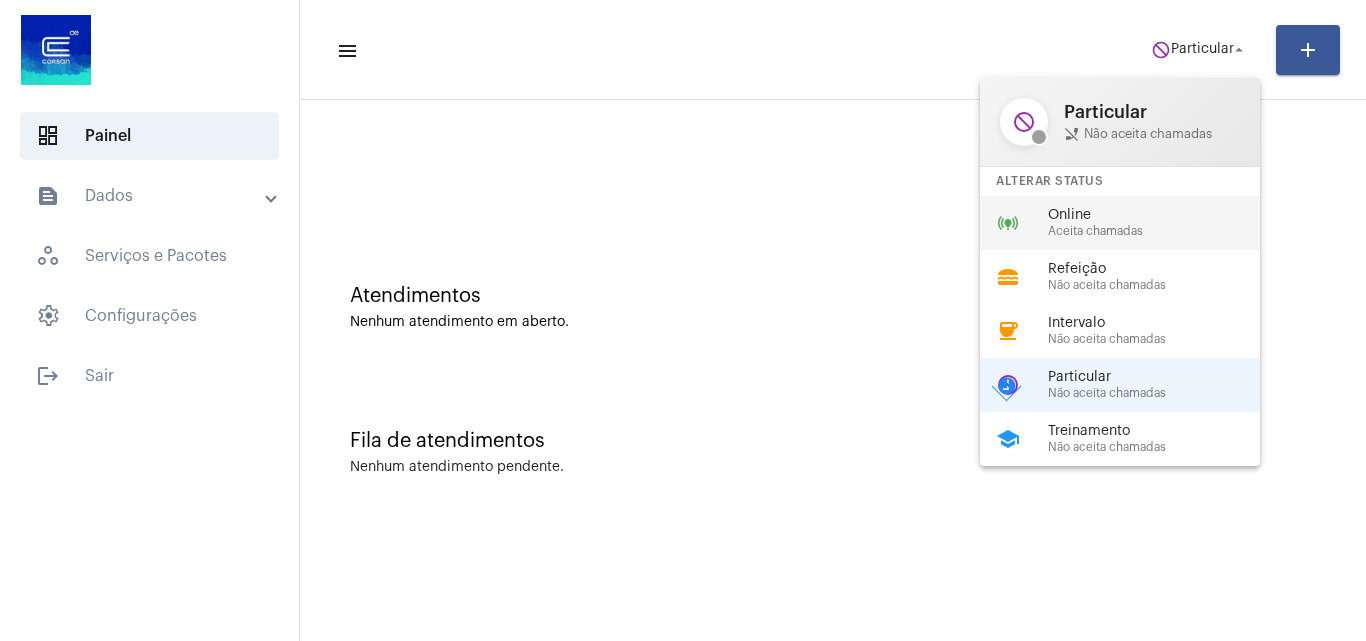 click on "Online" at bounding box center (1162, 215) 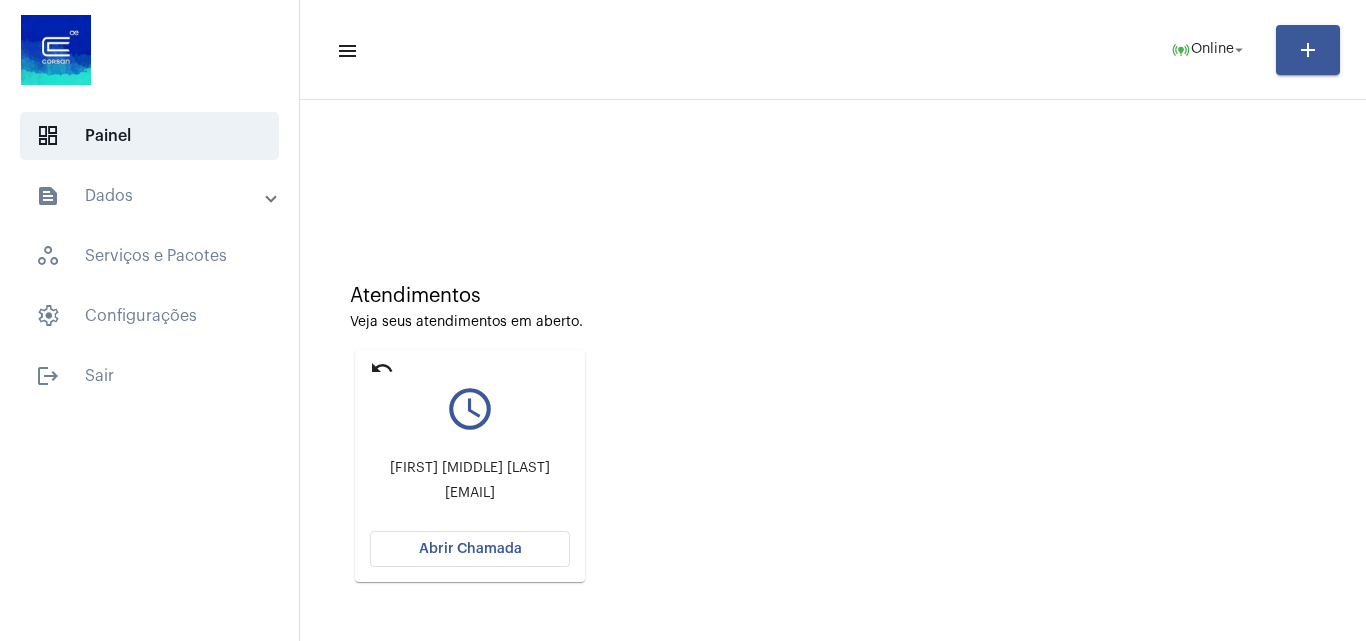click on "Abrir Chamada" 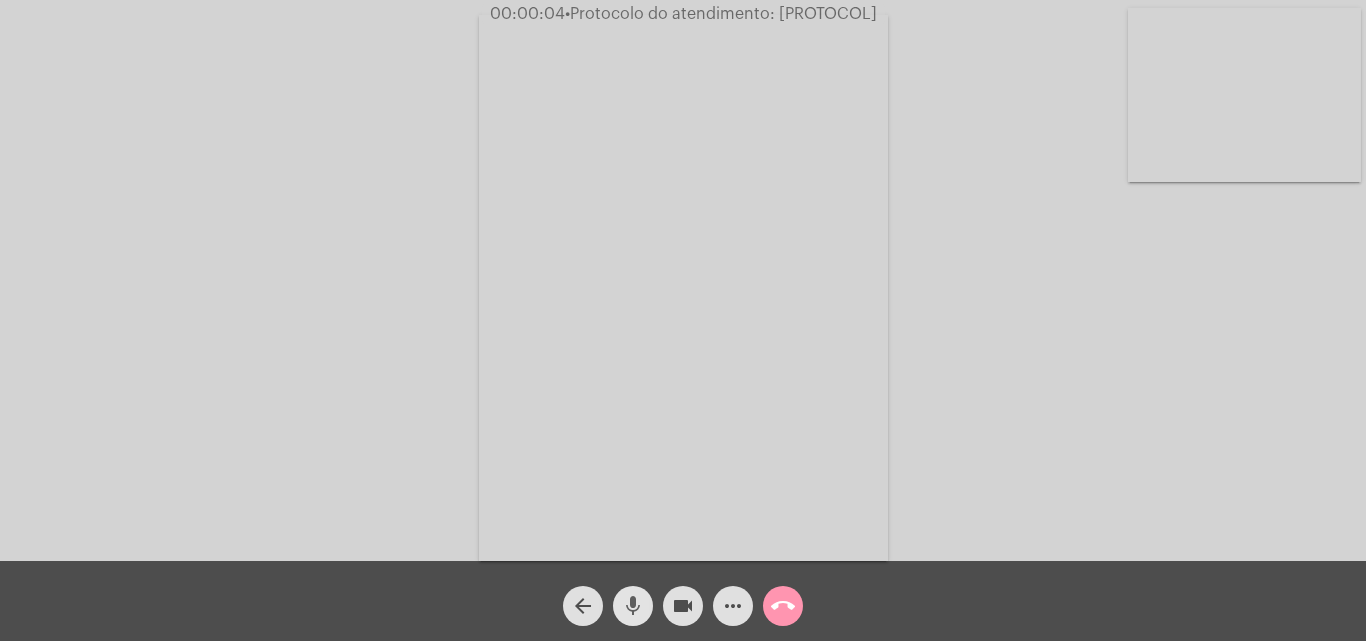 click on "mic" 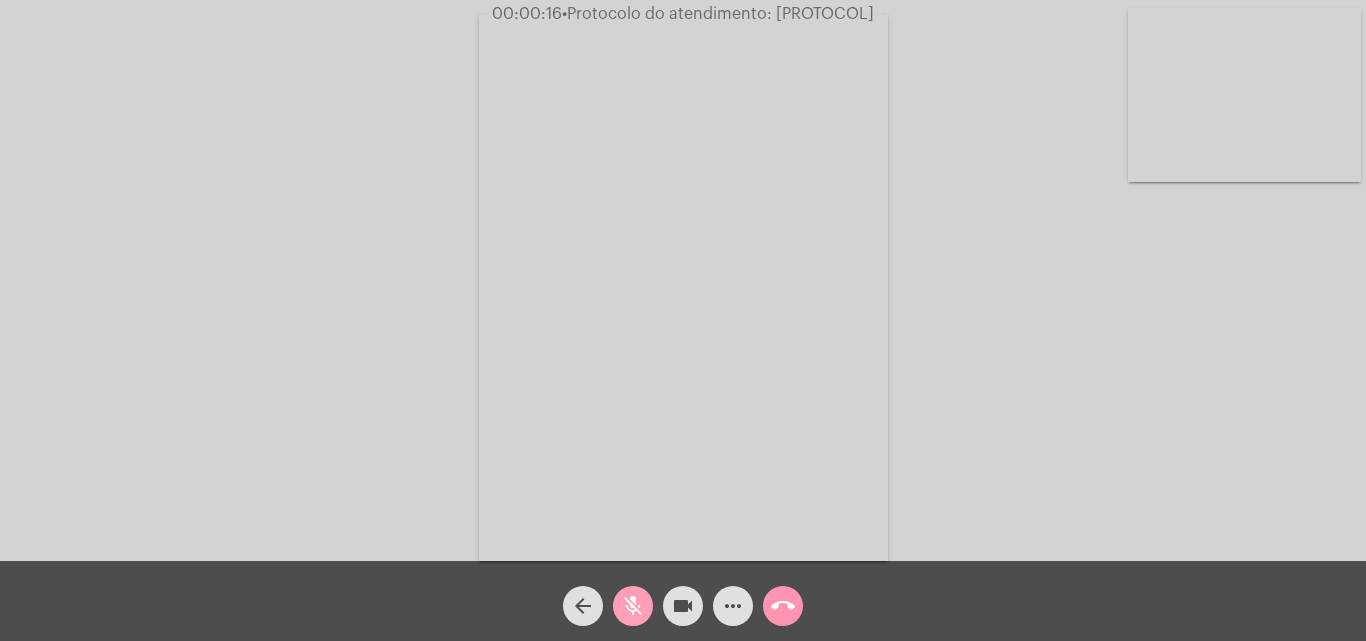 click on "mic_off" 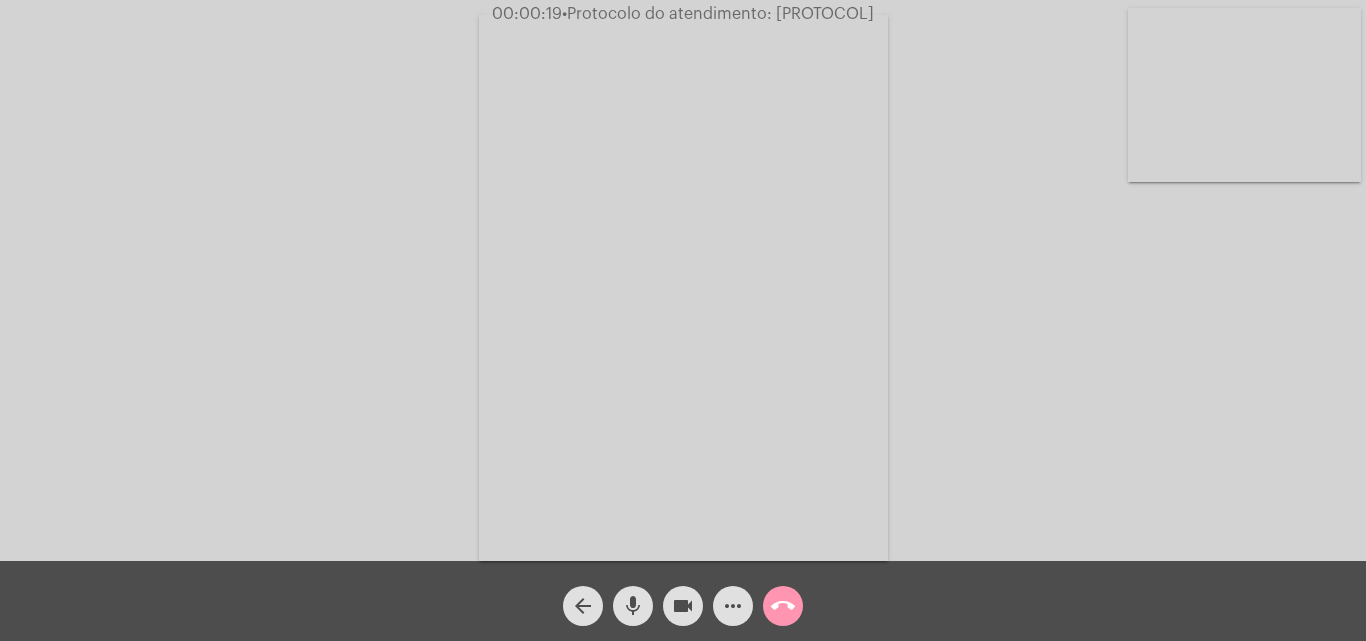 click on "mic" 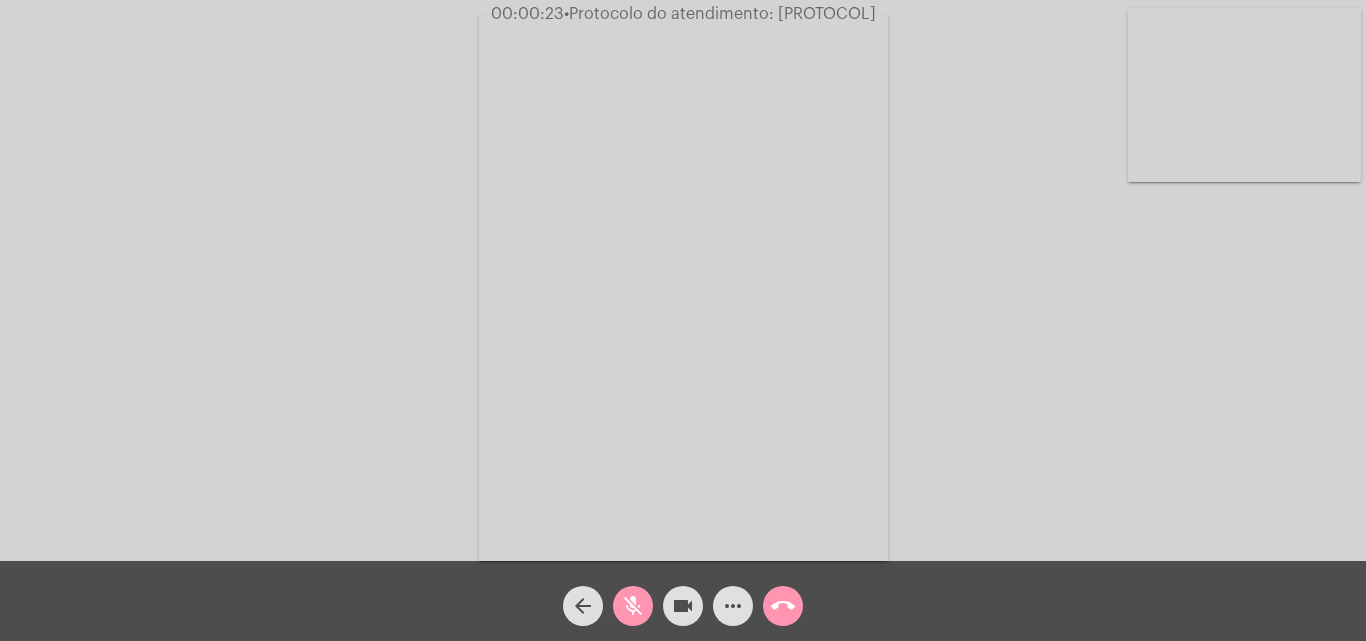 click on "mic_off" 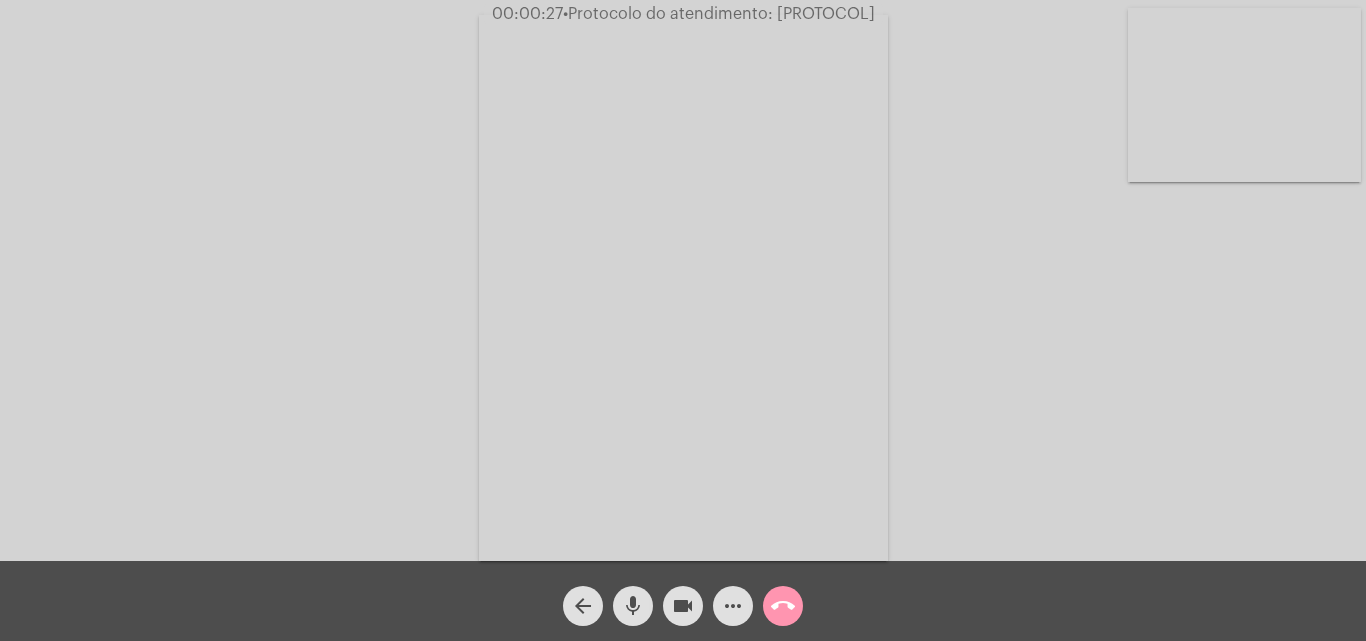 click on "mic" 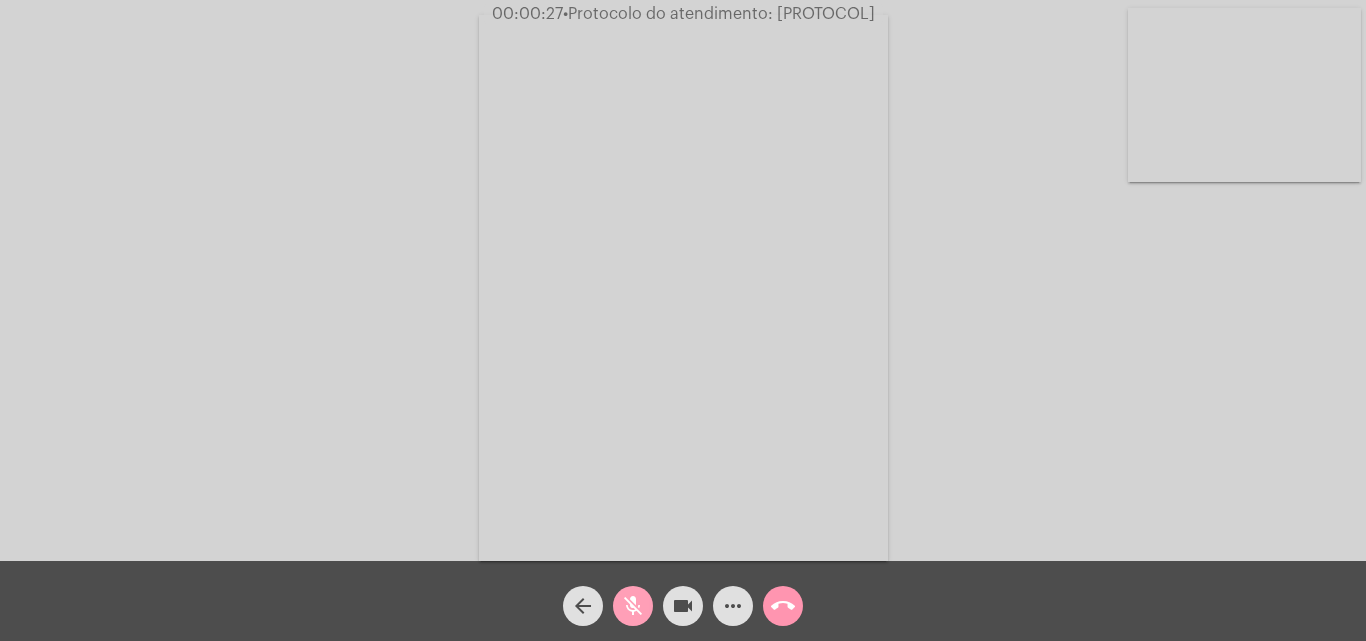 click on "mic_off" 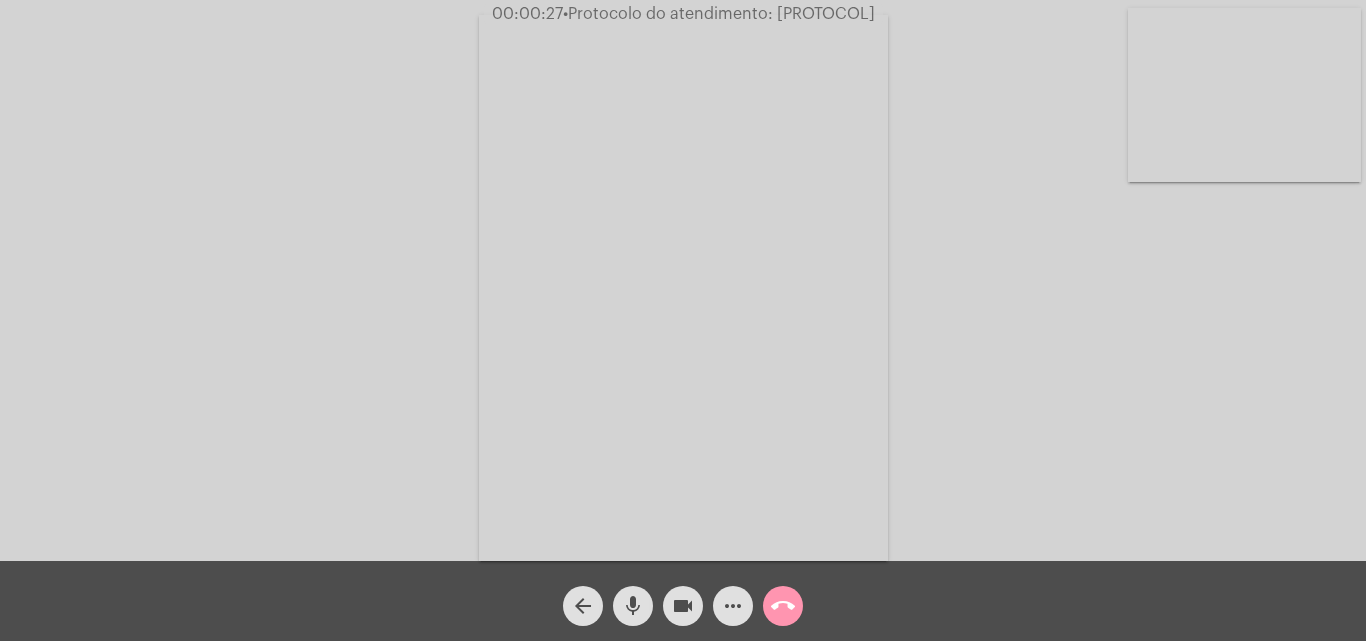 click on "mic" 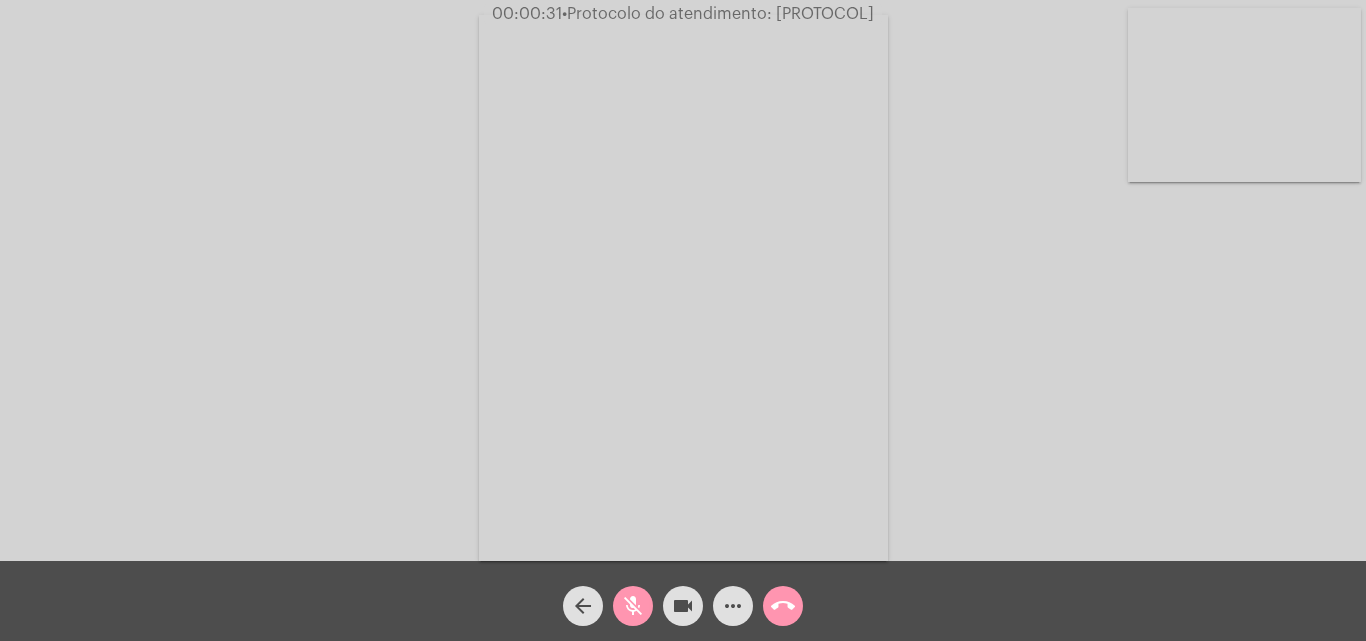 click on "mic_off" 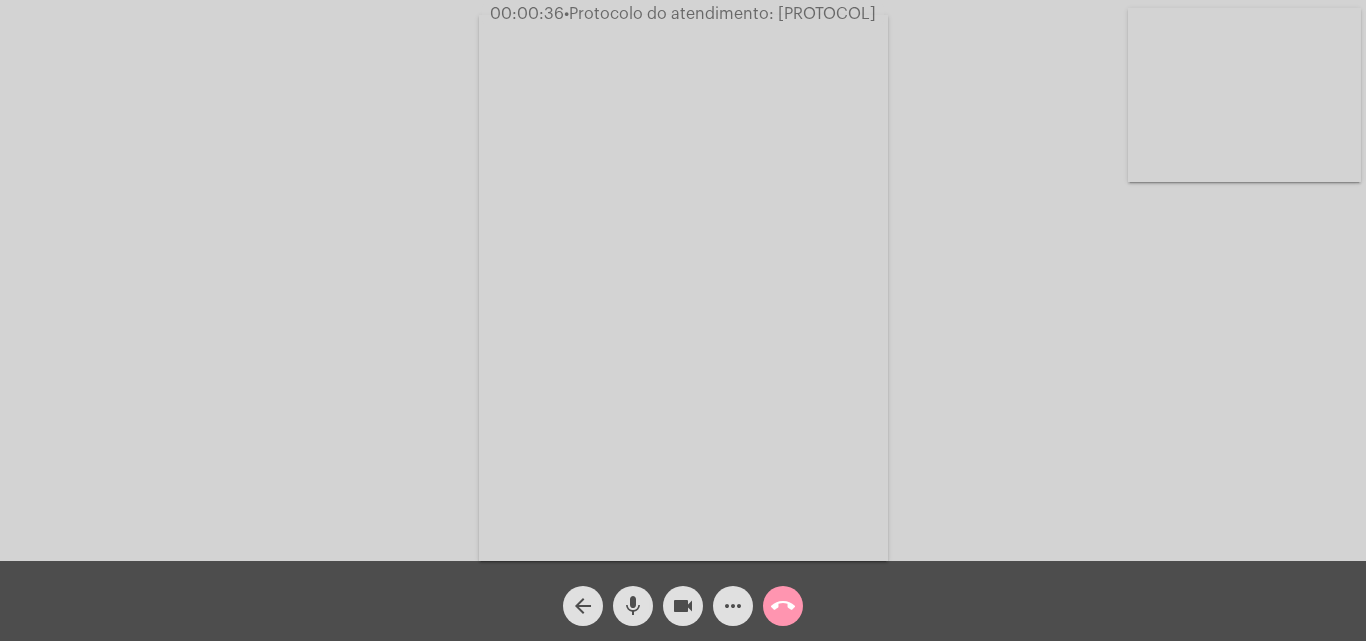 click on "mic" 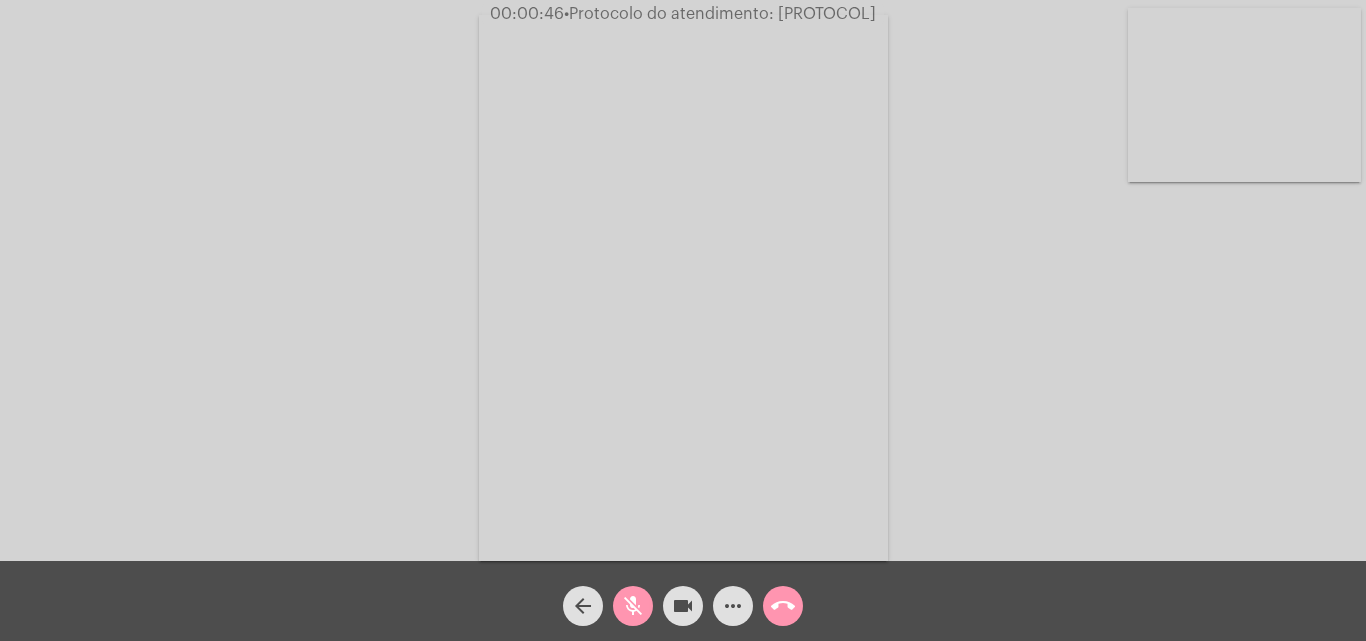 click on "mic_off" 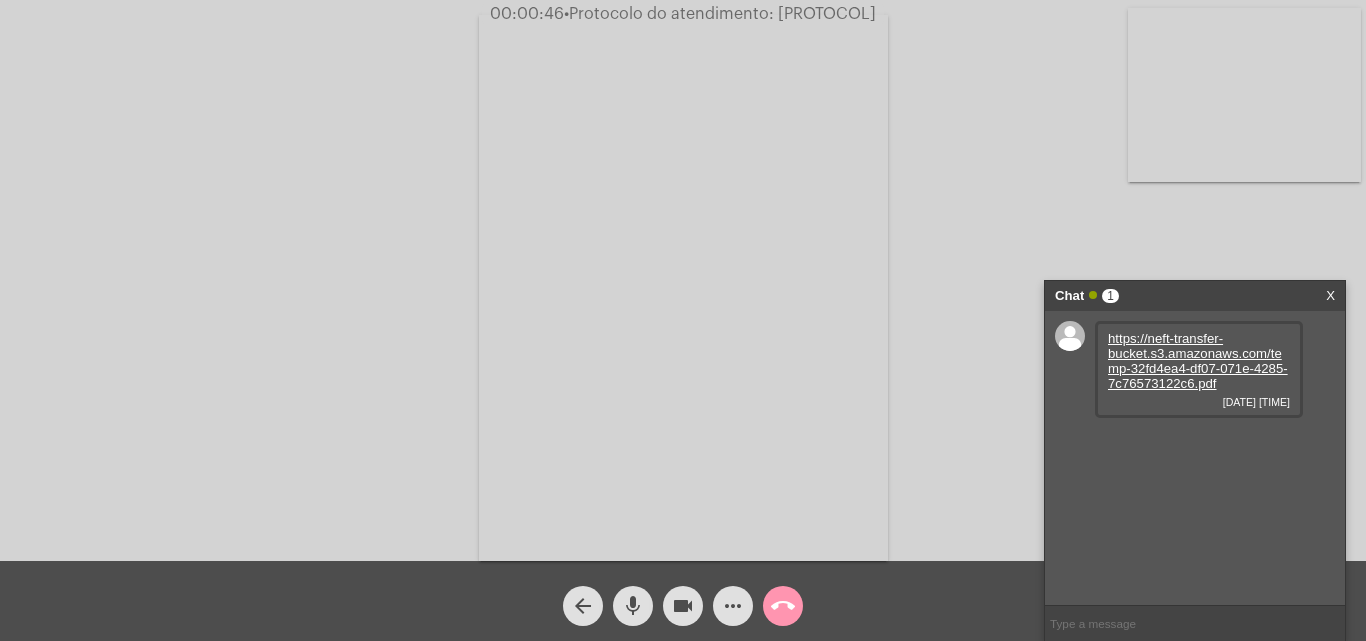 click on "mic" 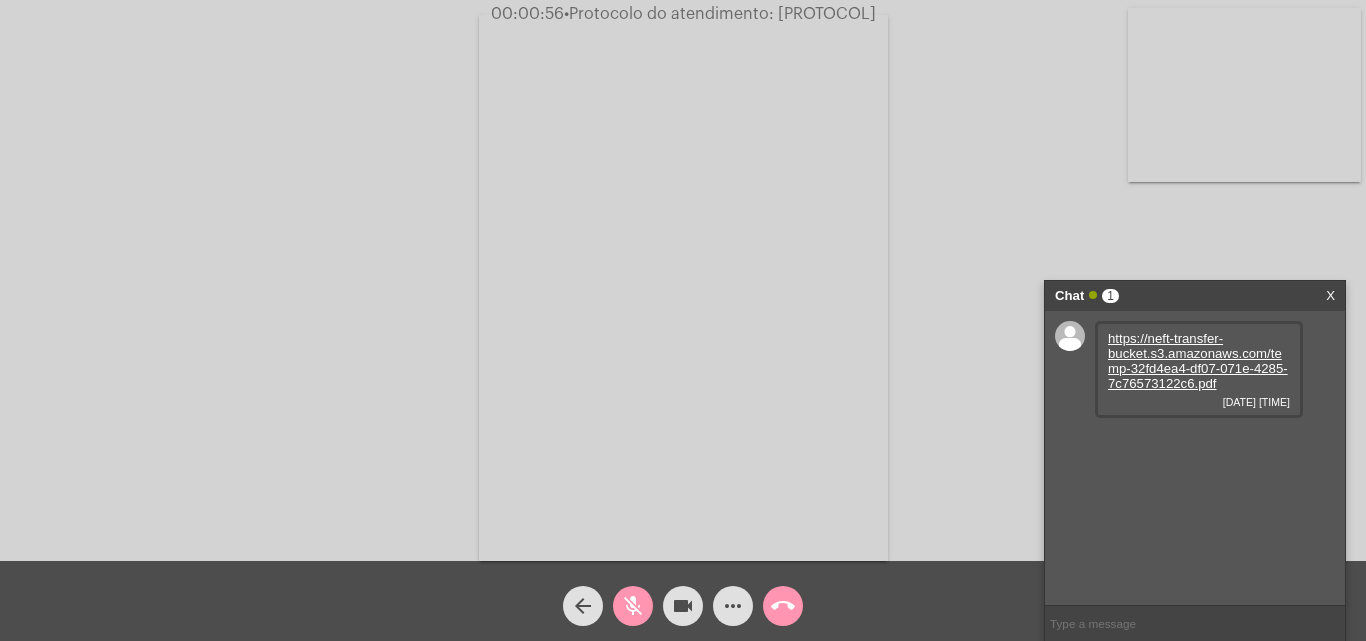 click on "mic_off" 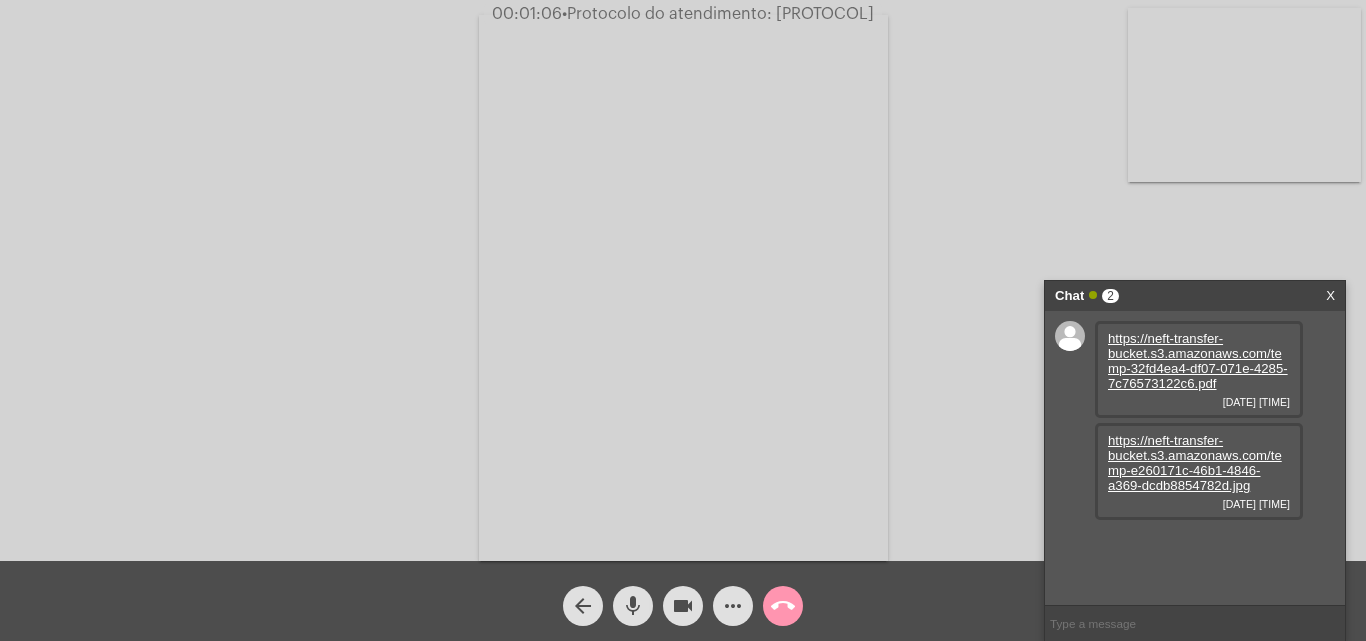 click on "mic" 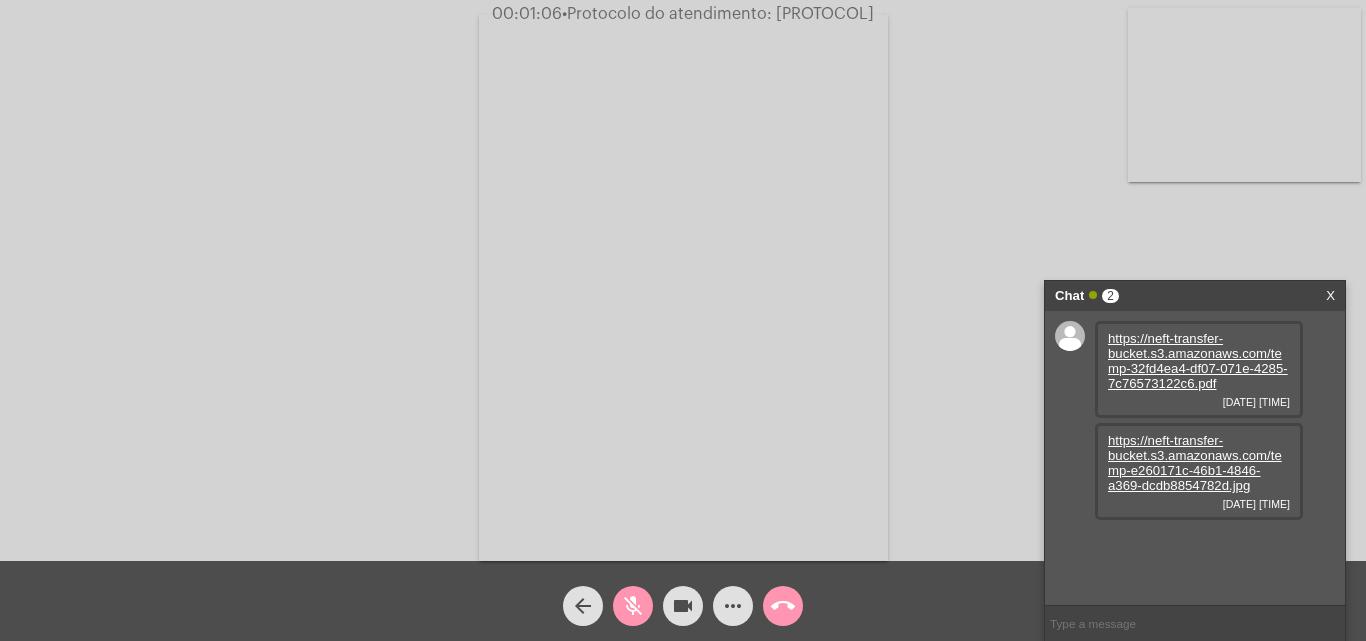 click on "https://neft-transfer-bucket.s3.amazonaws.com/temp-32fd4ea4-df07-071e-4285-7c76573122c6.pdf" at bounding box center [1198, 361] 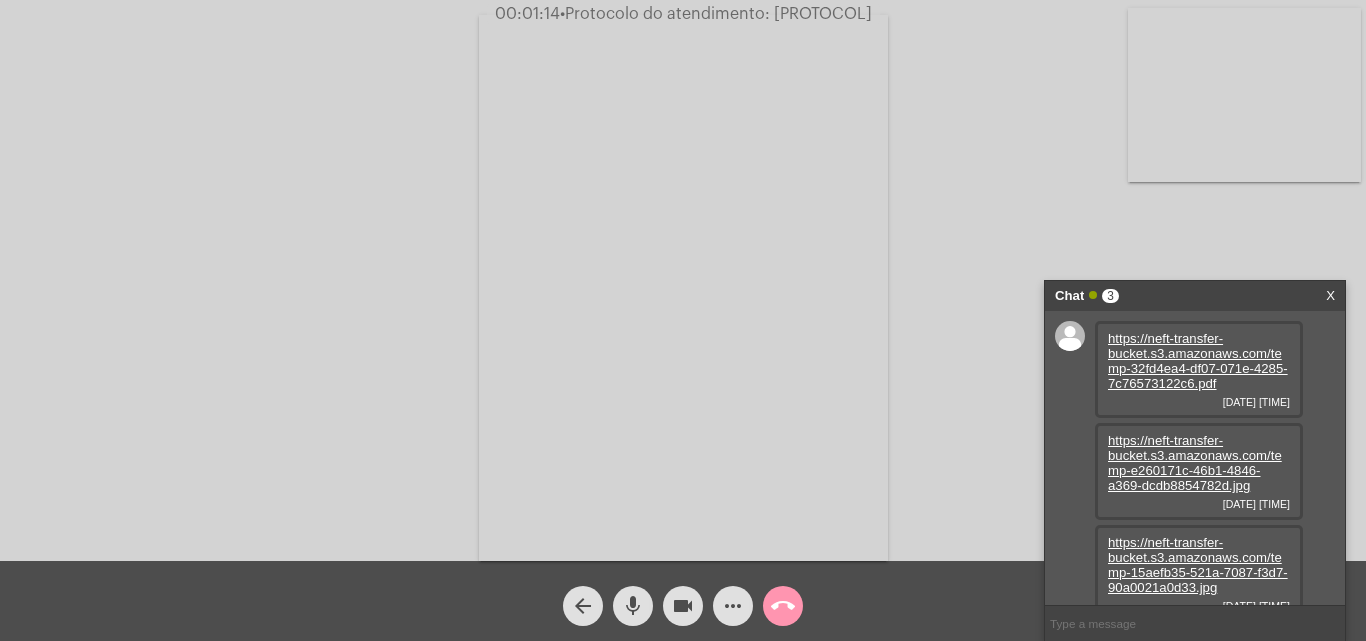 click on "mic" 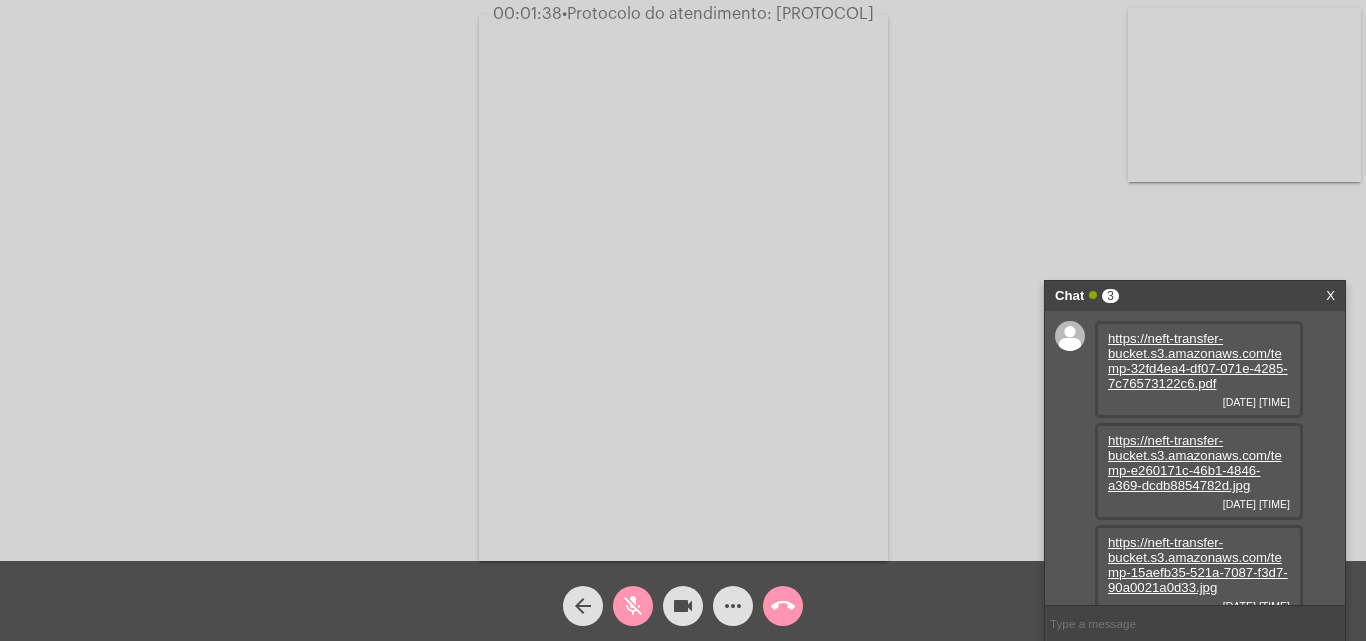 click on "https://neft-transfer-bucket.s3.amazonaws.com/temp-e260171c-46b1-4846-a369-dcdb8854782d.jpg" at bounding box center (1195, 463) 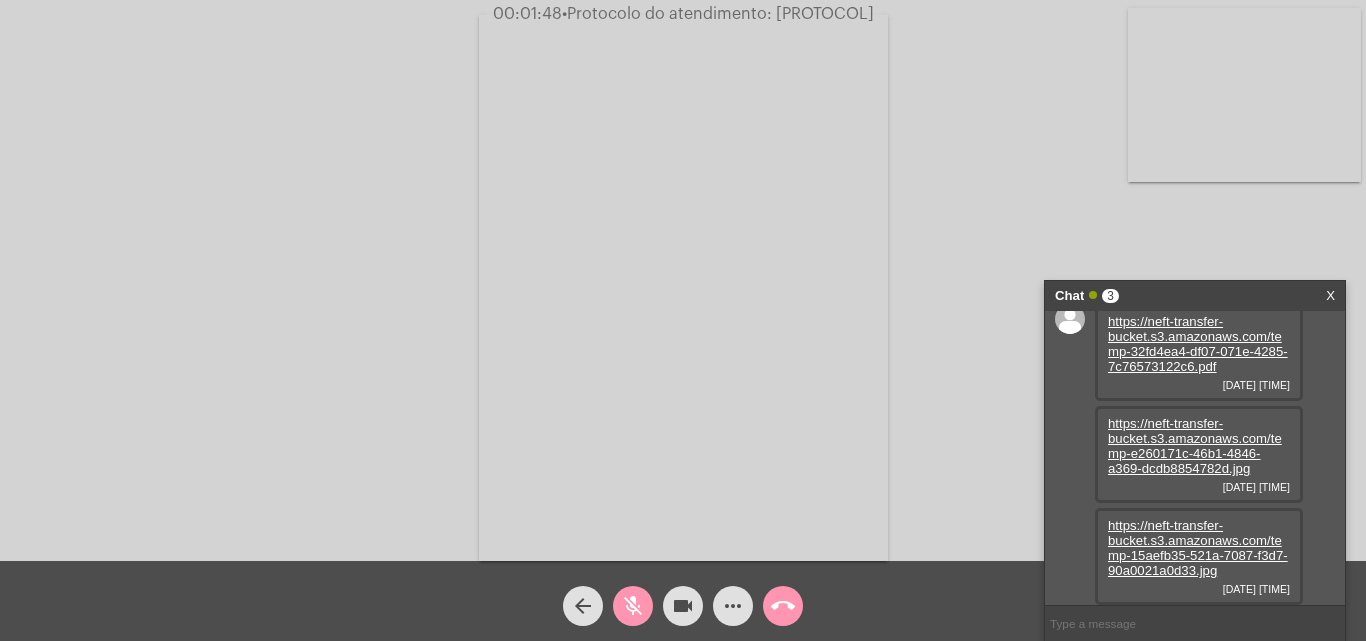click on "mic_off" 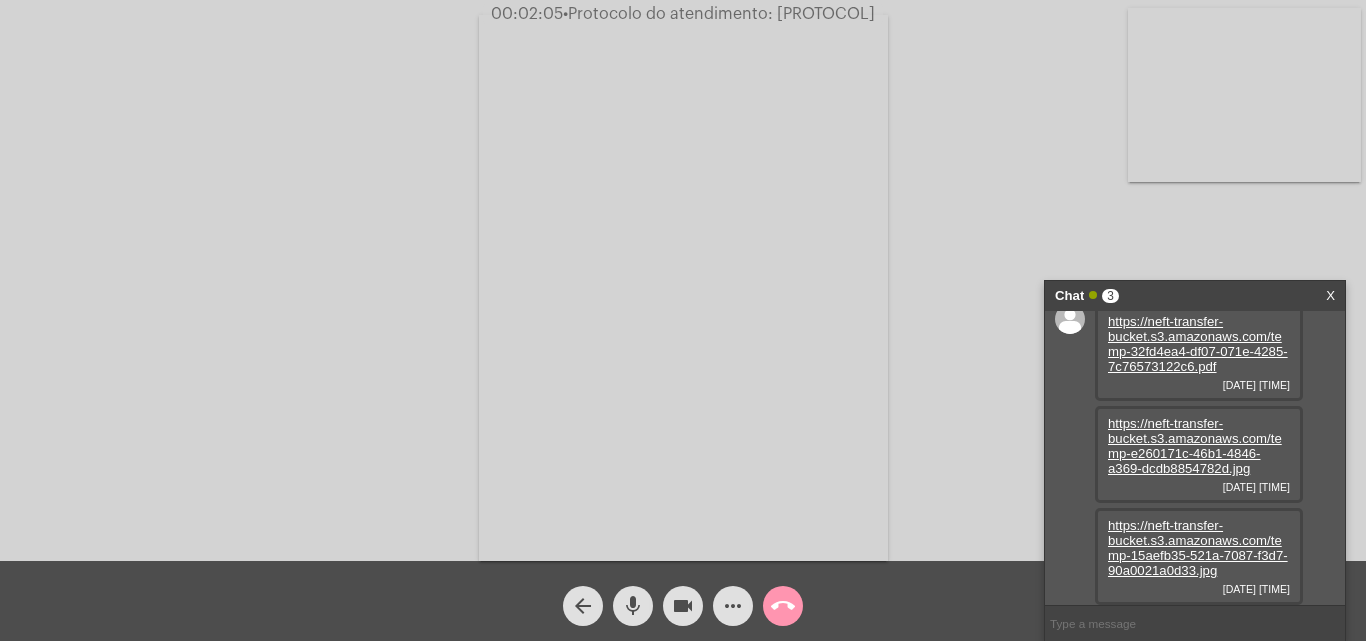 click on "mic" 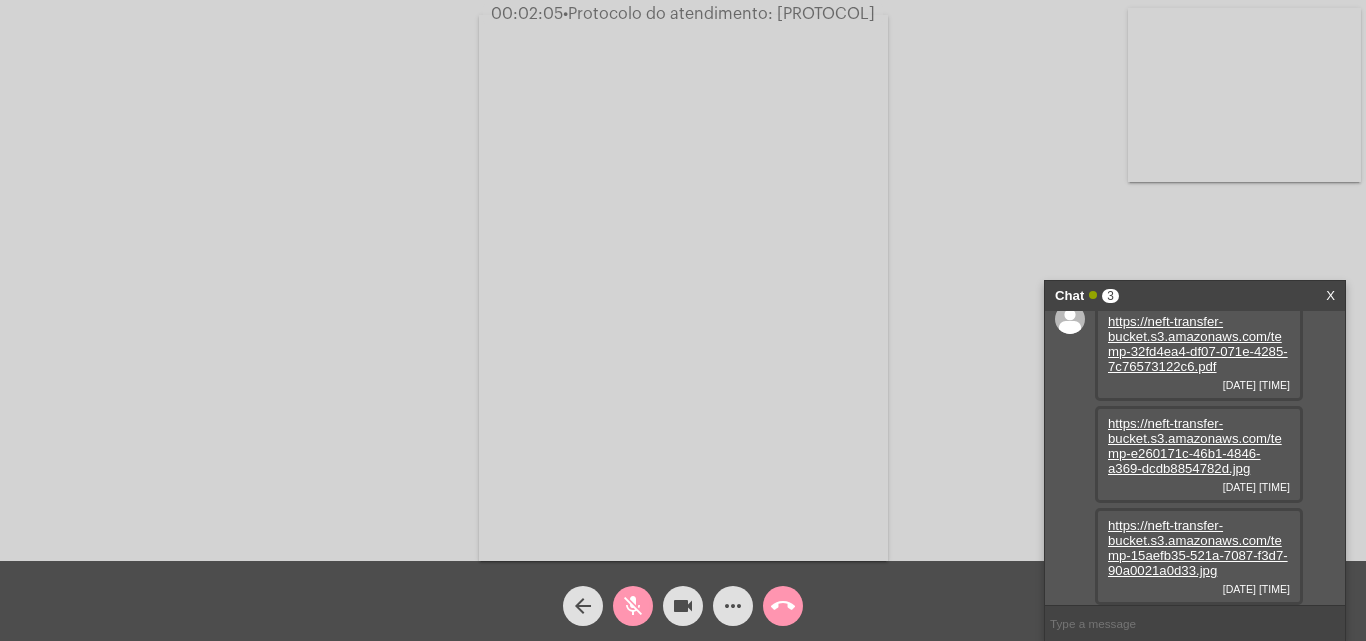 click on "https://neft-transfer-bucket.s3.amazonaws.com/temp-15aefb35-521a-7087-f3d7-90a0021a0d33.jpg" at bounding box center [1198, 548] 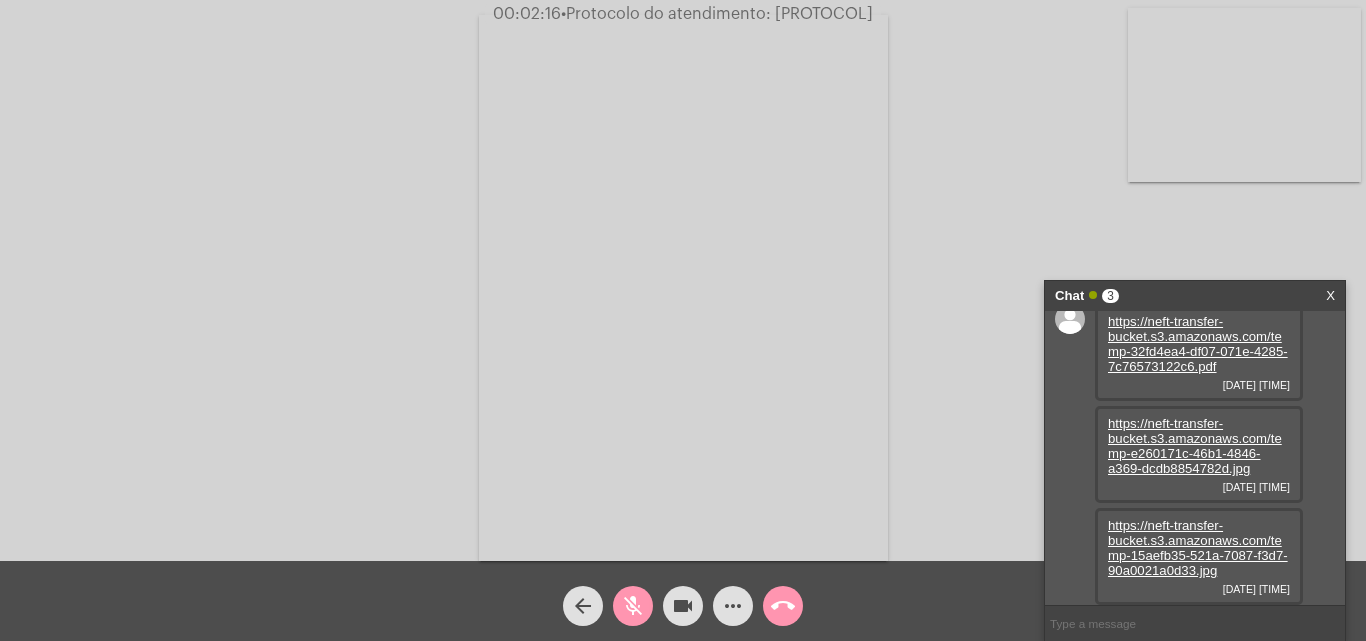 scroll, scrollTop: 17, scrollLeft: 0, axis: vertical 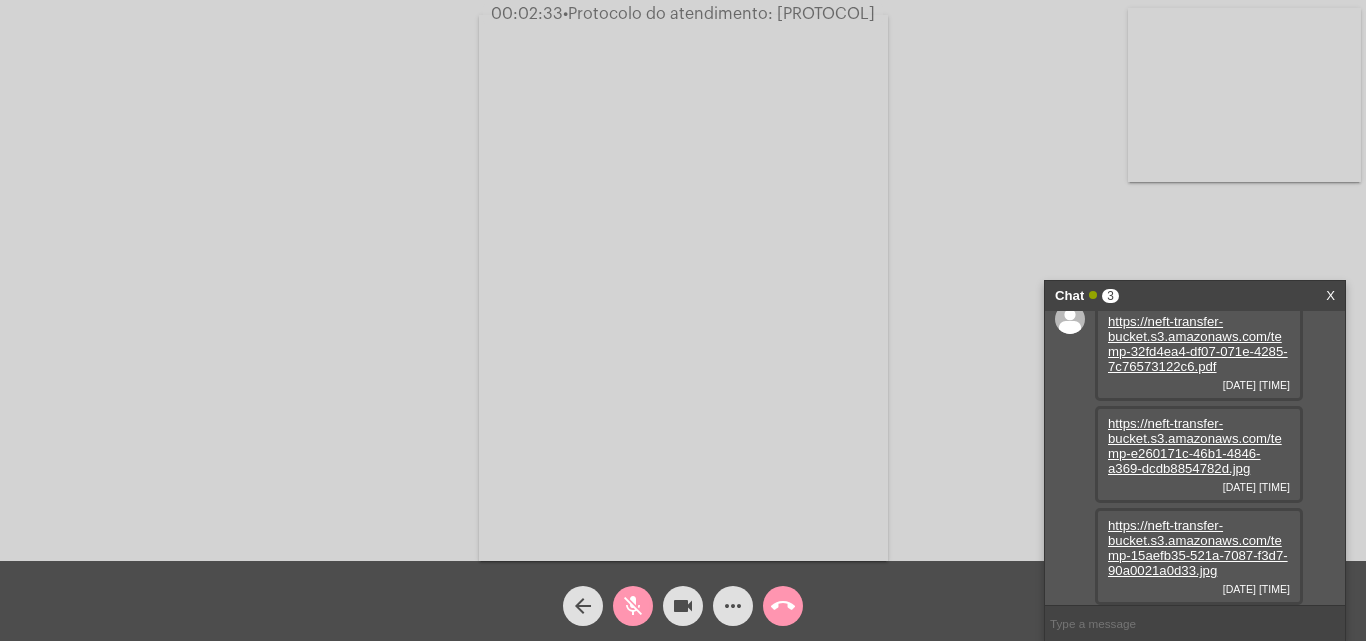 click on "Acessando Câmera e Microfone..." 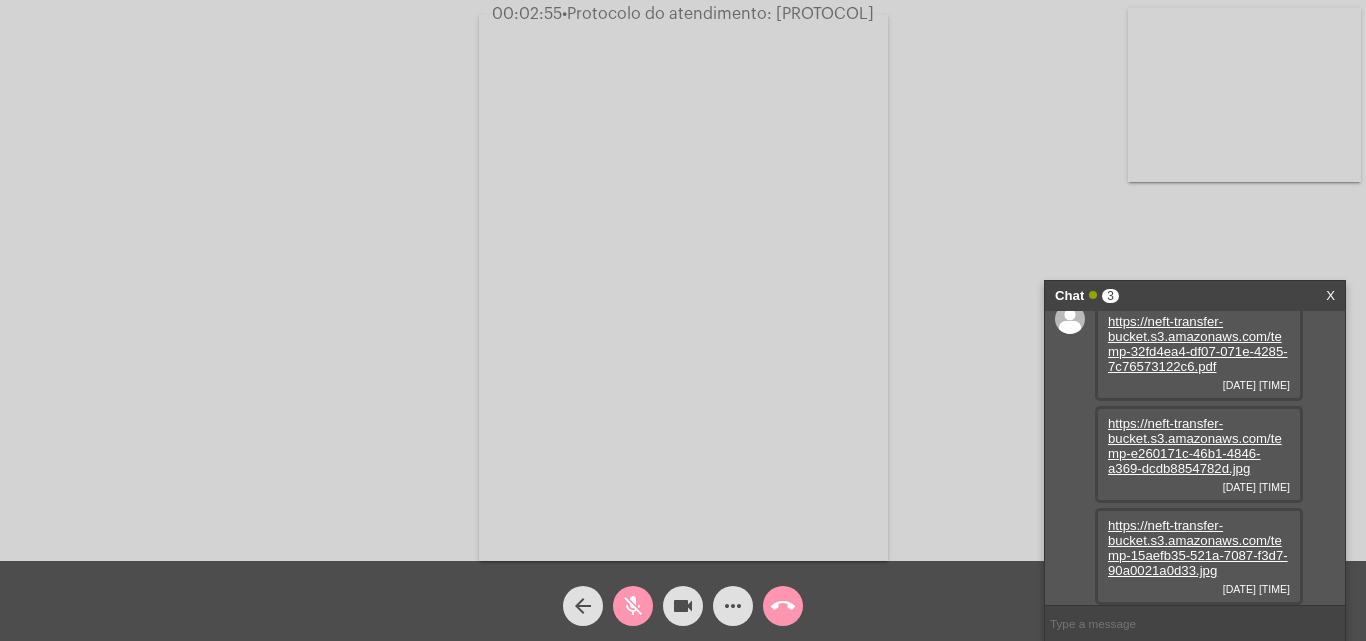 click on "Acessando Câmera e Microfone..." 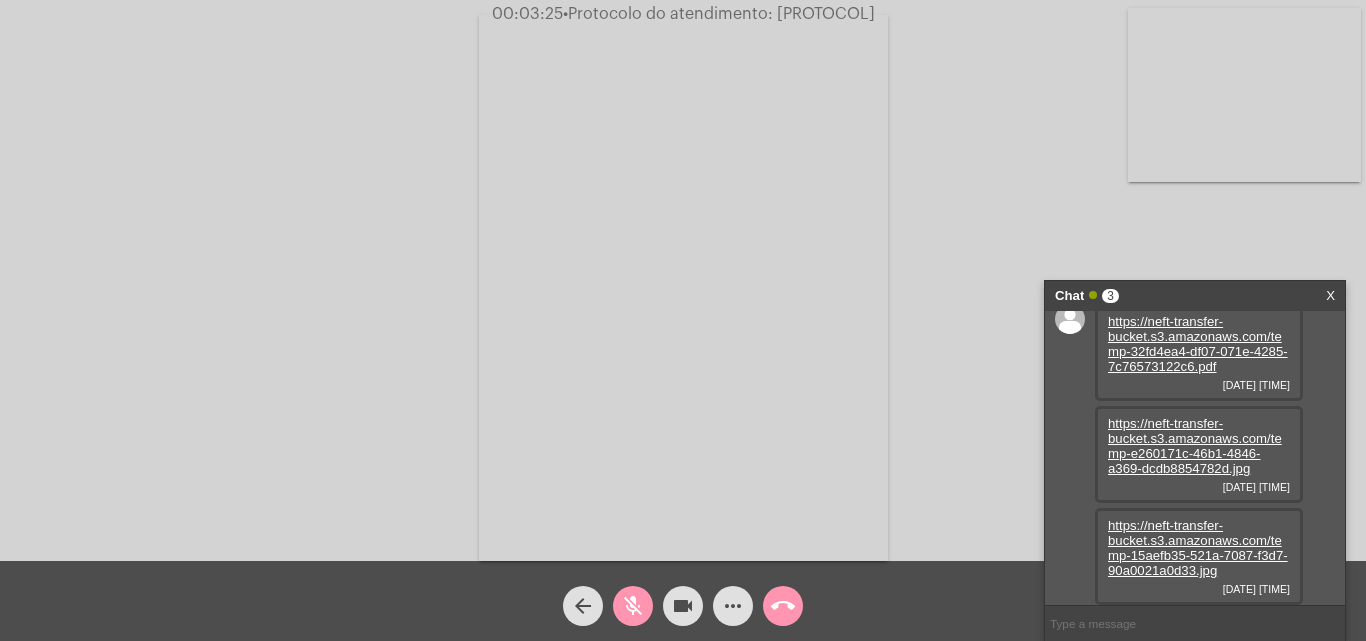 click on "Acessando Câmera e Microfone..." 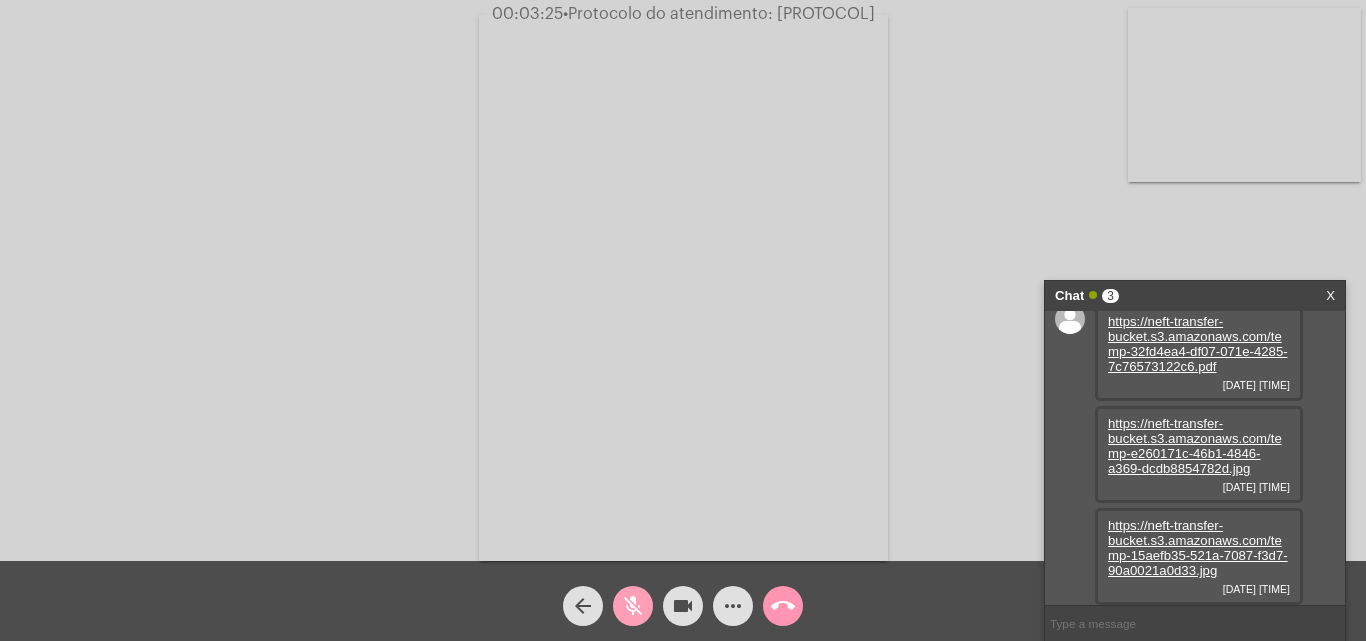click on "mic_off" 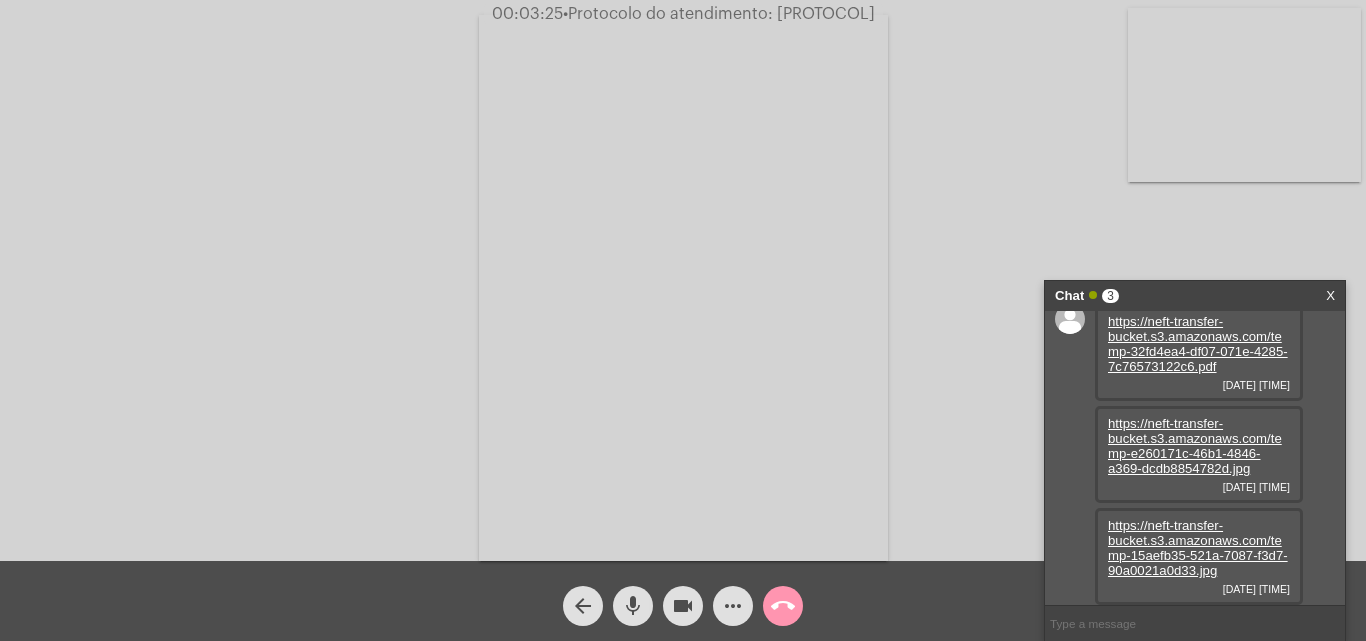 type 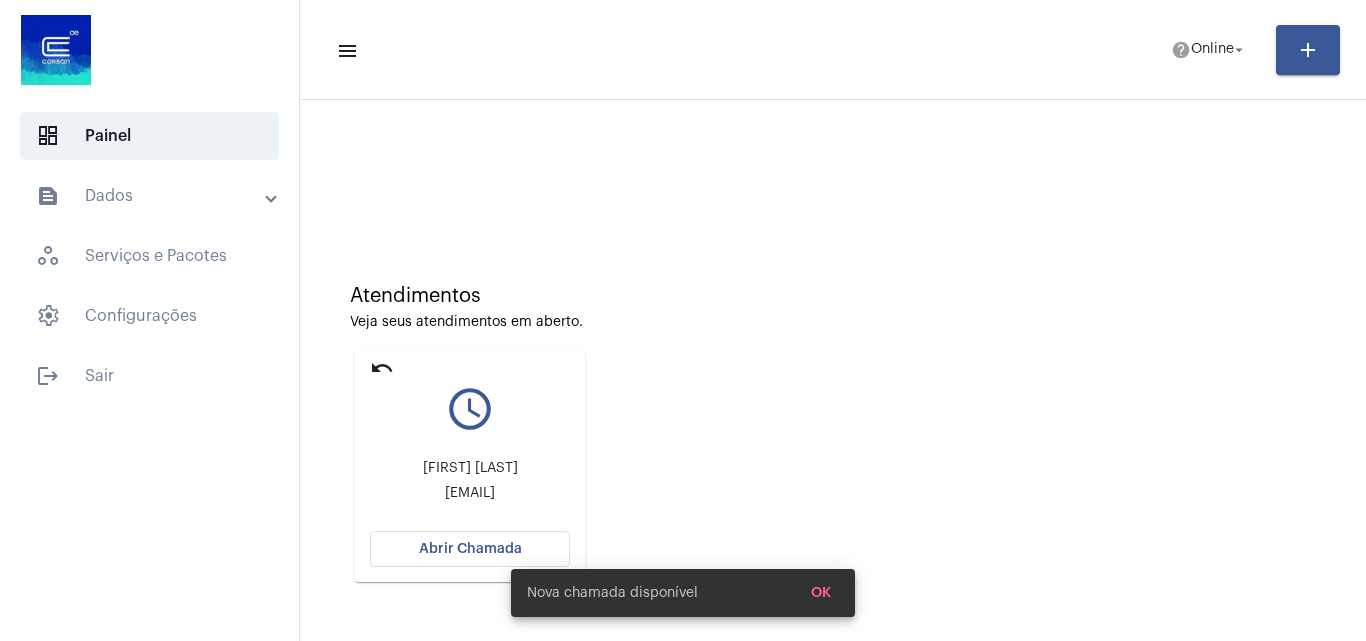 scroll, scrollTop: 0, scrollLeft: 0, axis: both 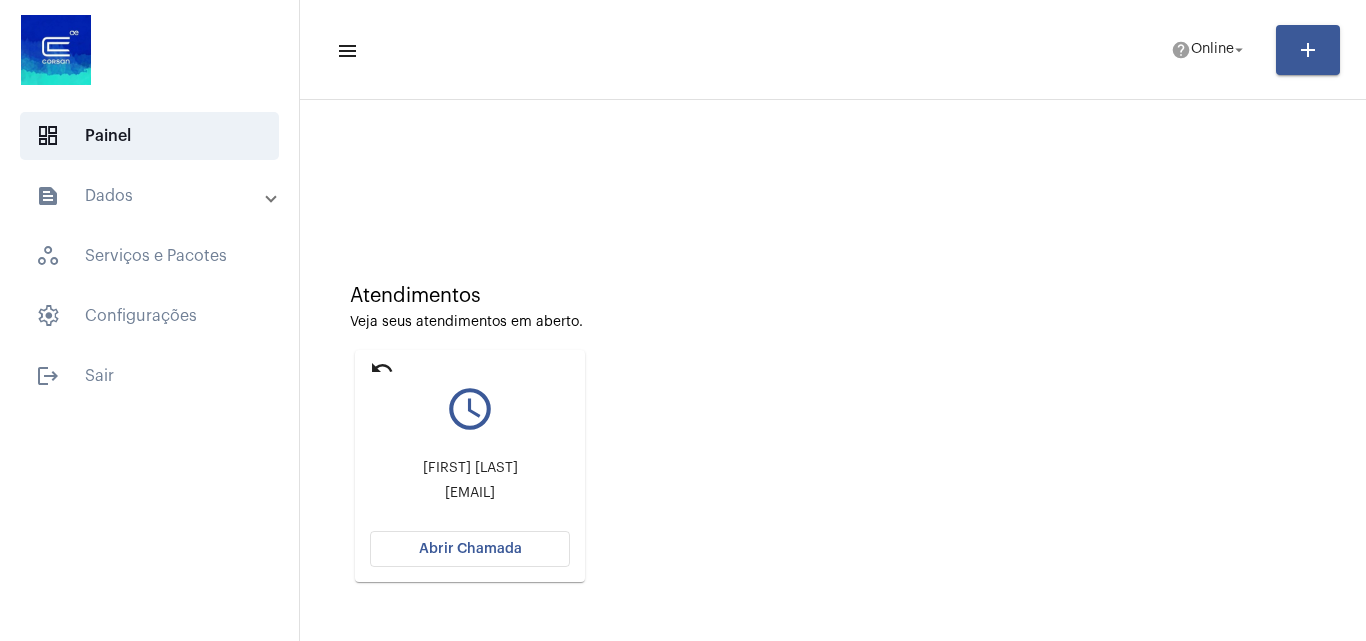 click on "Abrir Chamada" 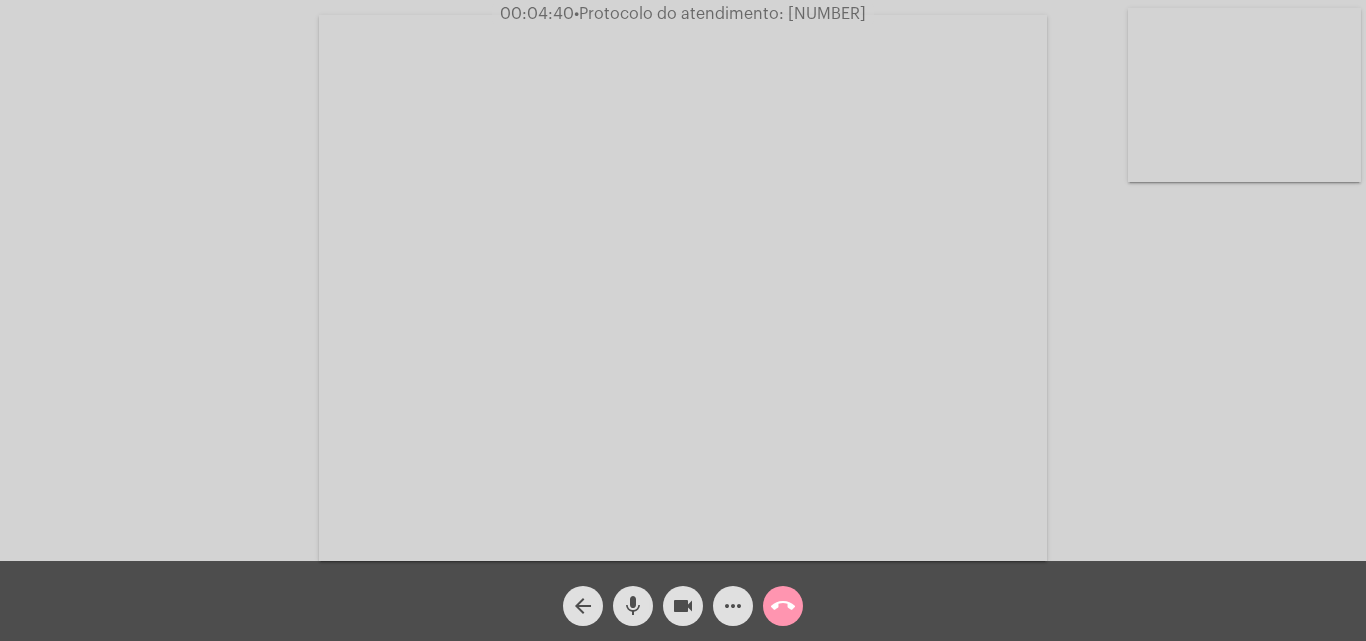 click on "Acessando Câmera e Microfone..." 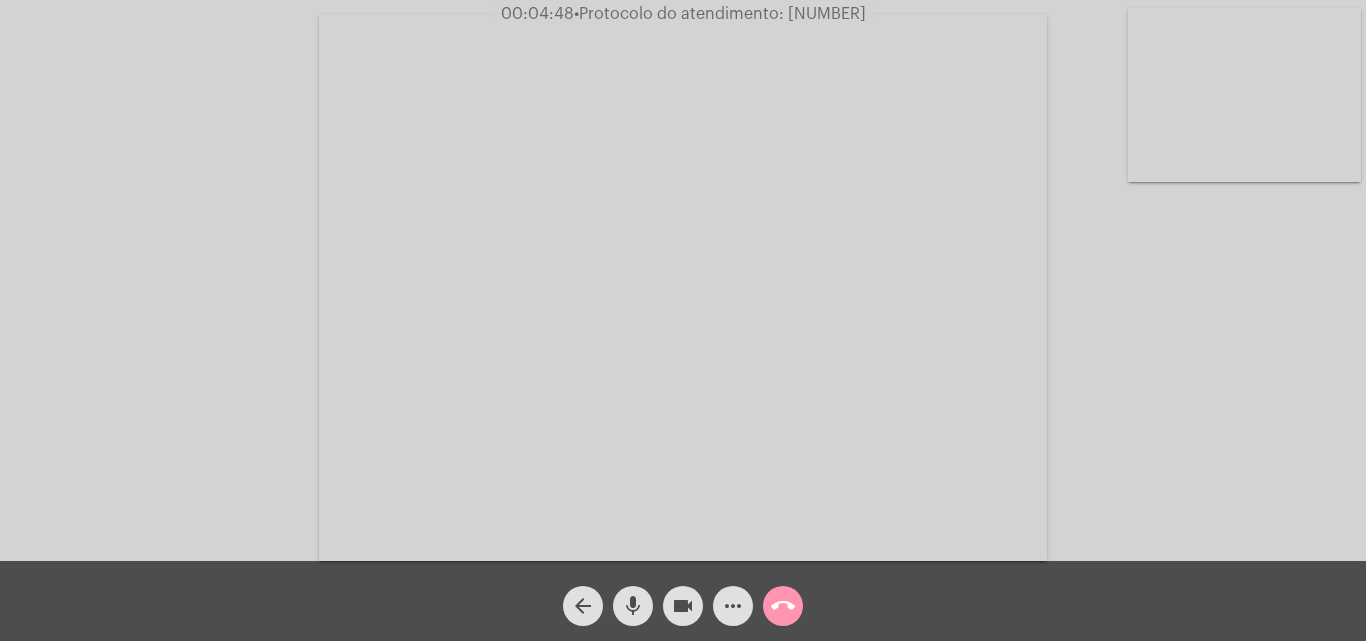 click on "mic" 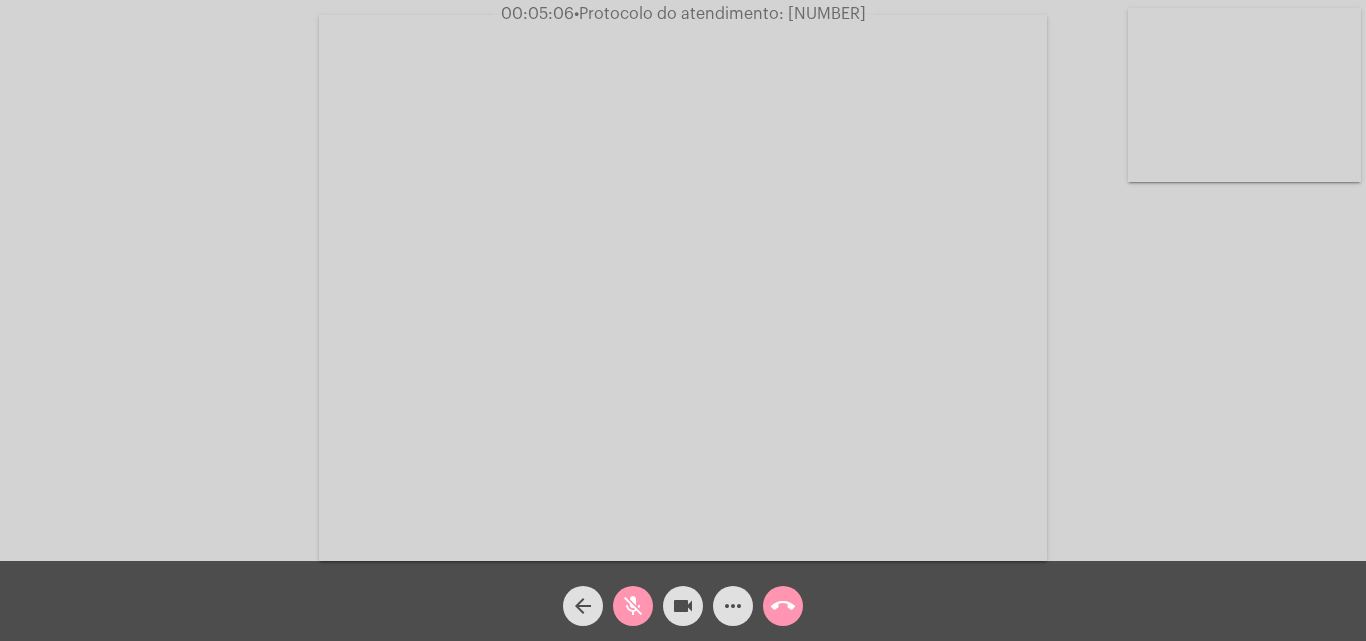 click on "mic_off" 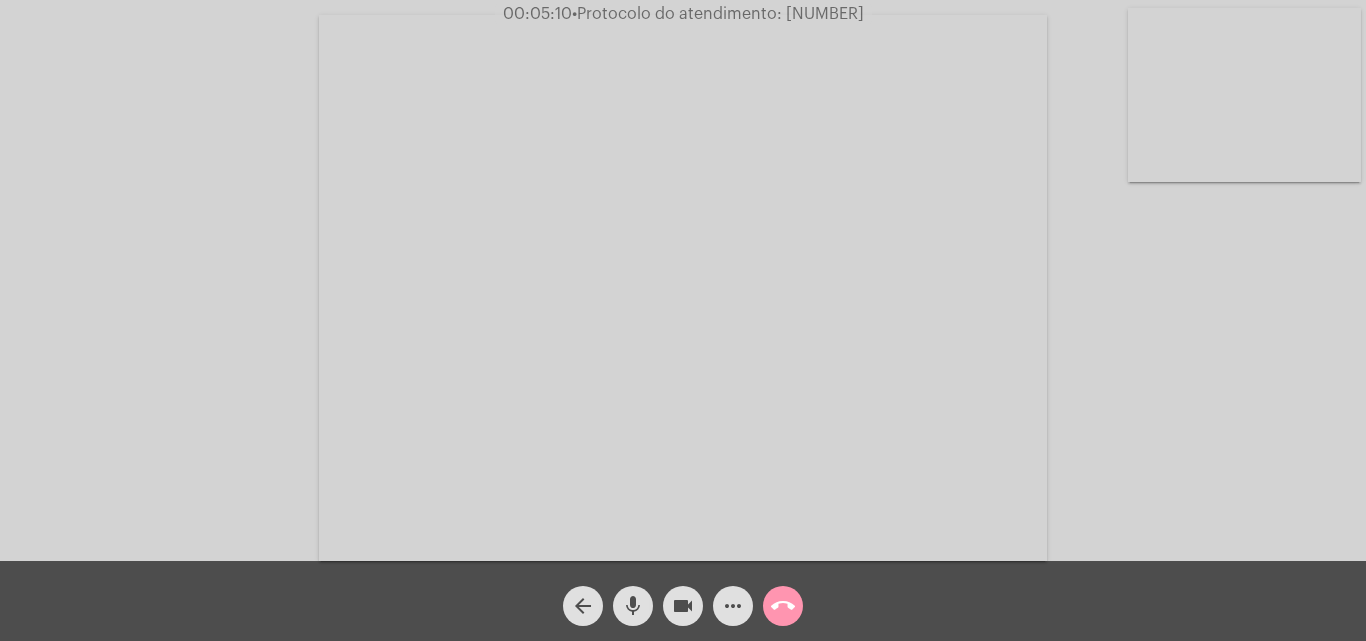click on "mic" 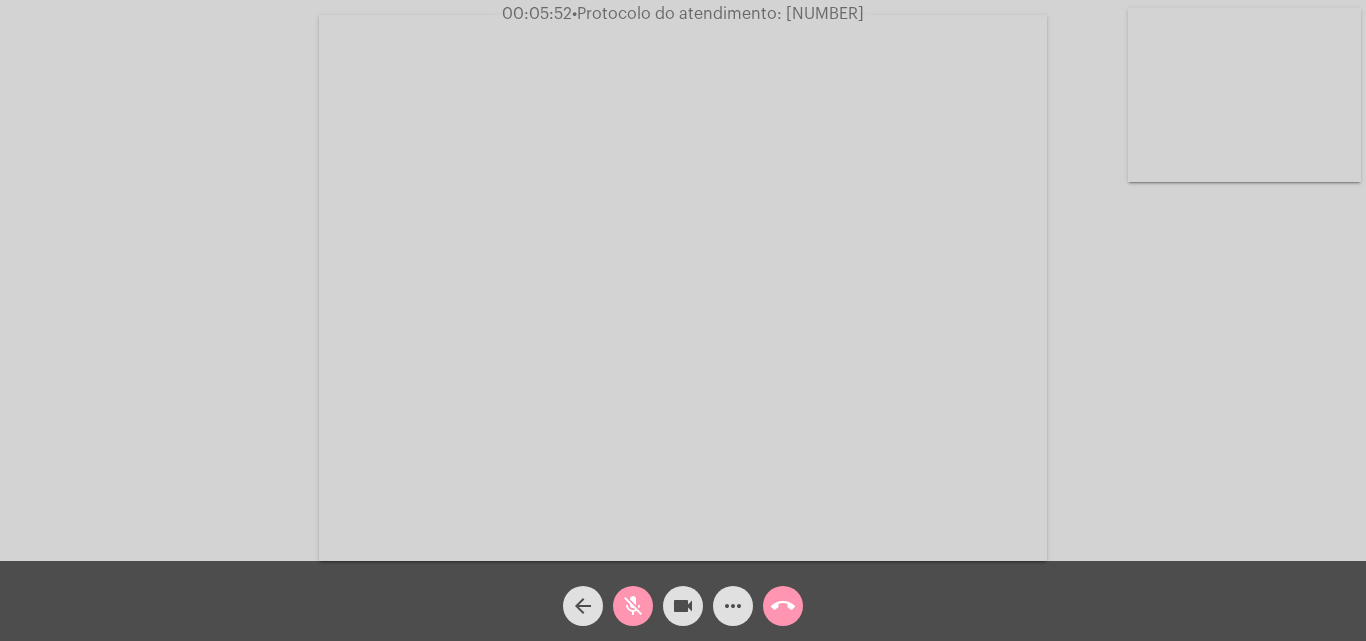 click on "mic_off" 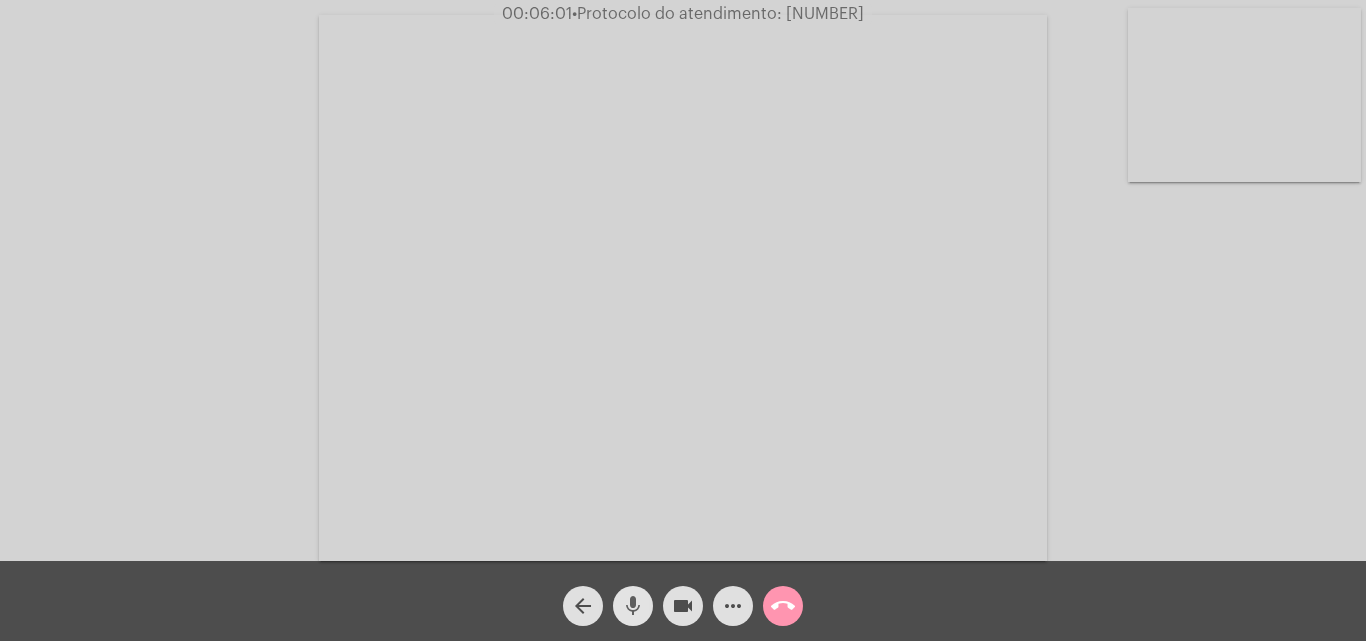 click on "mic" 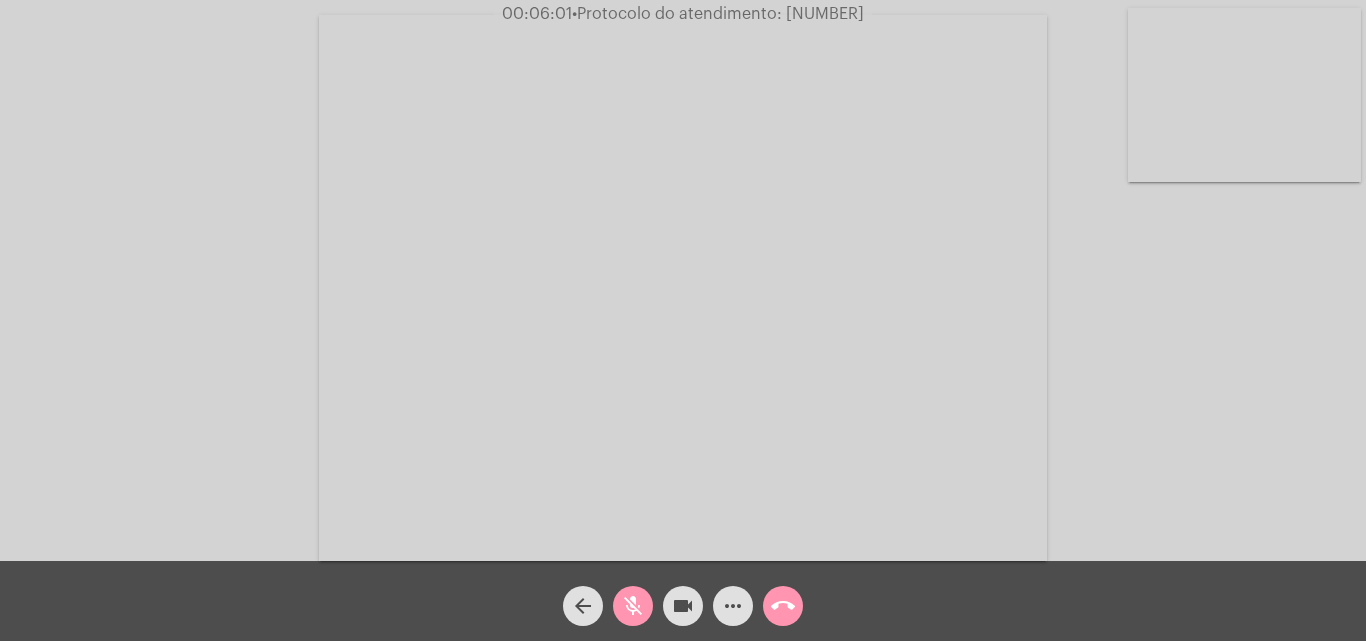click on "mic_off" 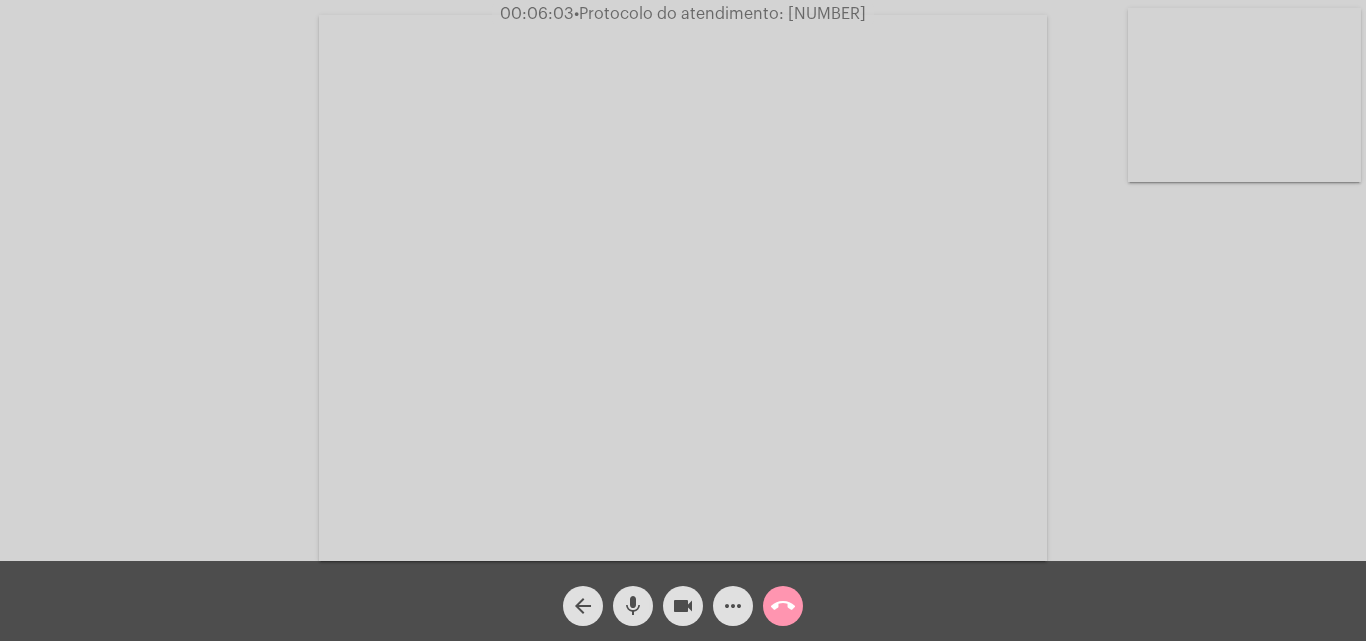 click on "mic" 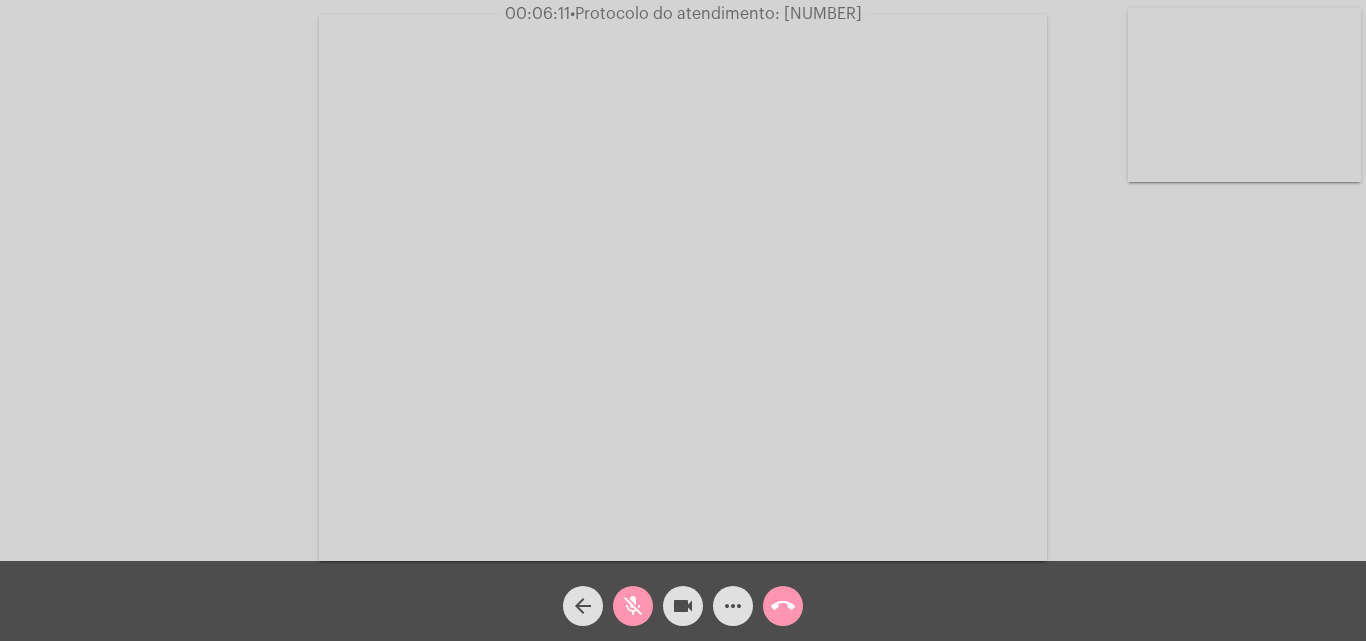 click on "mic_off" 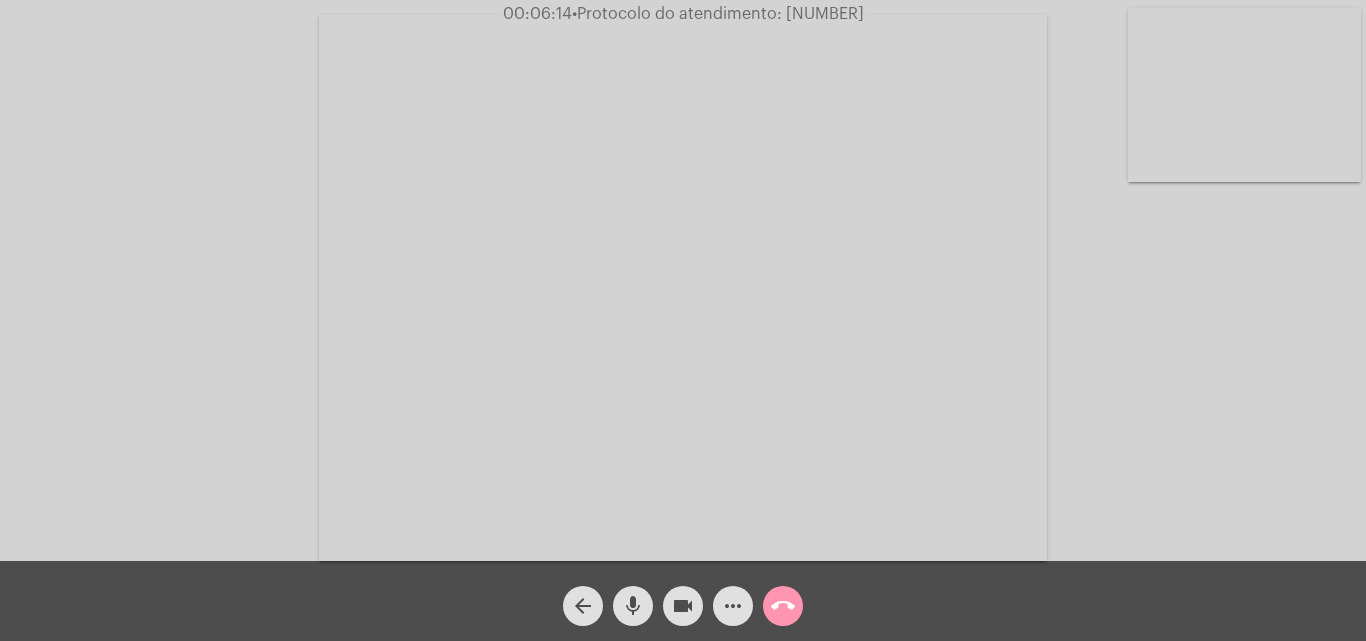 click on "mic" 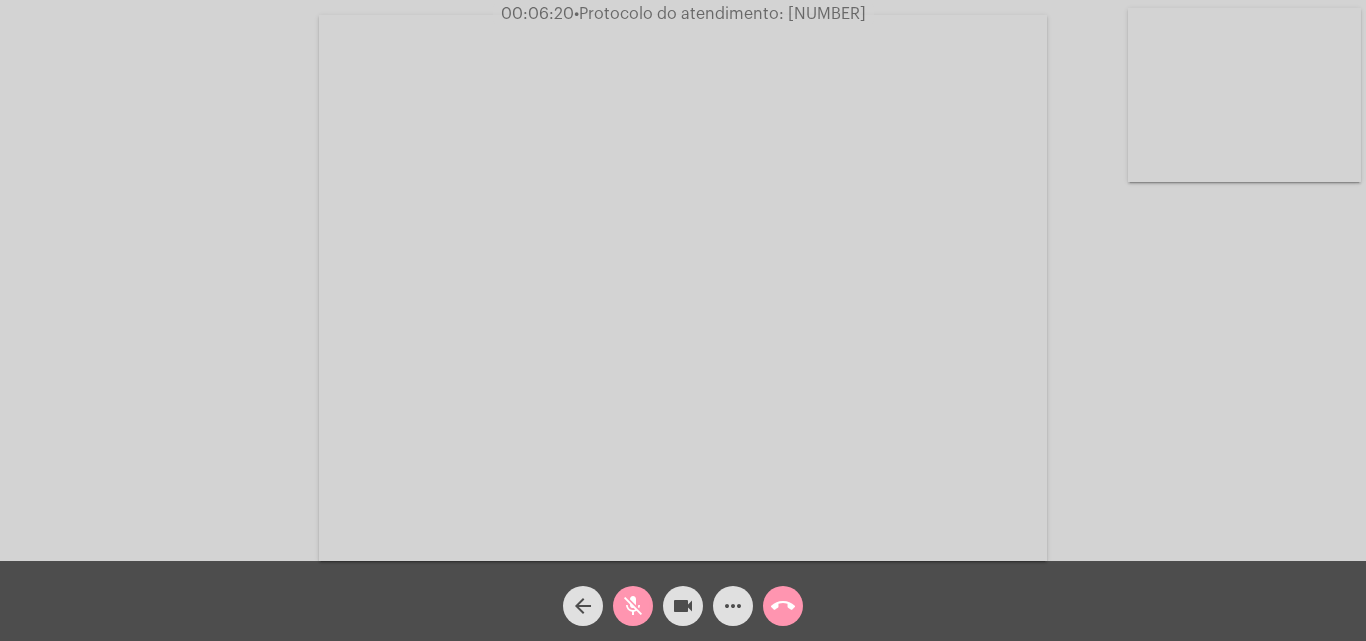 click on "mic_off" 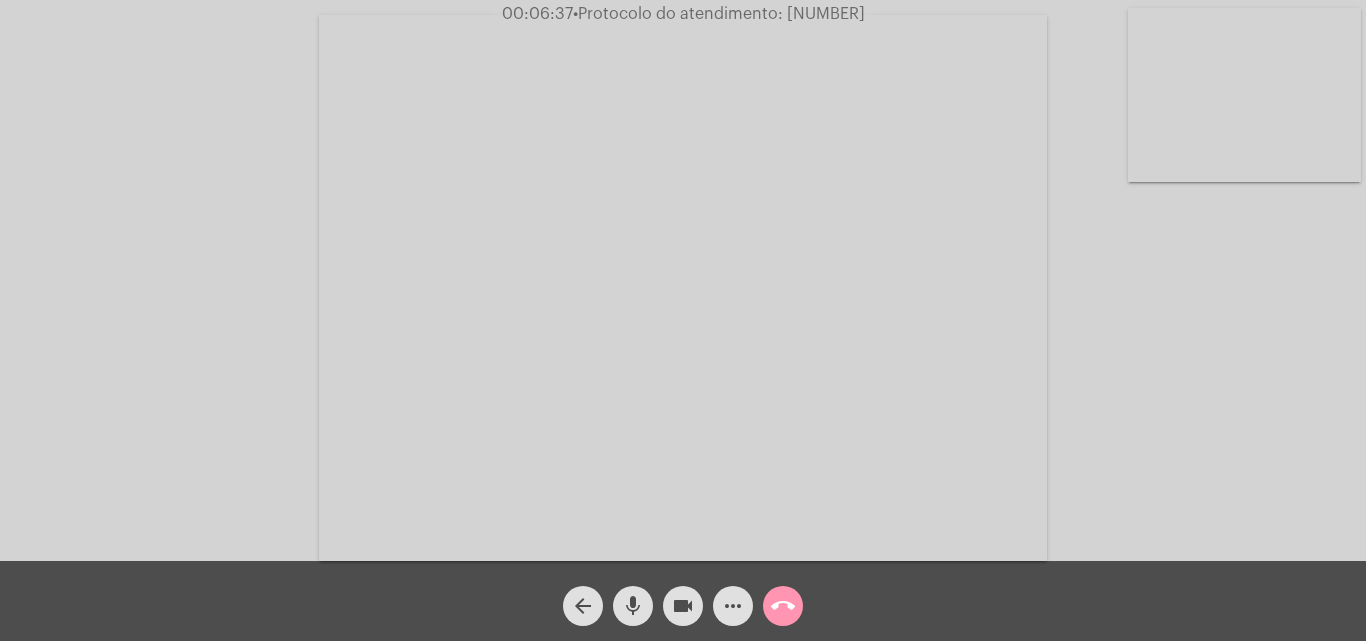 click on "mic" 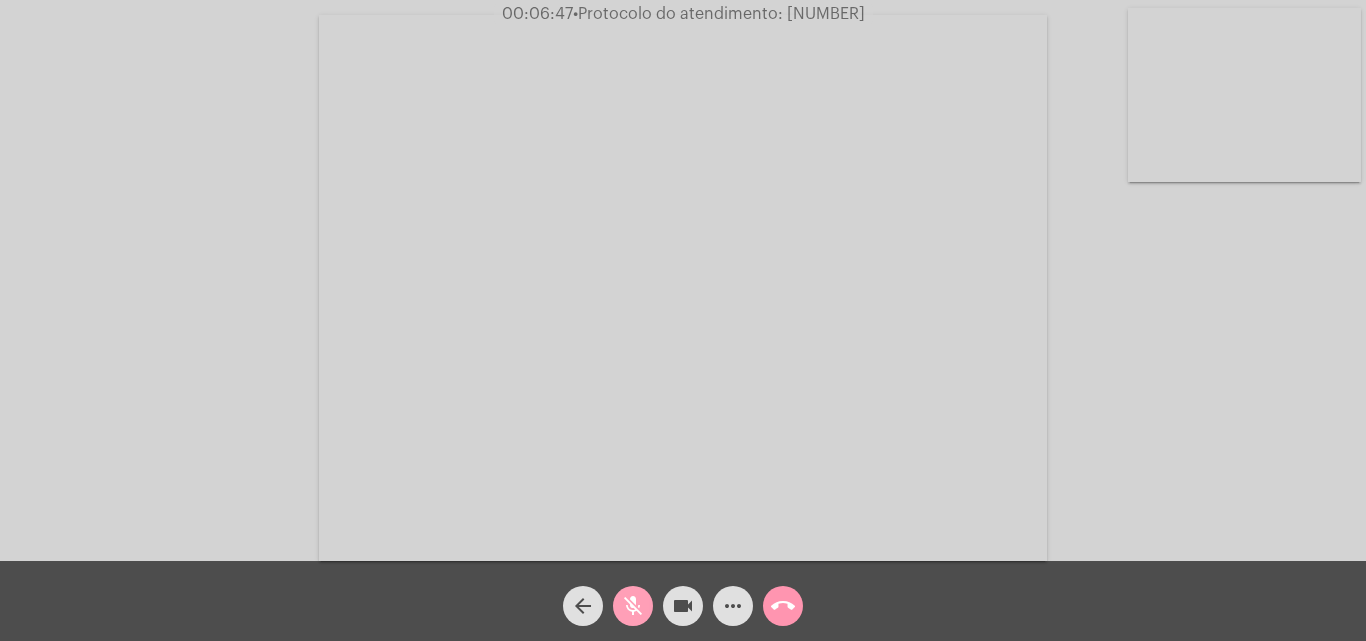 click on "mic_off" 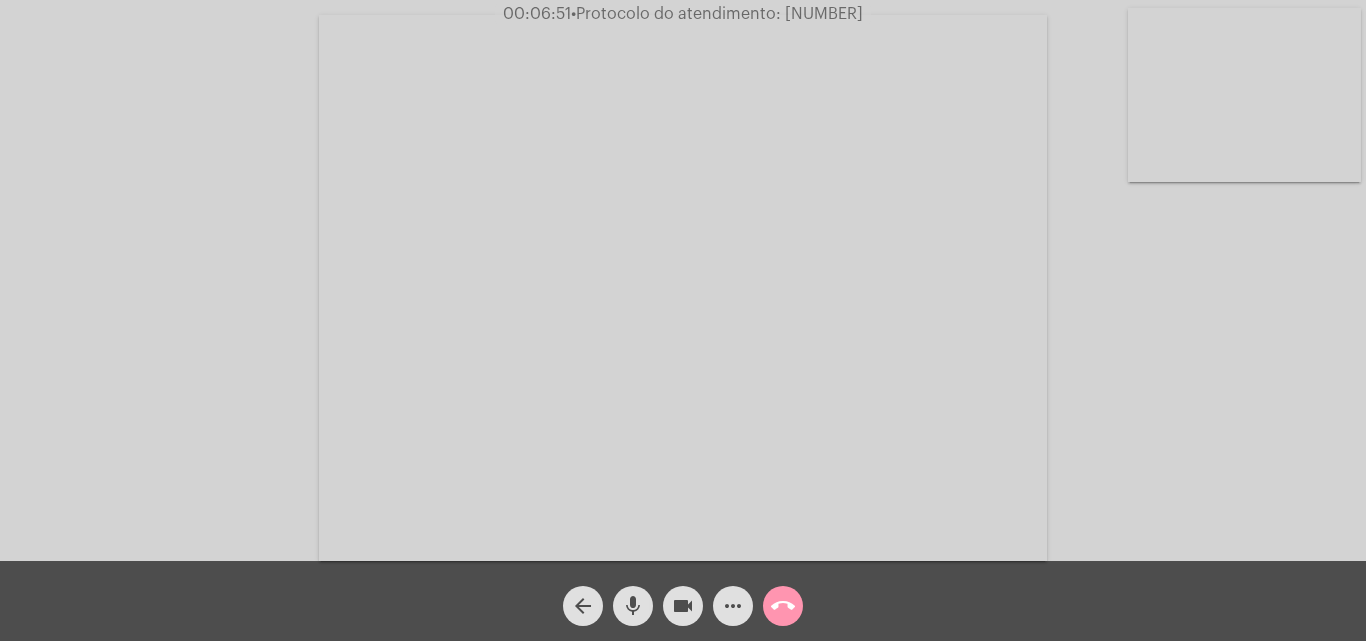 click on "mic" 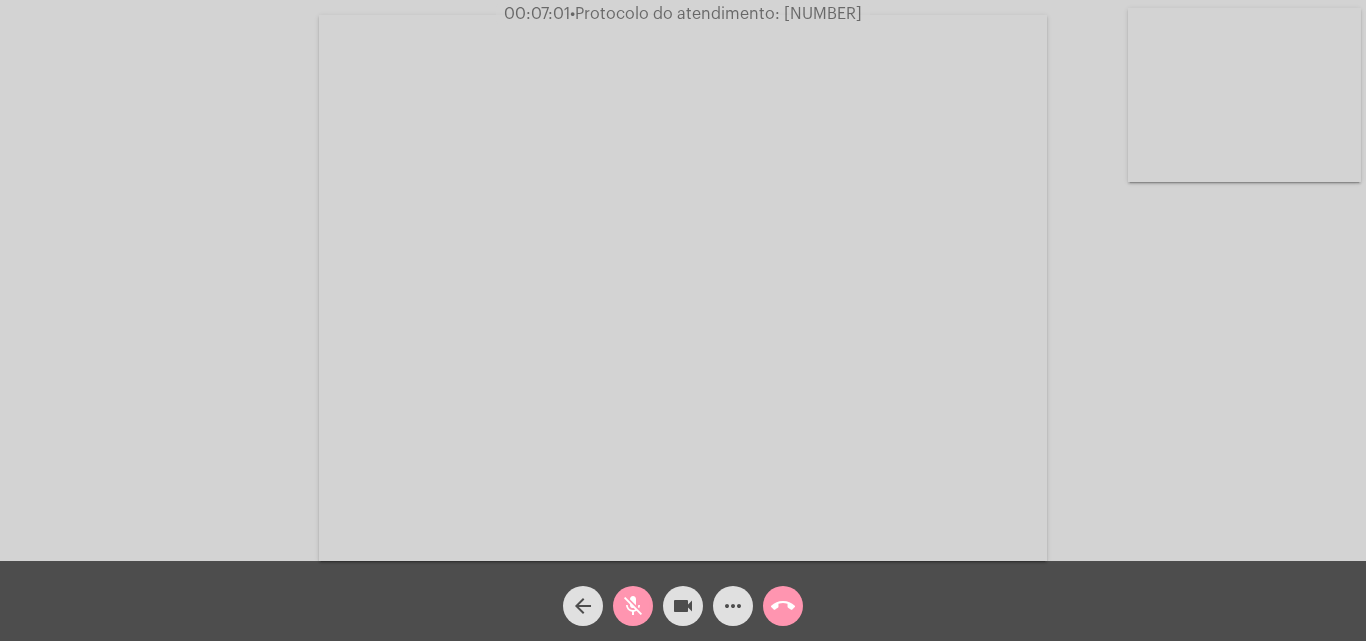 click on "mic_off" 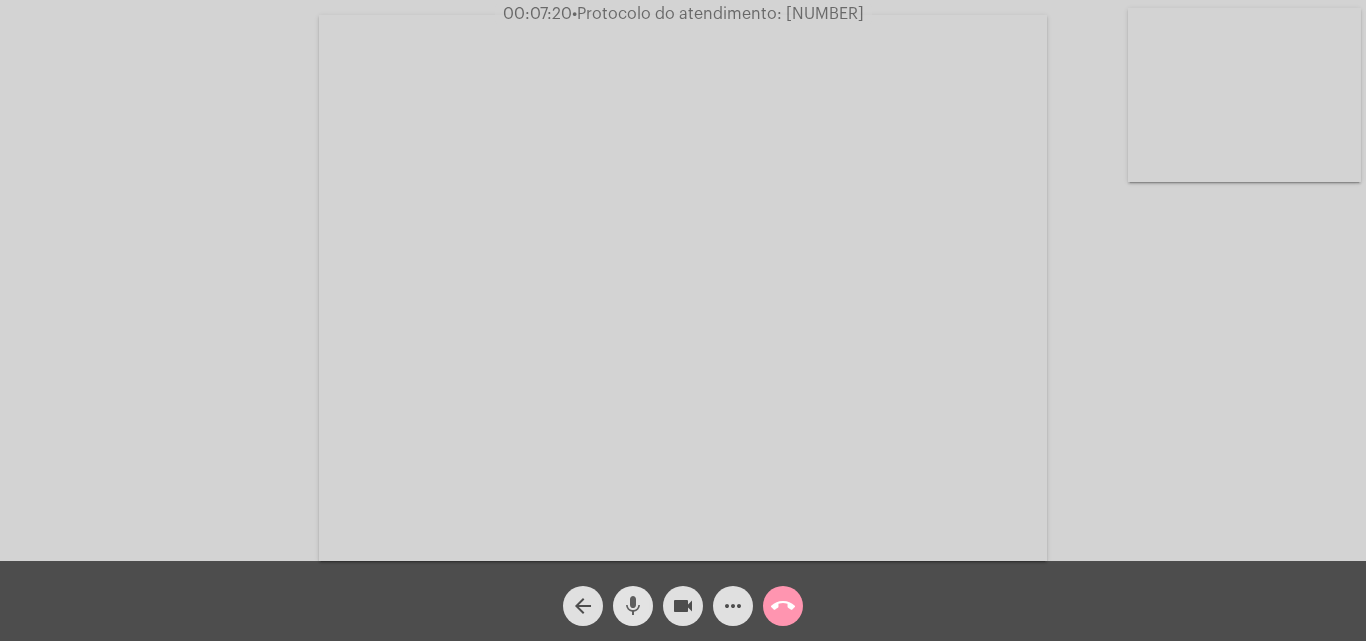 click on "mic" 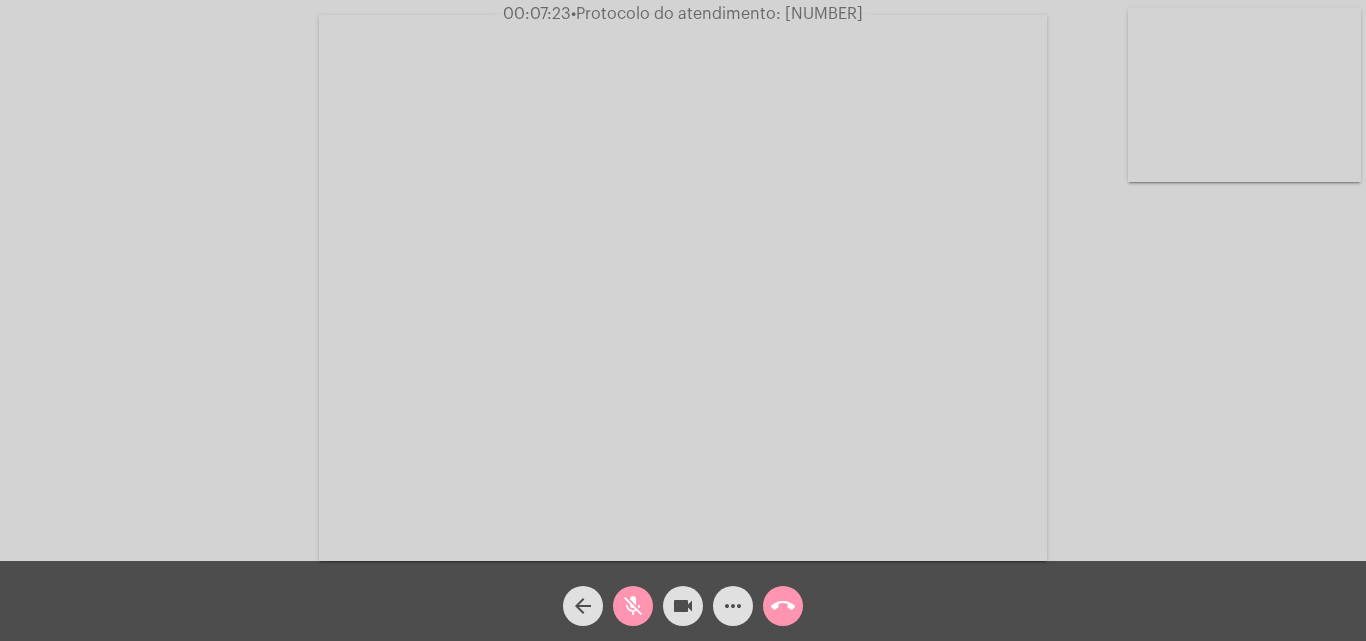 click on "mic_off" 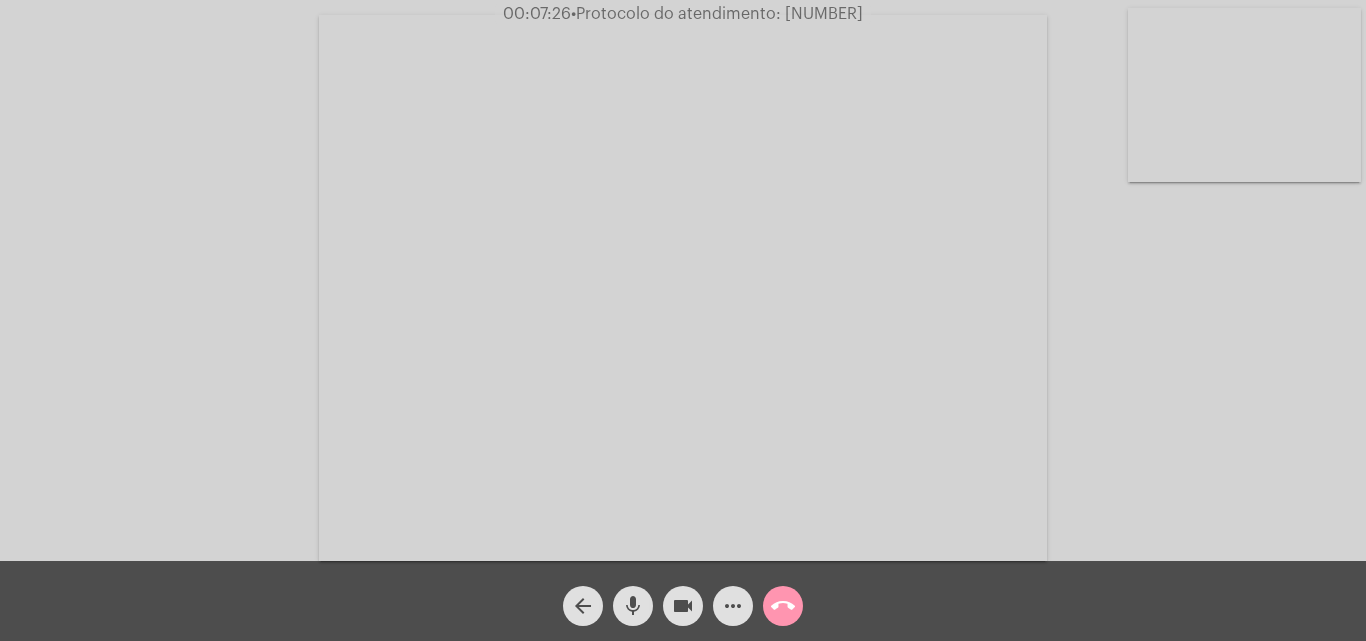 click on "mic" 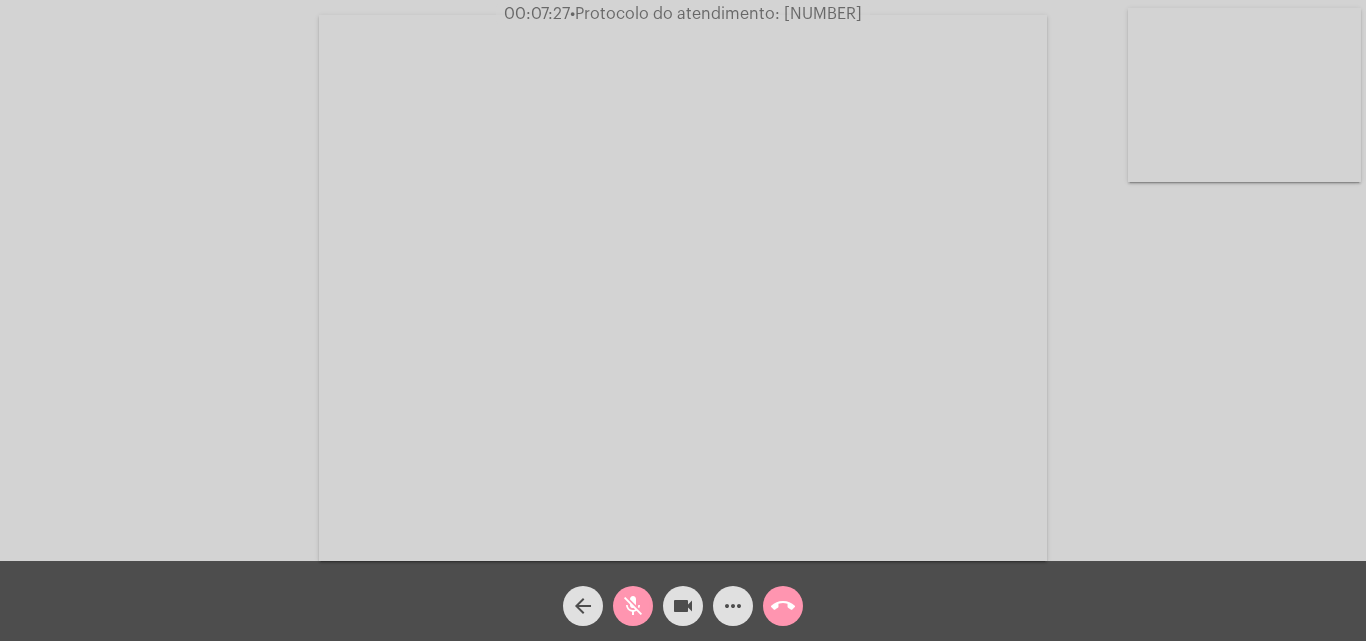 click on "mic_off" 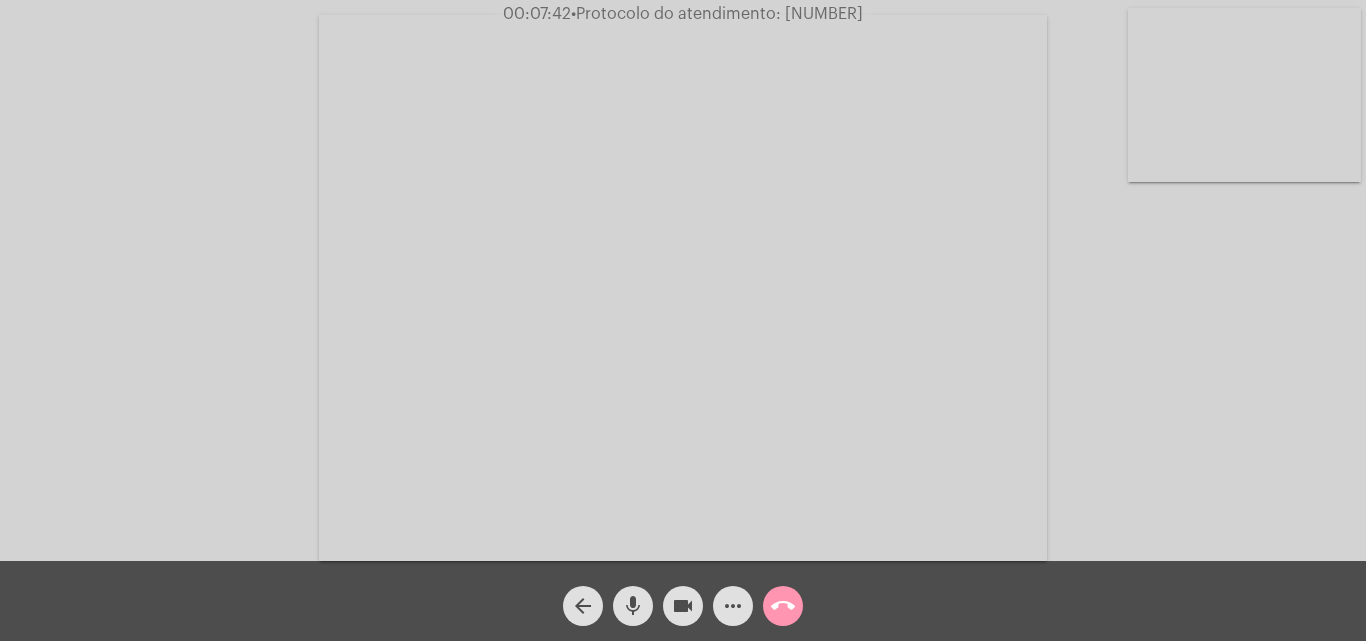 click on "mic" 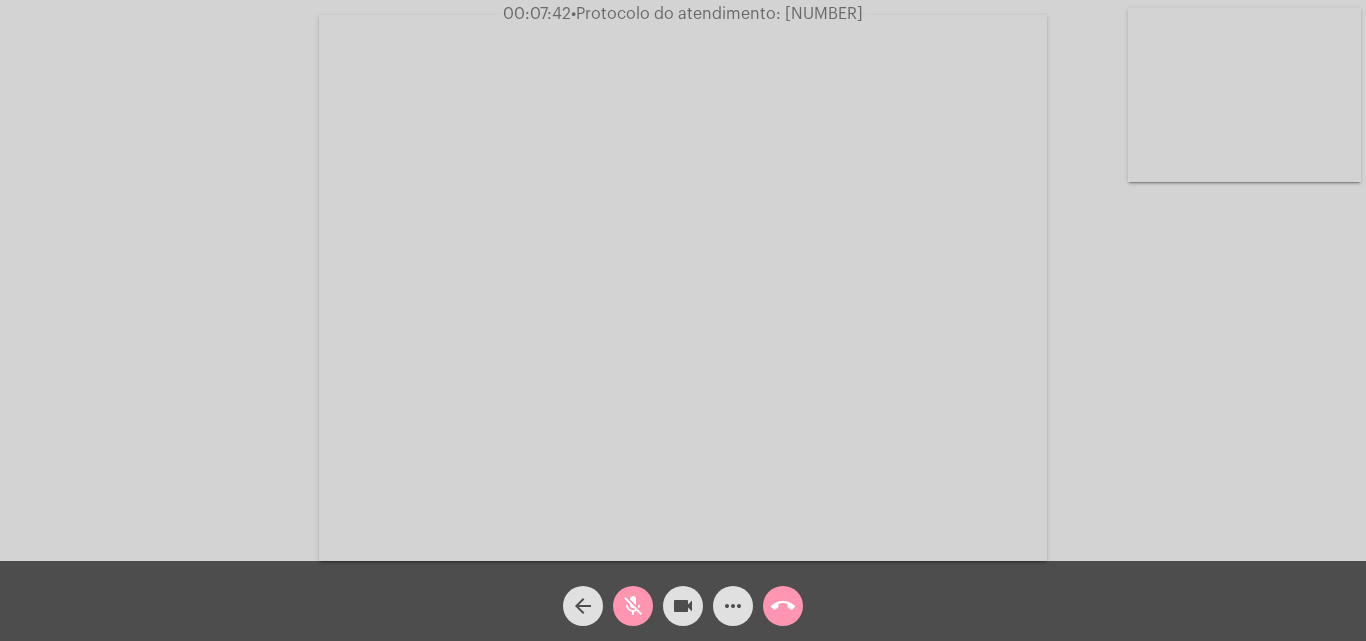 click on "mic_off" 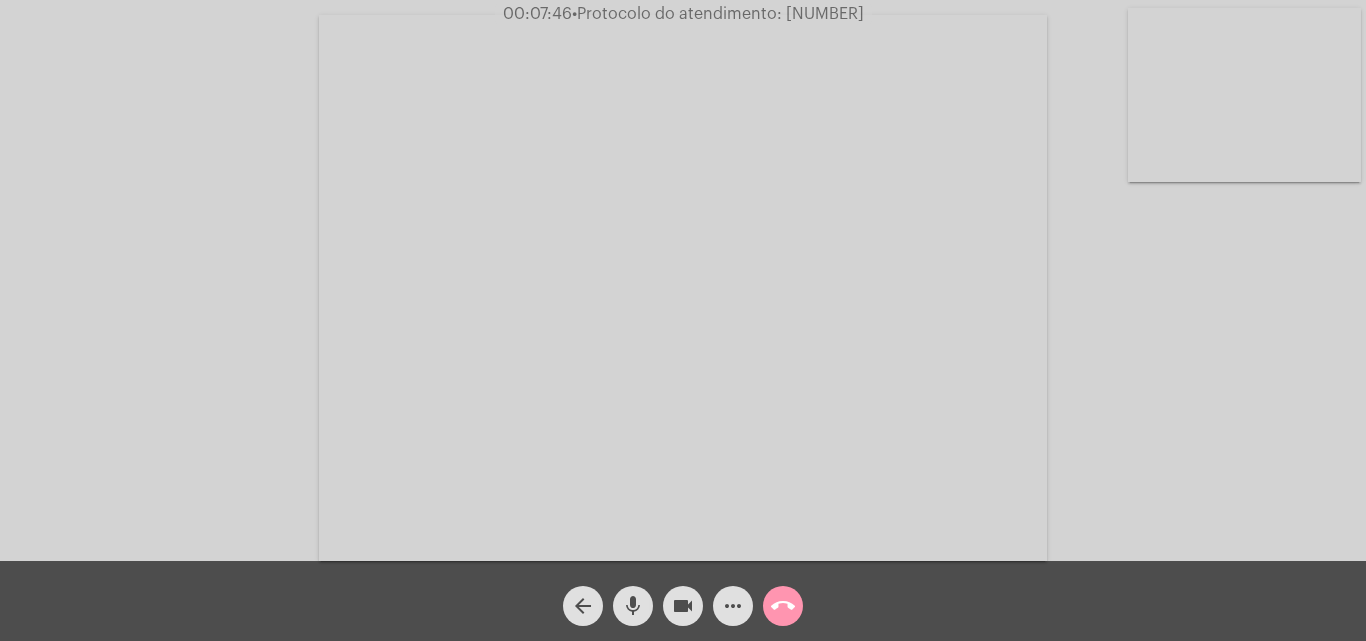 click on "mic" 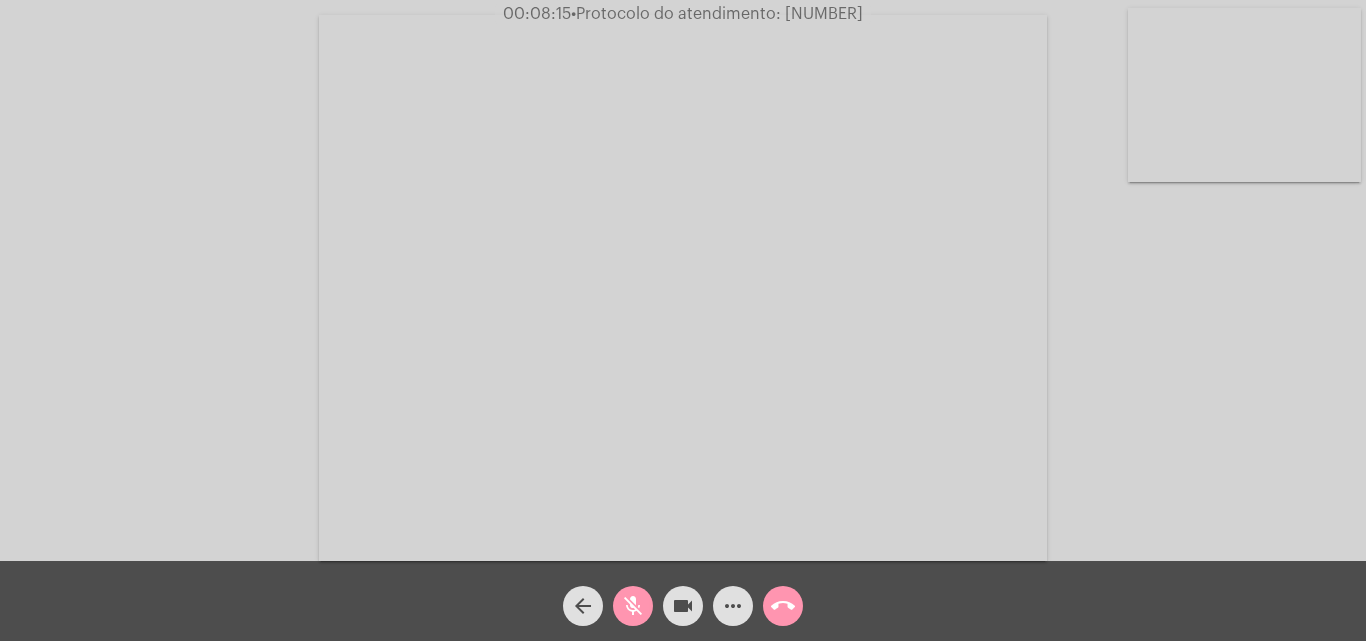click on "mic_off" 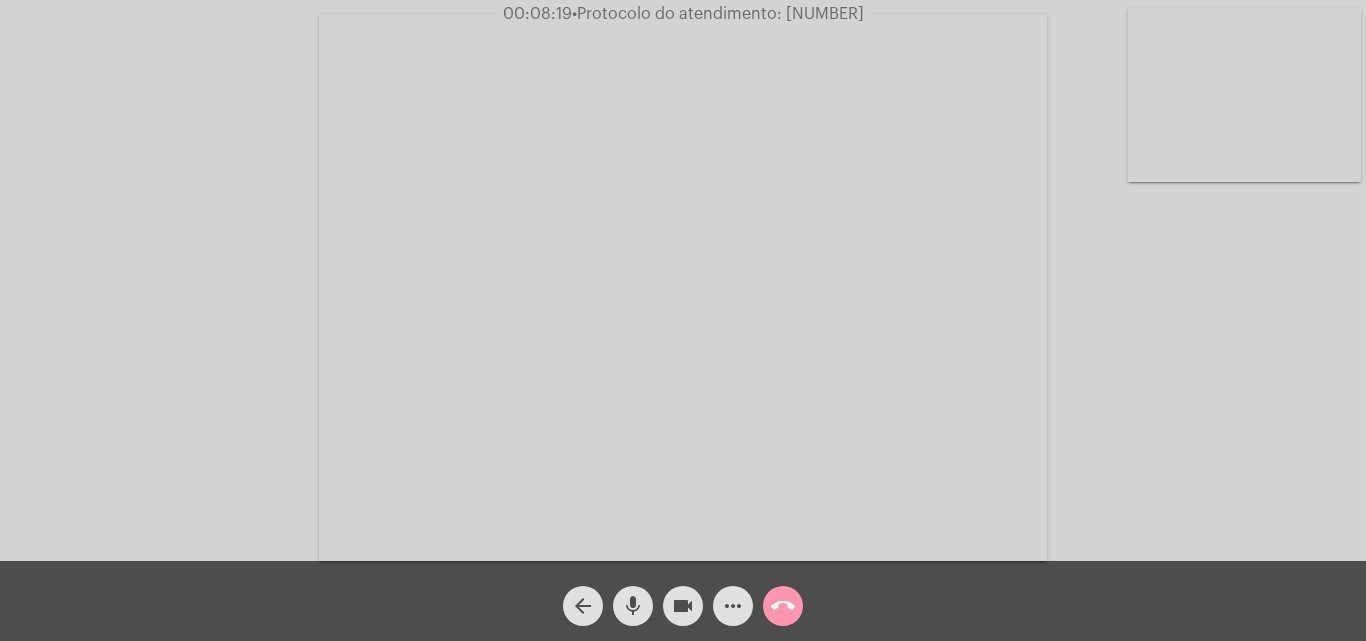 click on "mic" 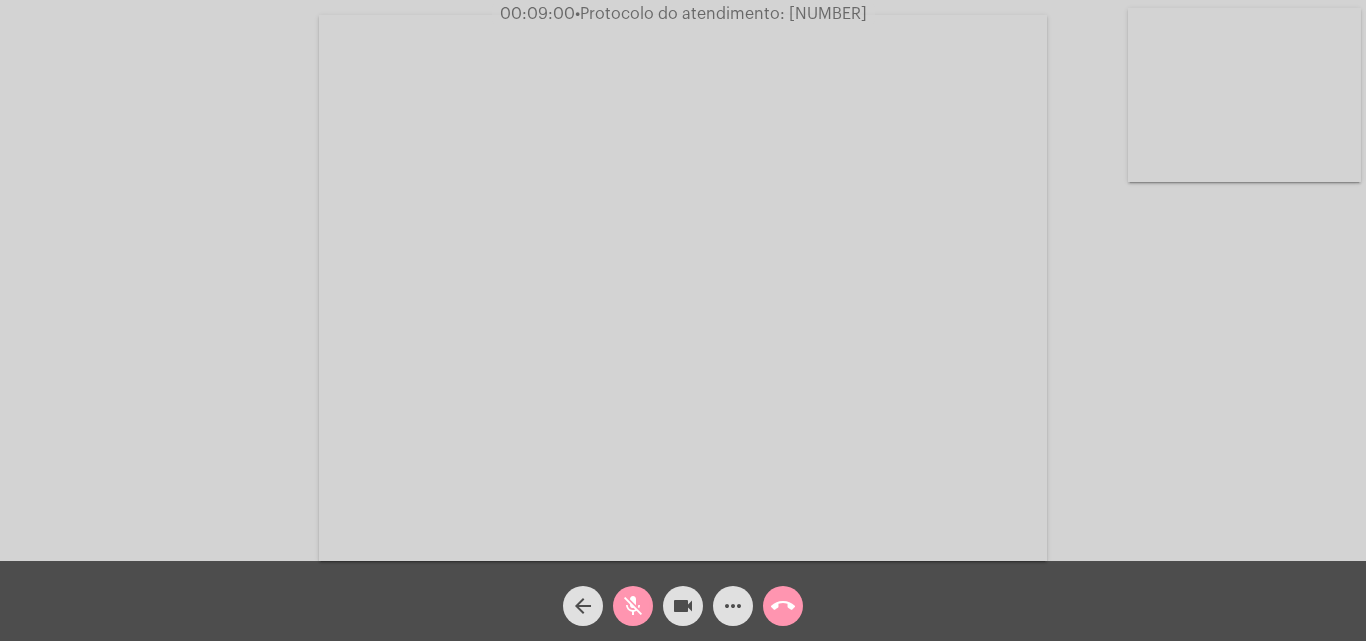 click on "mic_off" 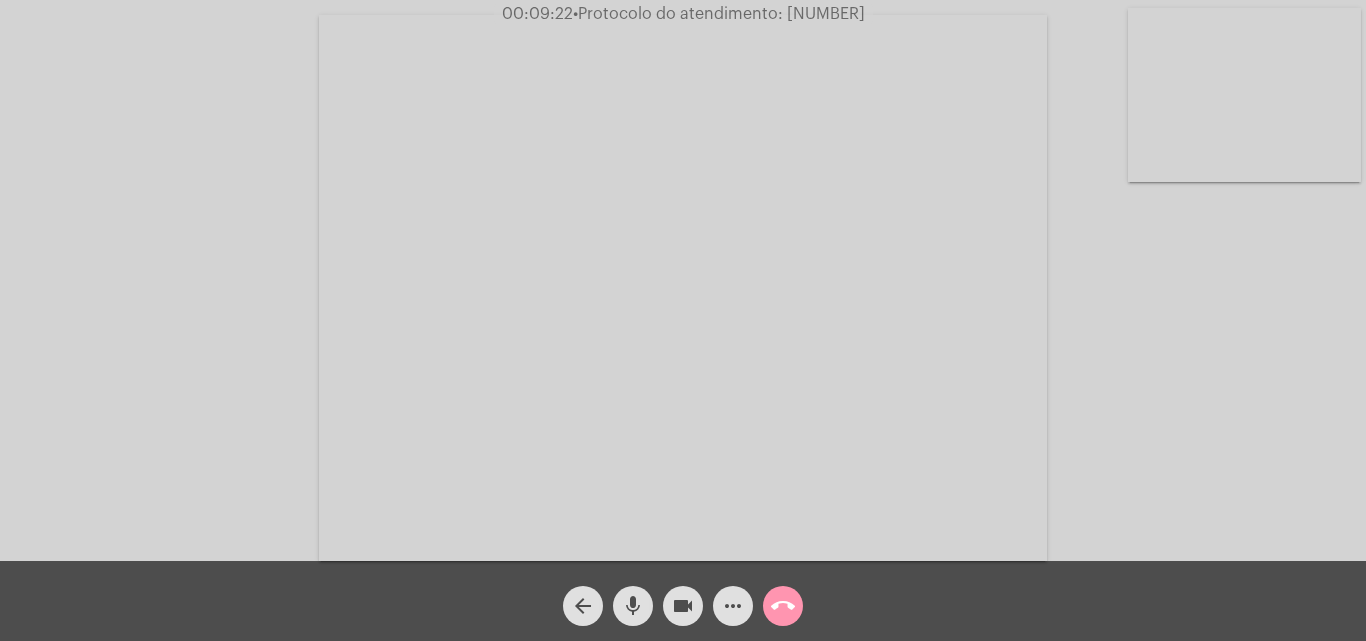 click on "mic" 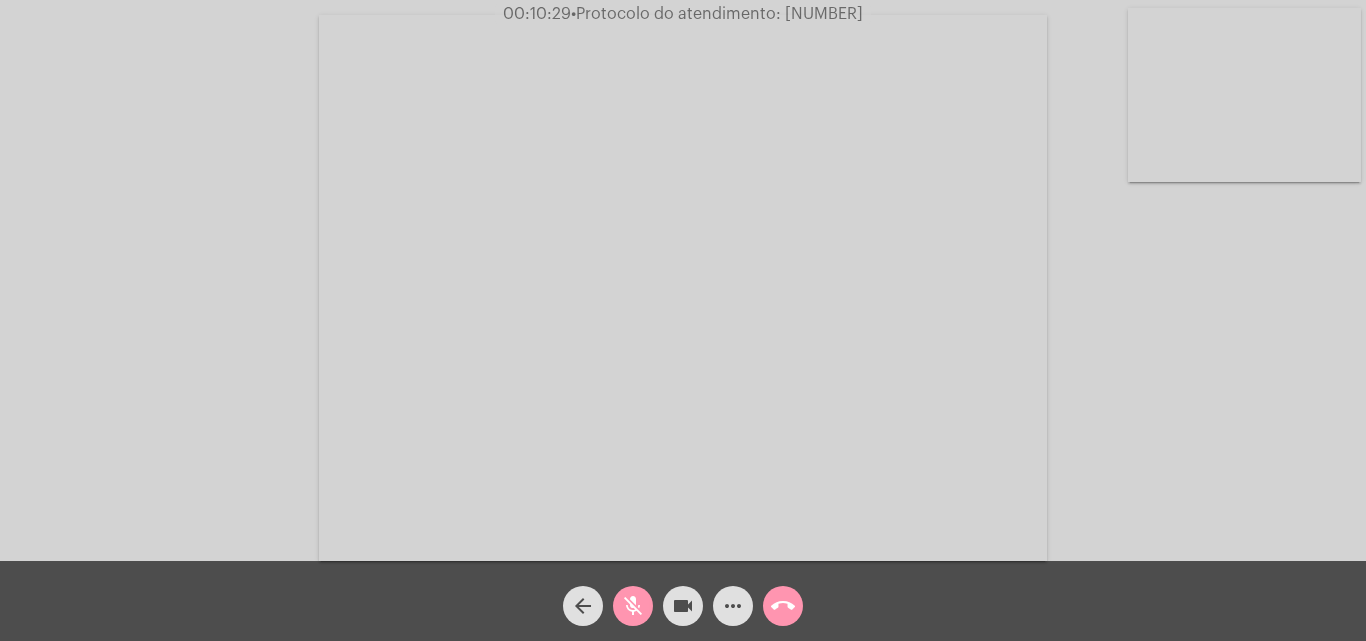 click on "mic_off" 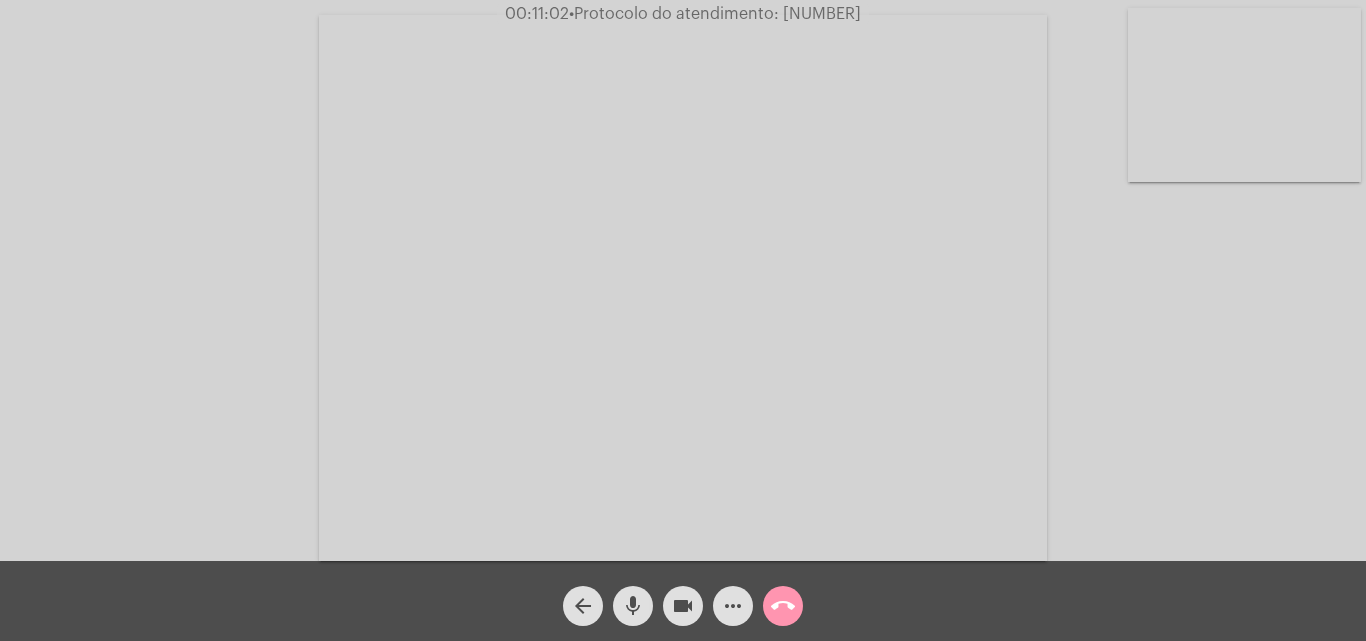 click on "mic" 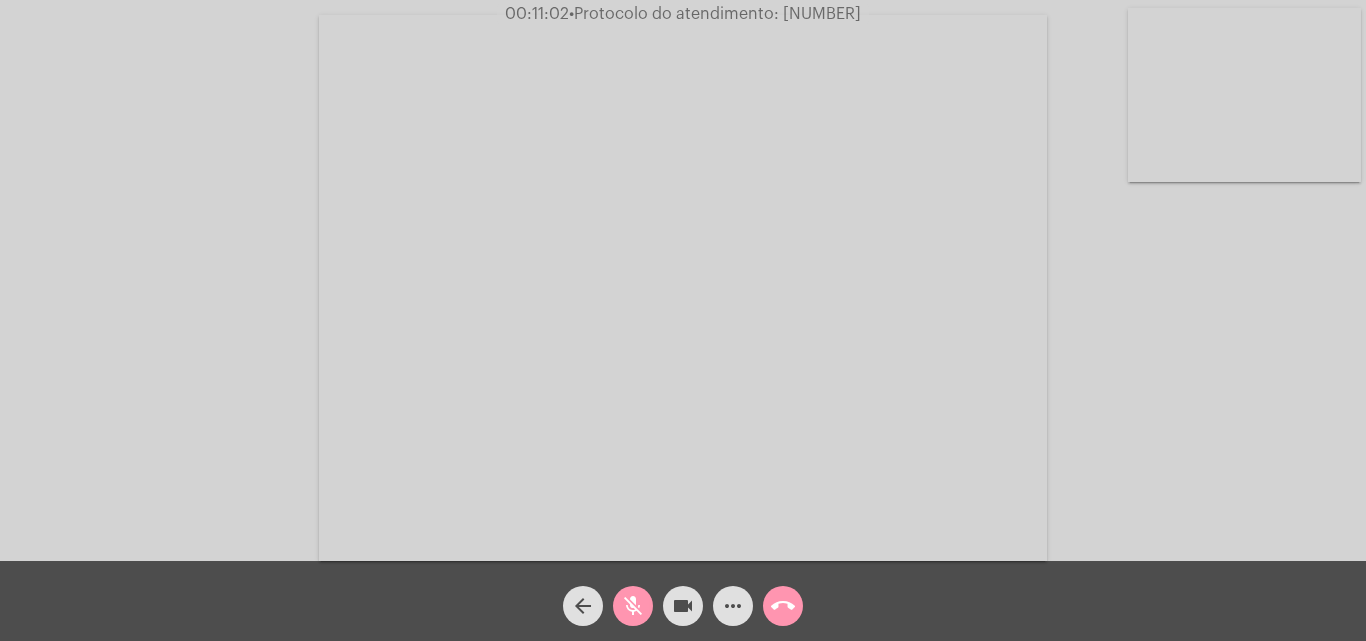 click on "mic_off" 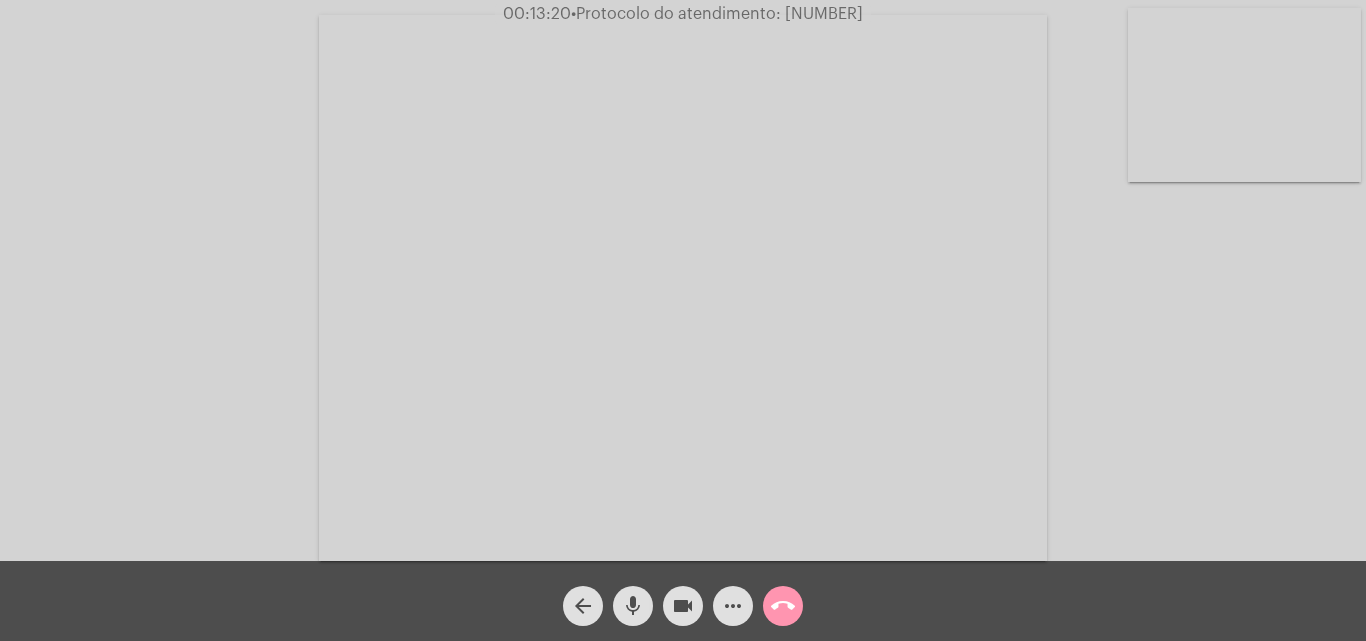 click on "mic" 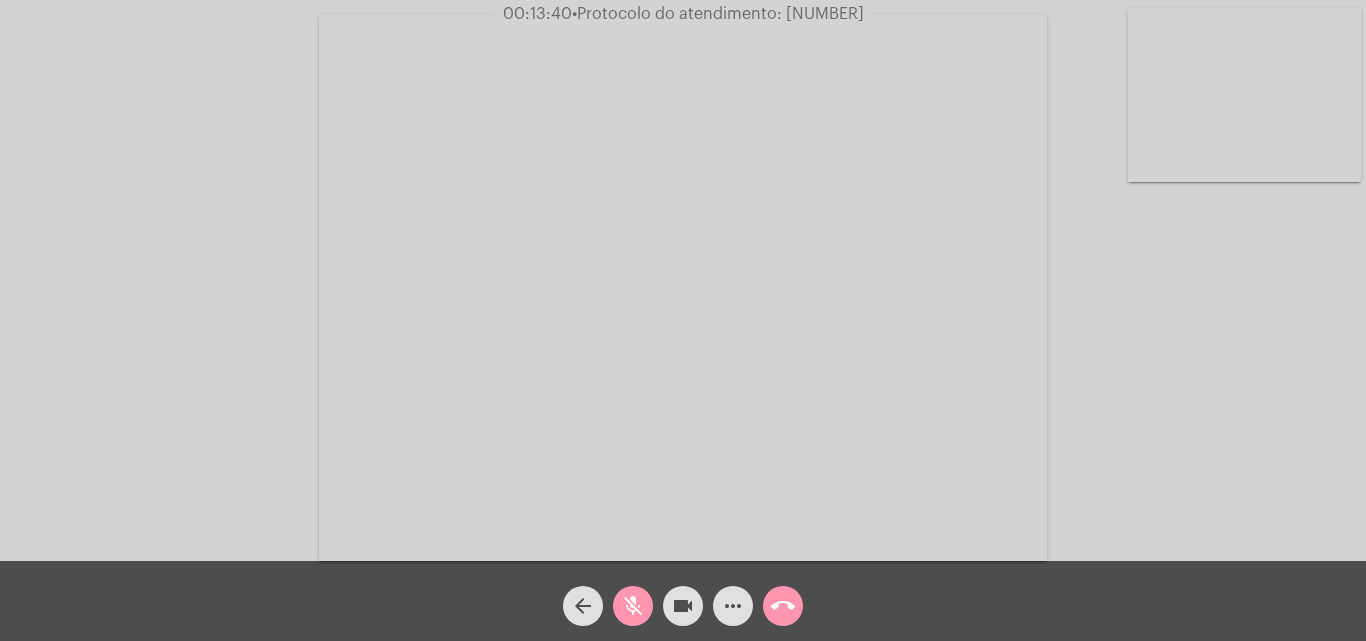 click on "mic_off" 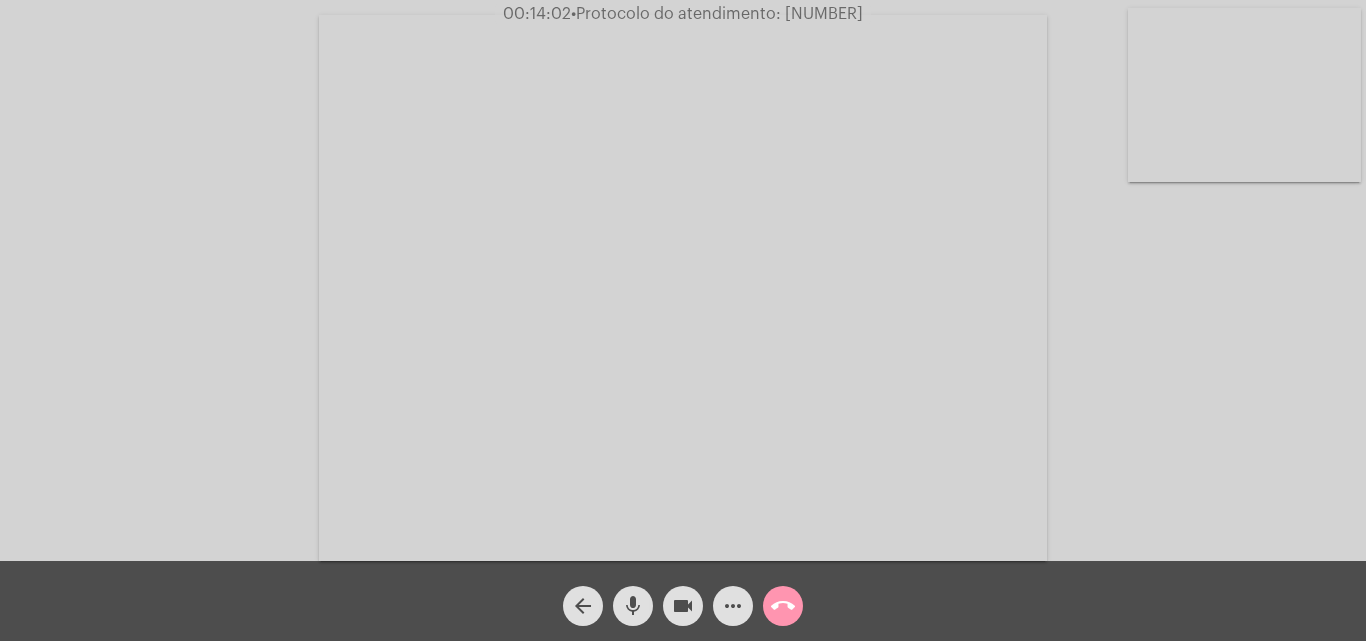 click on "mic" 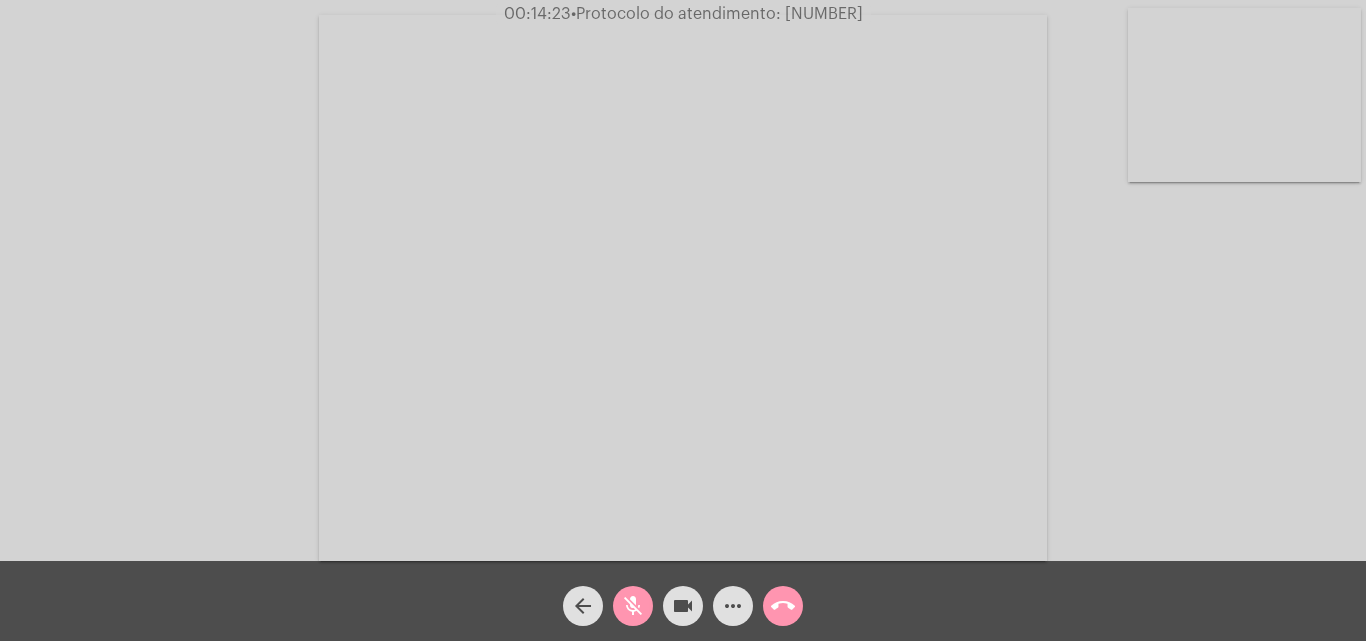 click on "mic_off" 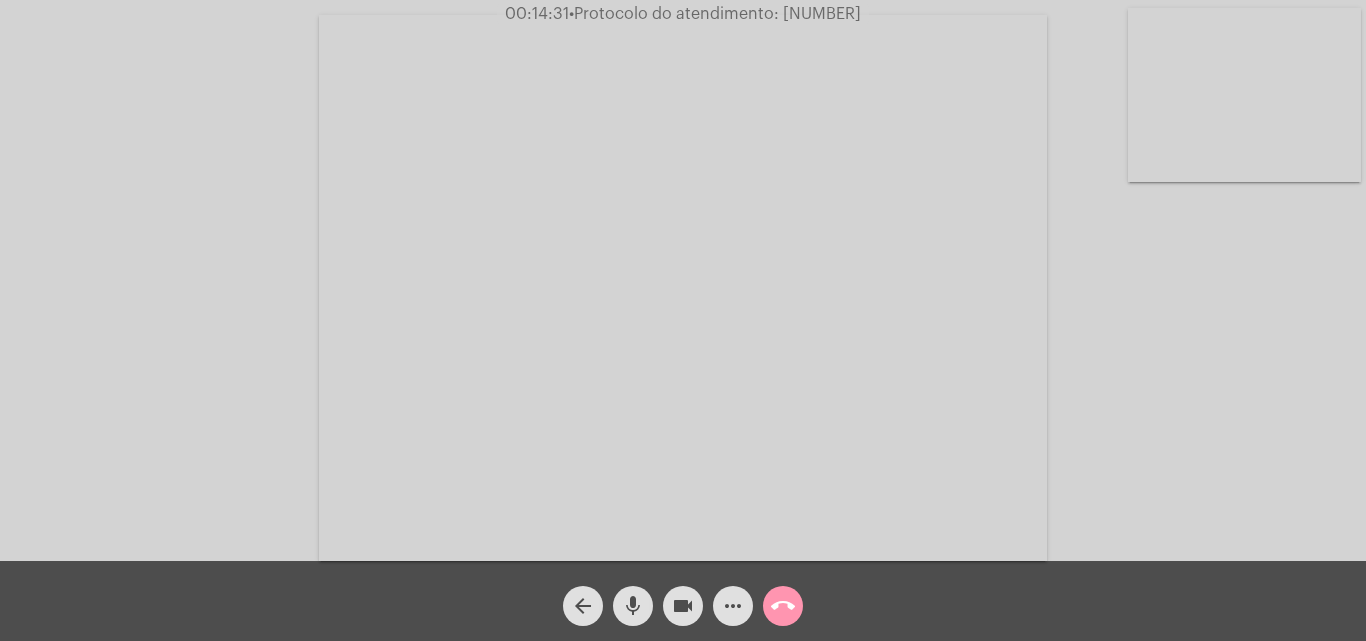drag, startPoint x: 642, startPoint y: 603, endPoint x: 662, endPoint y: 484, distance: 120.66897 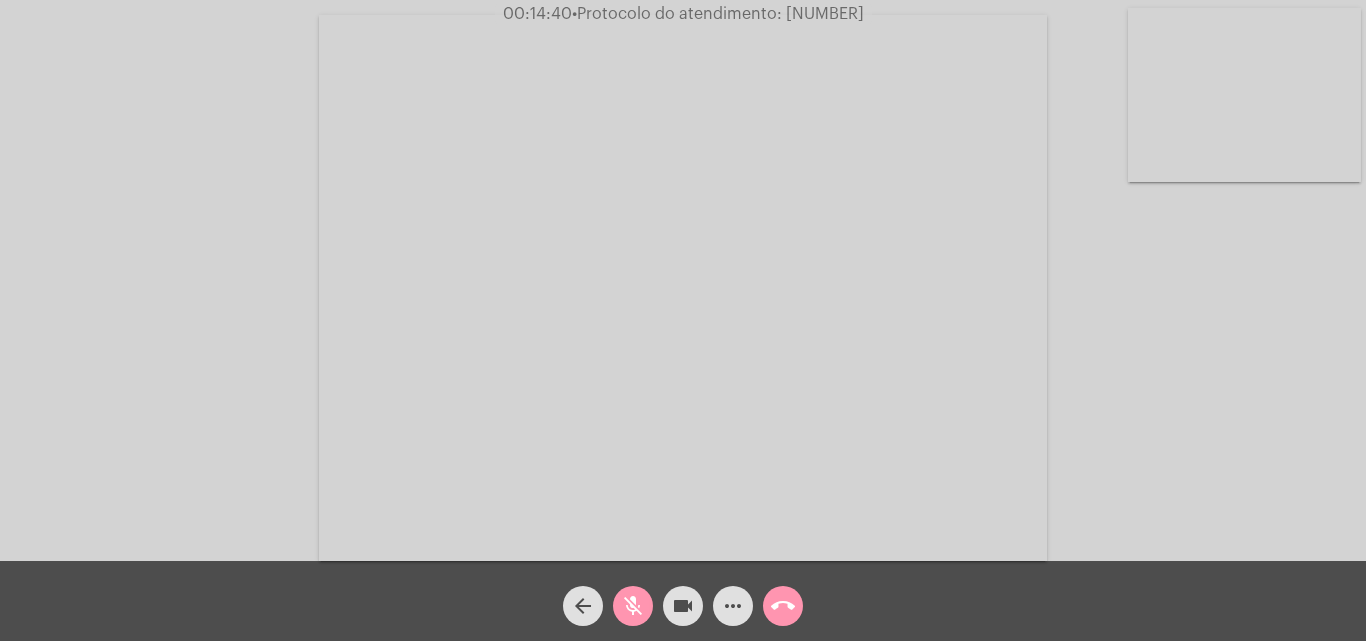 click on "mic_off" 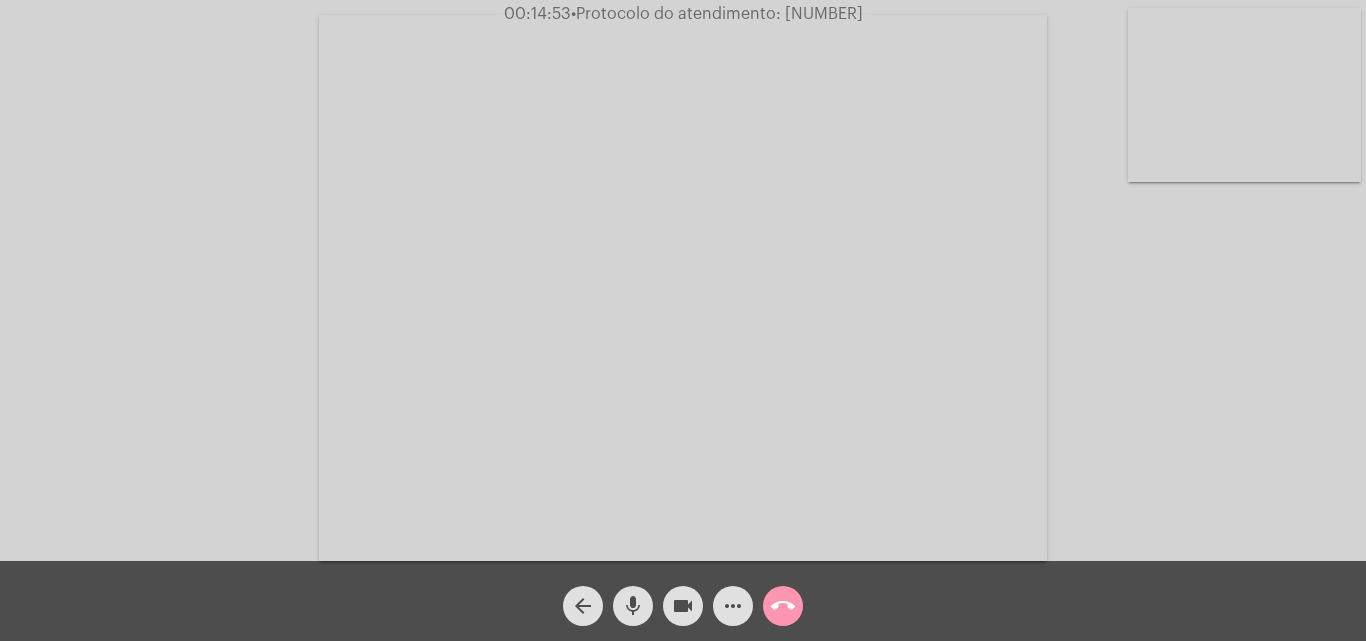 click on "mic" 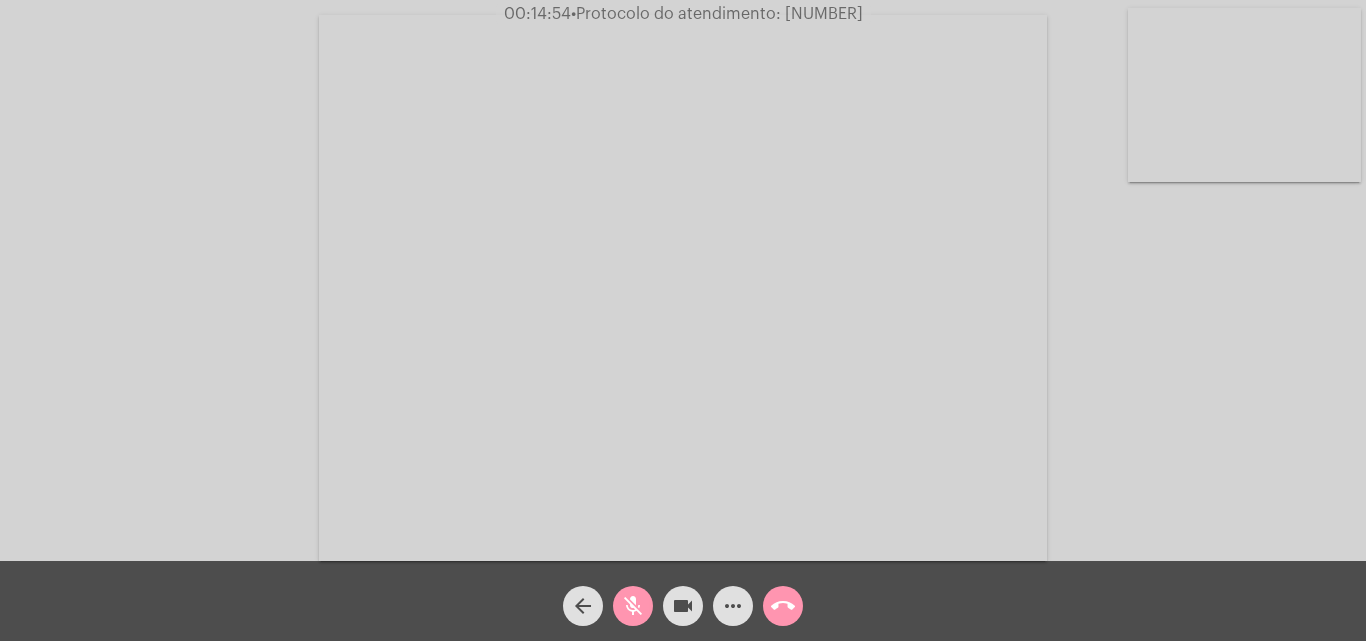 click on "videocam" 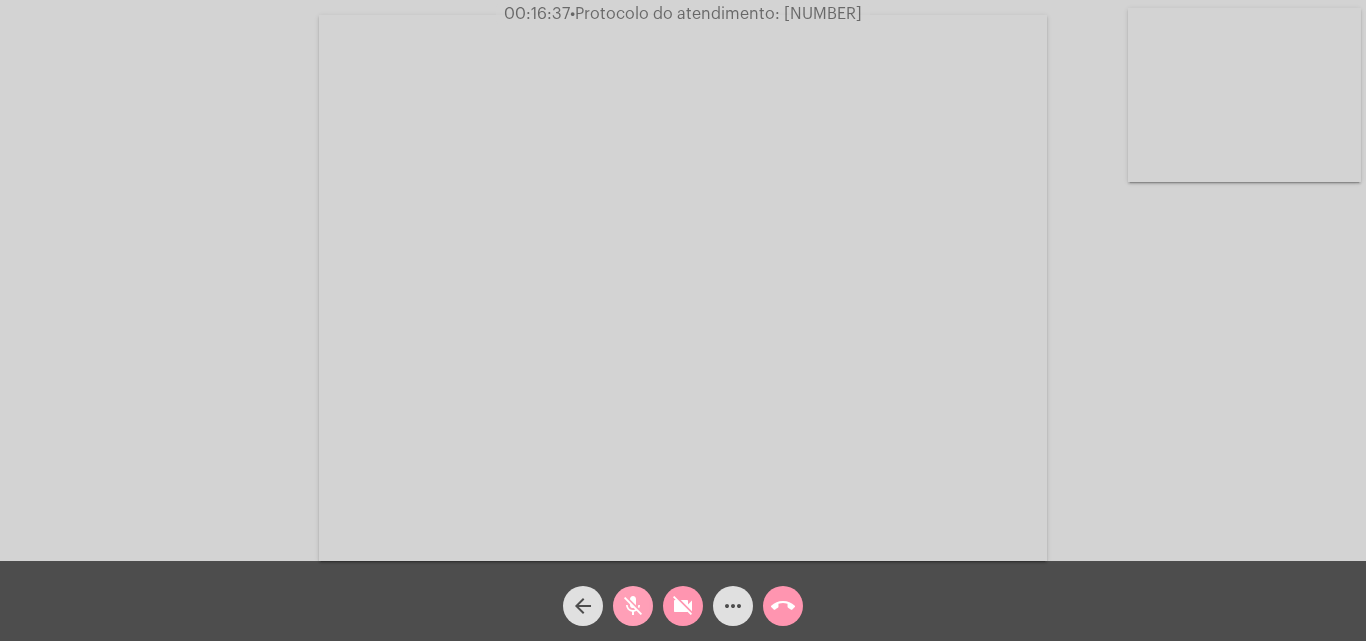click on "mic_off" 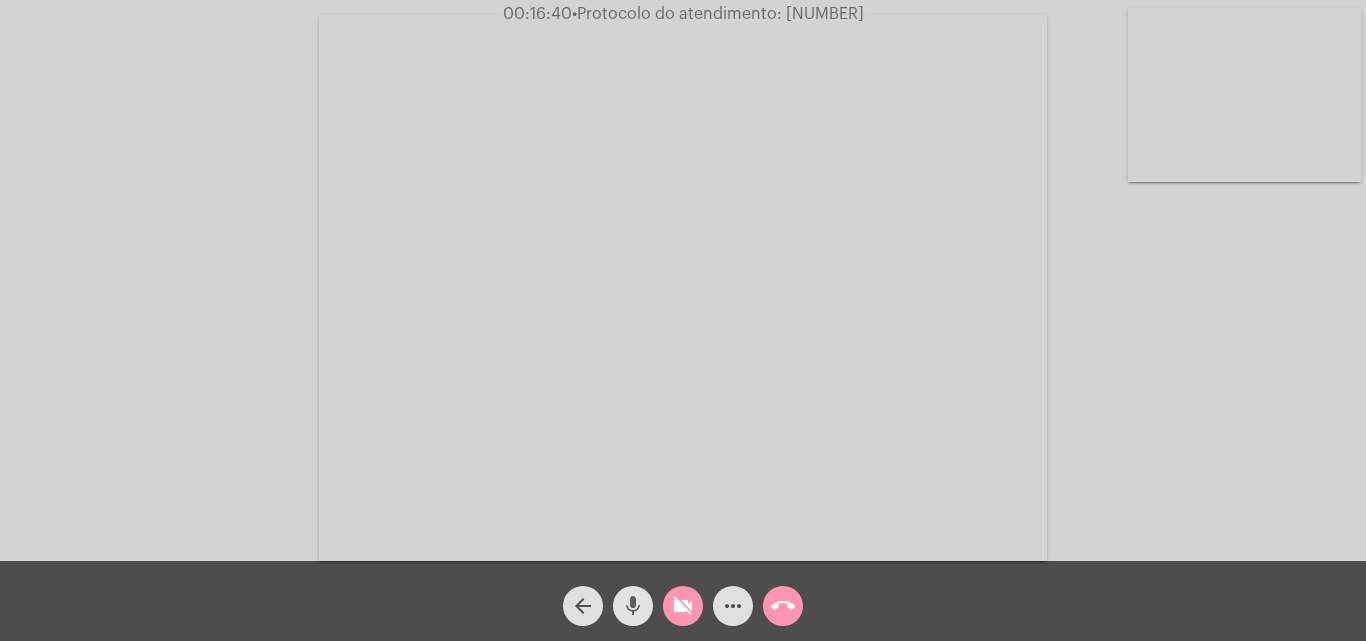 click on "mic" 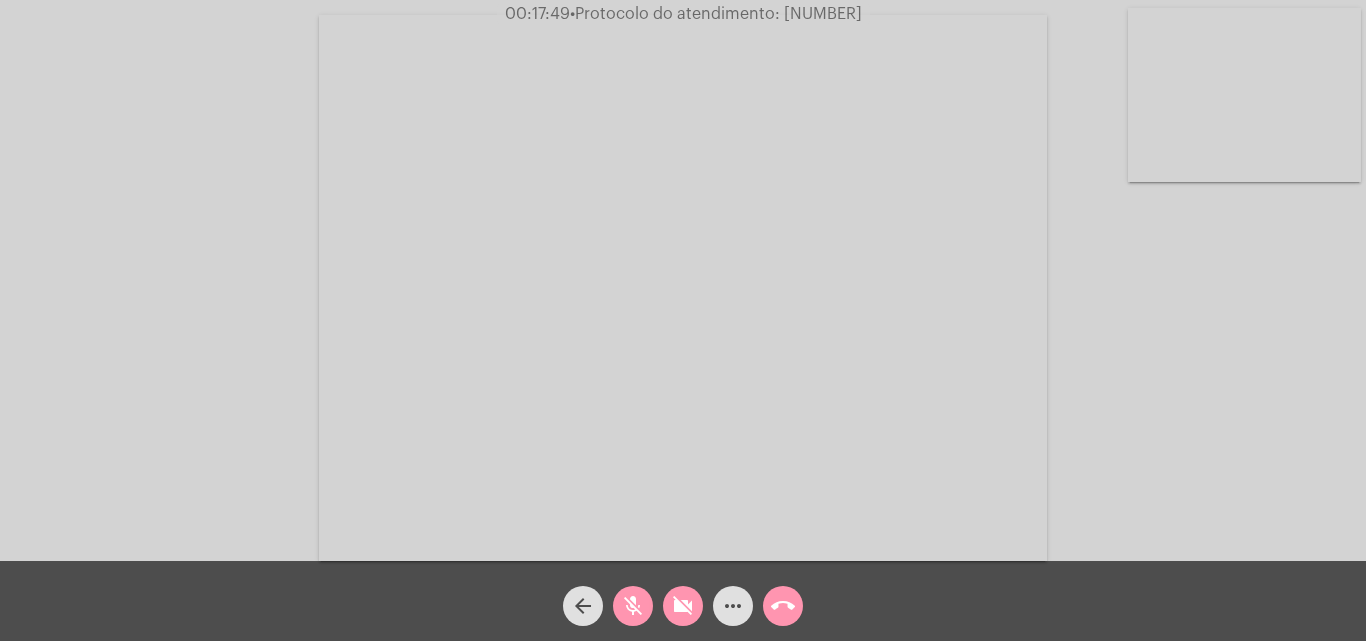 click on "Acessando Câmera e Microfone..." 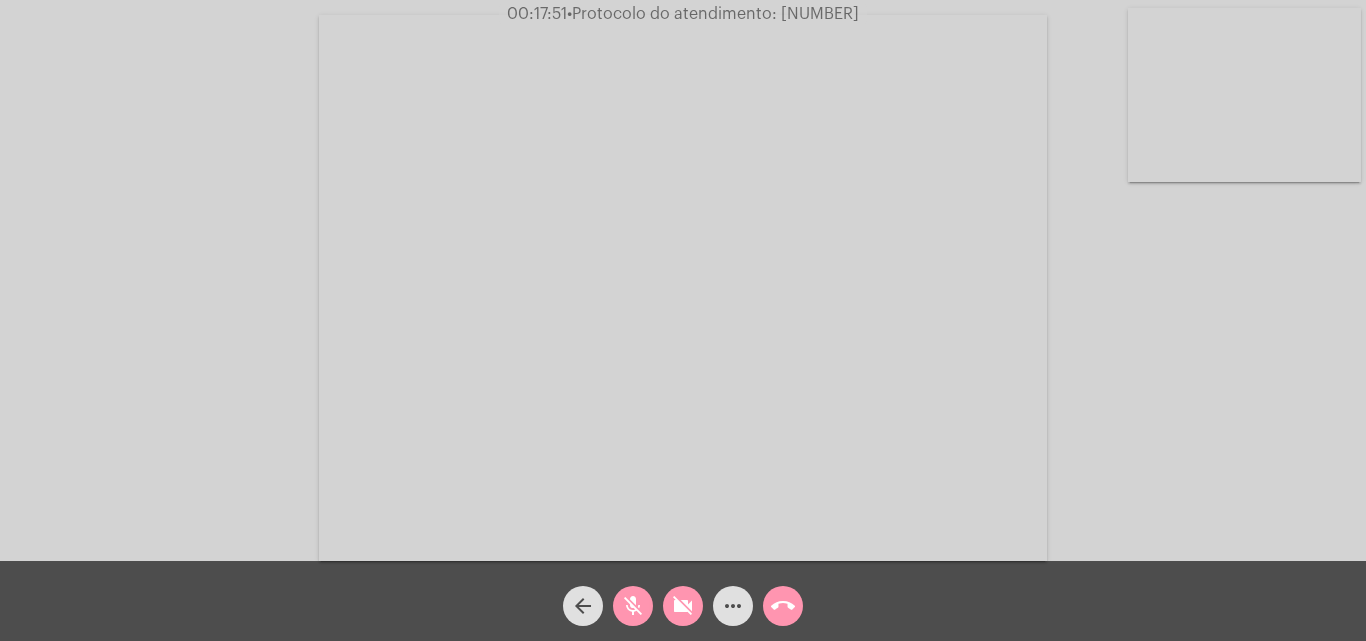 click on "mic_off" 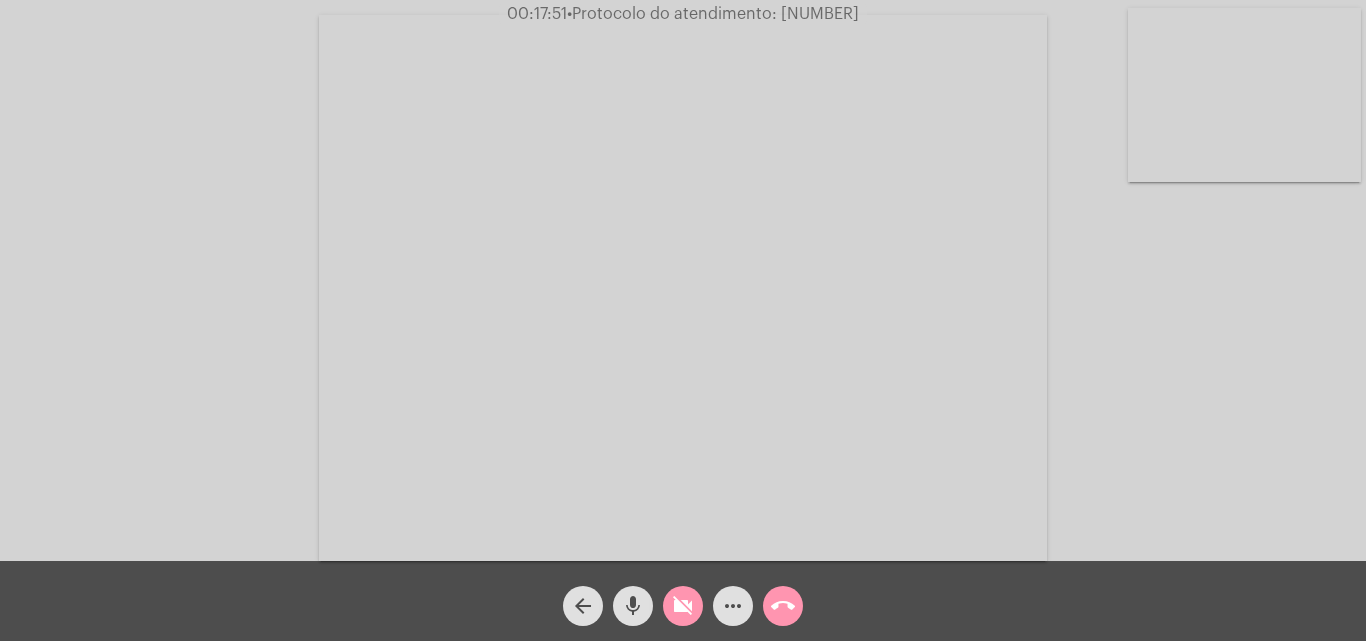 click on "videocam_off" 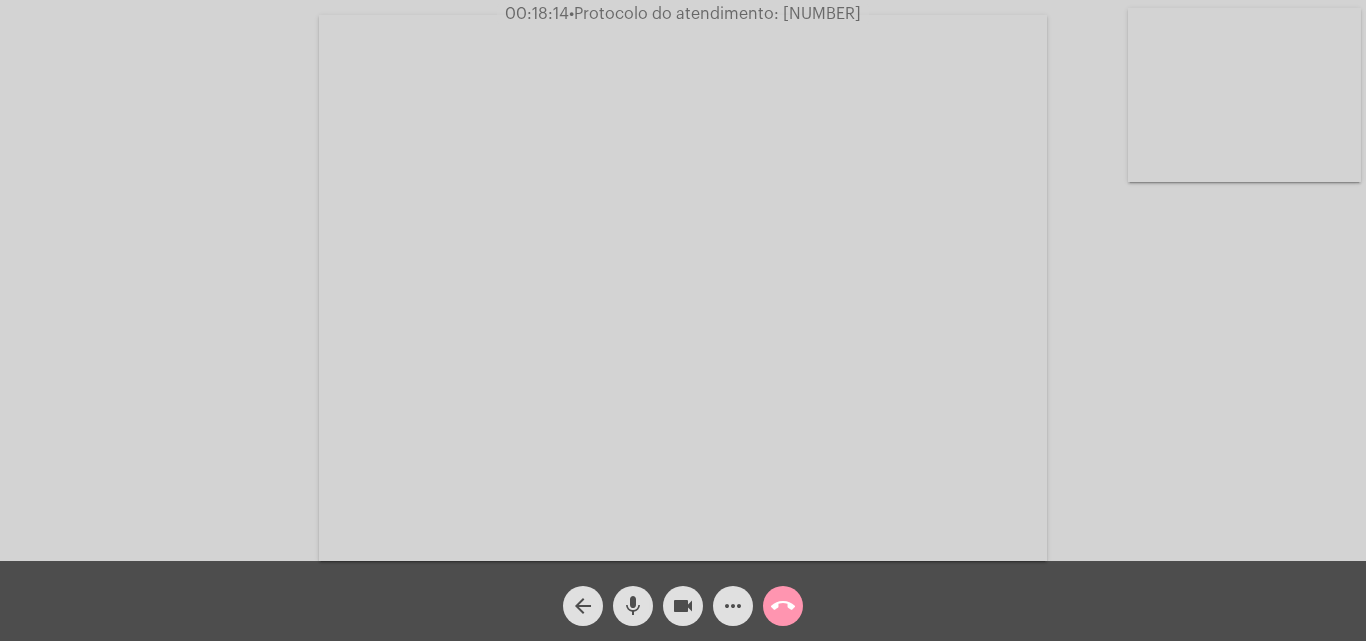 click on "more_horiz" 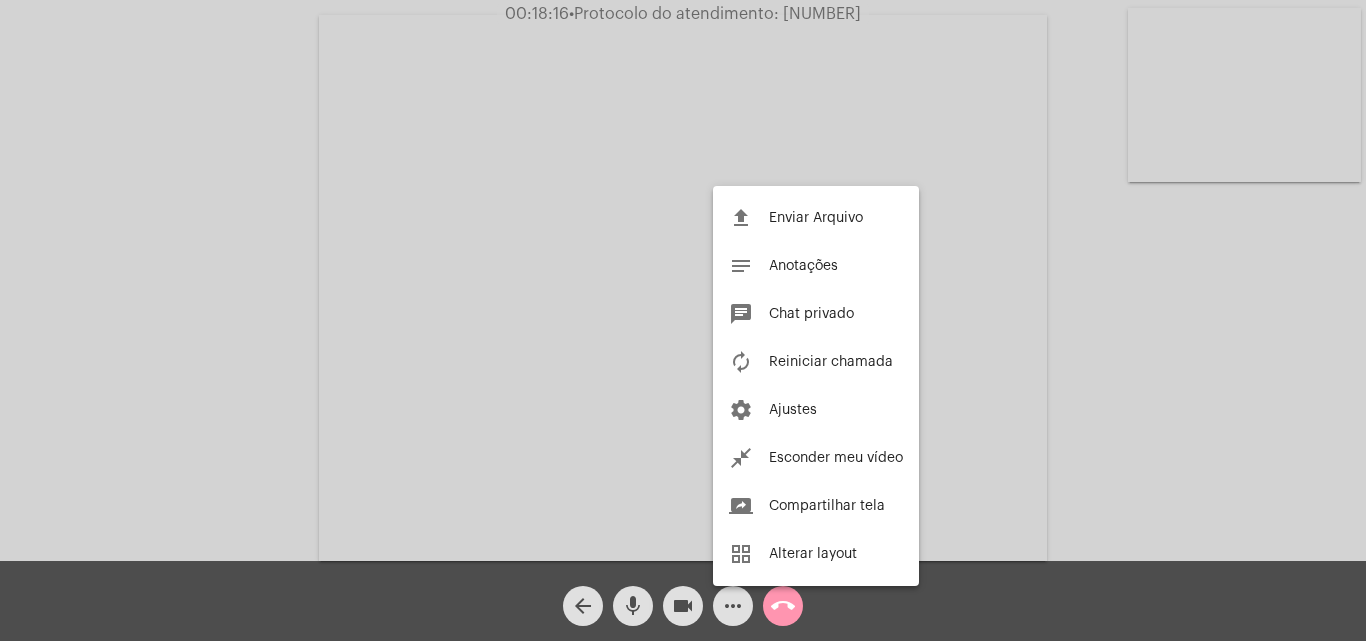 click at bounding box center [683, 320] 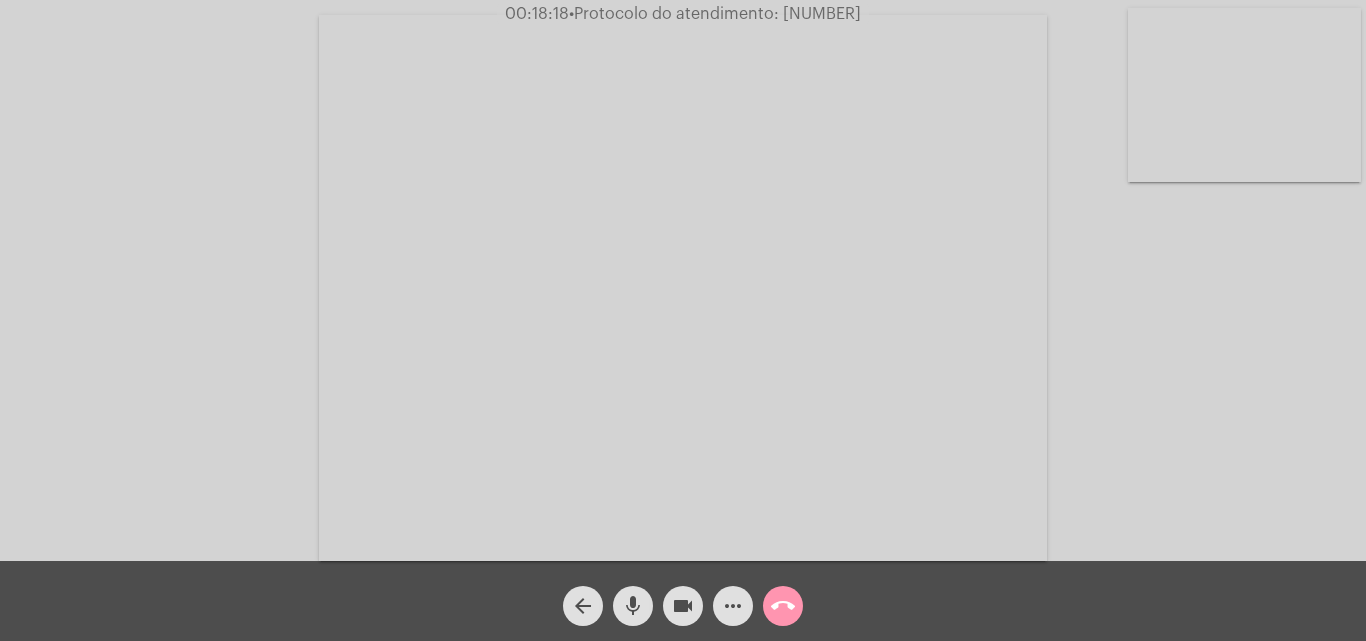 click on "mic" 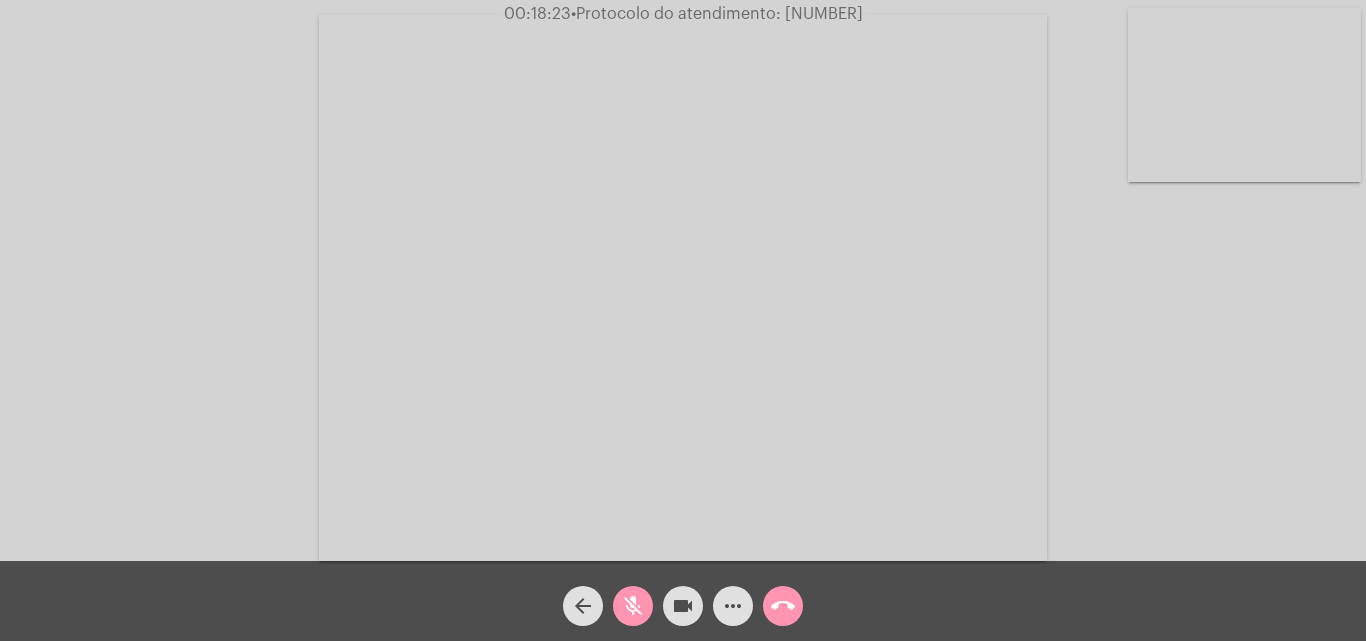 click on "mic_off" 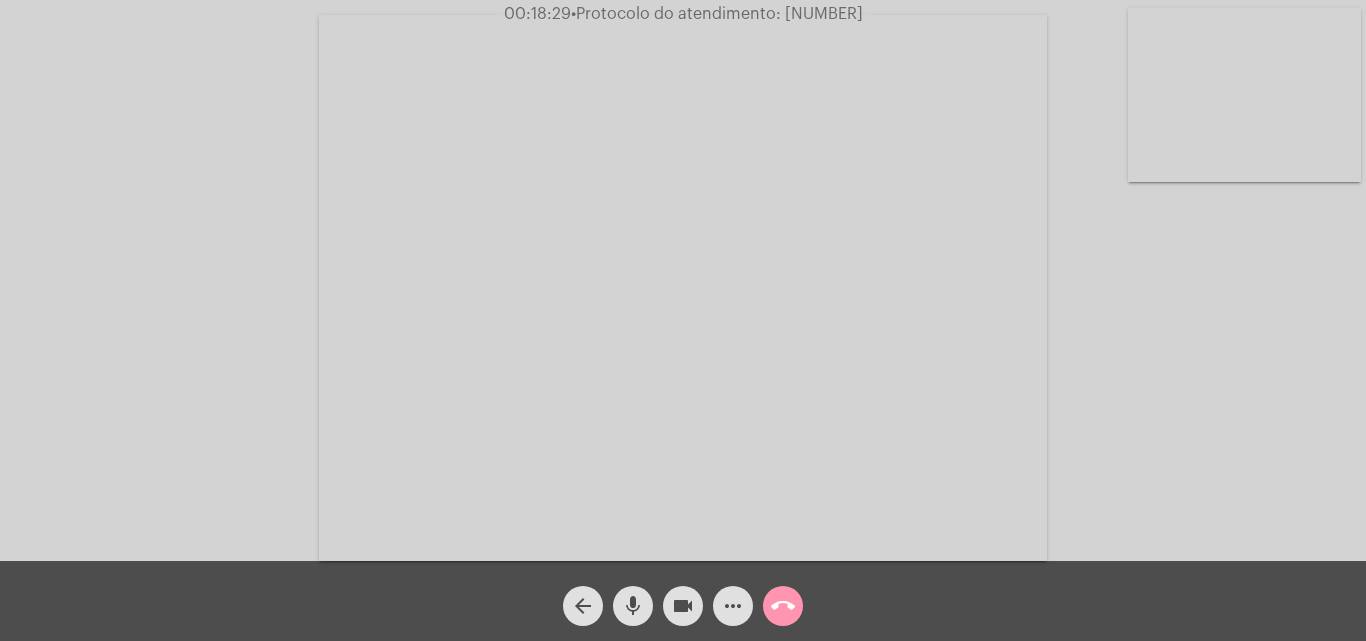 click on "mic" 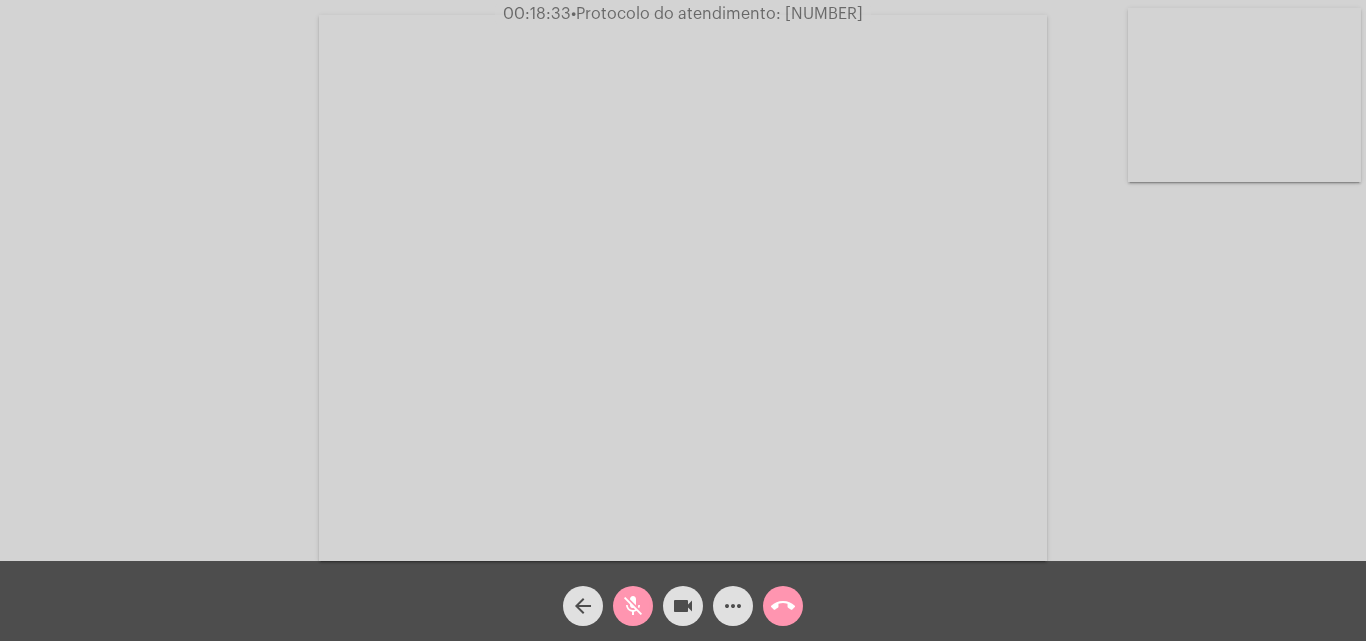 click on "mic_off" 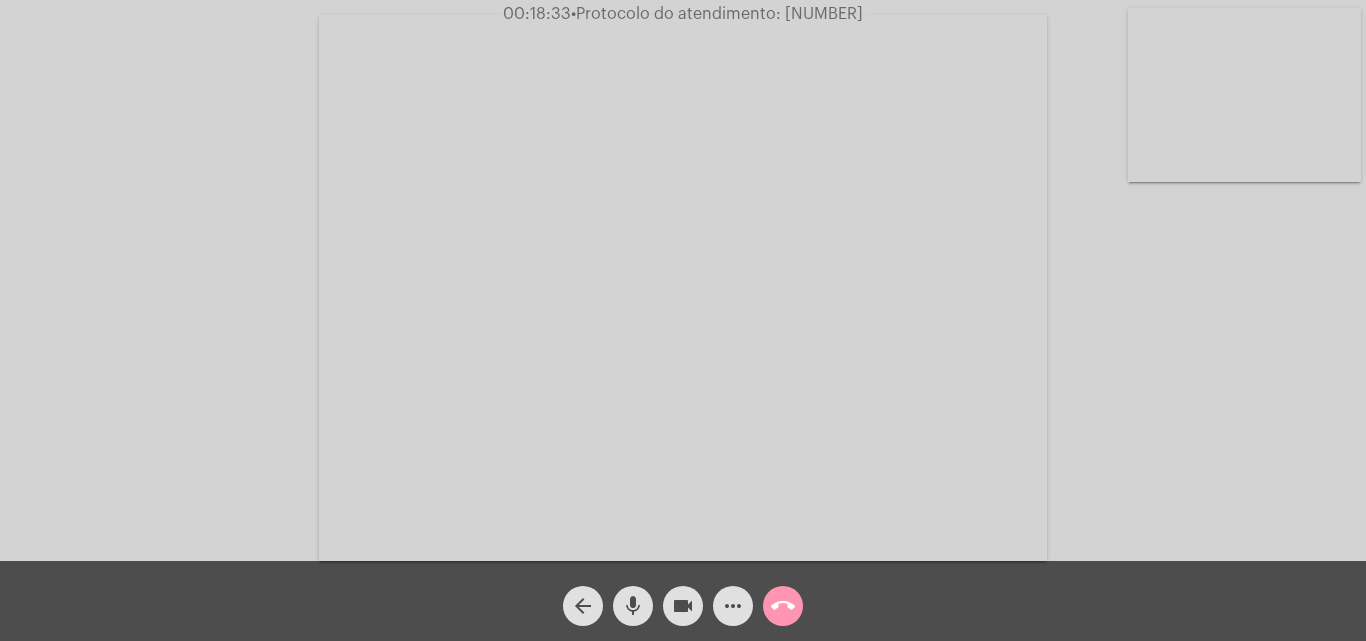 click on "mic" 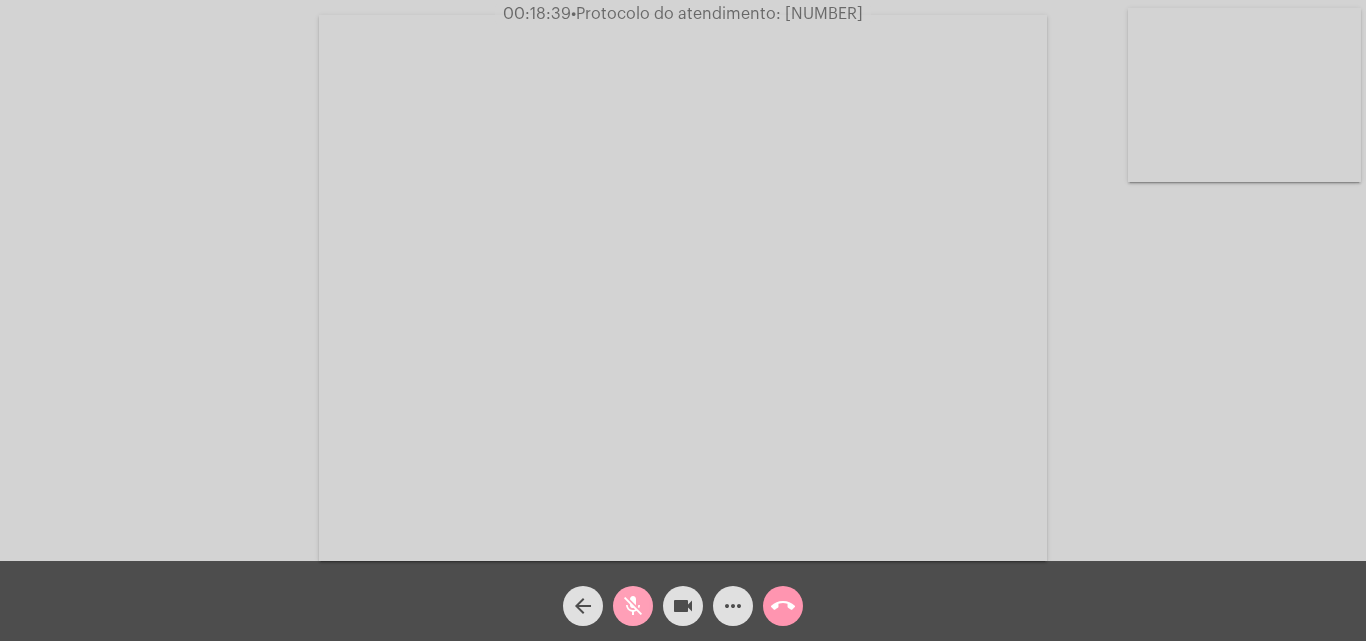 click on "mic_off" 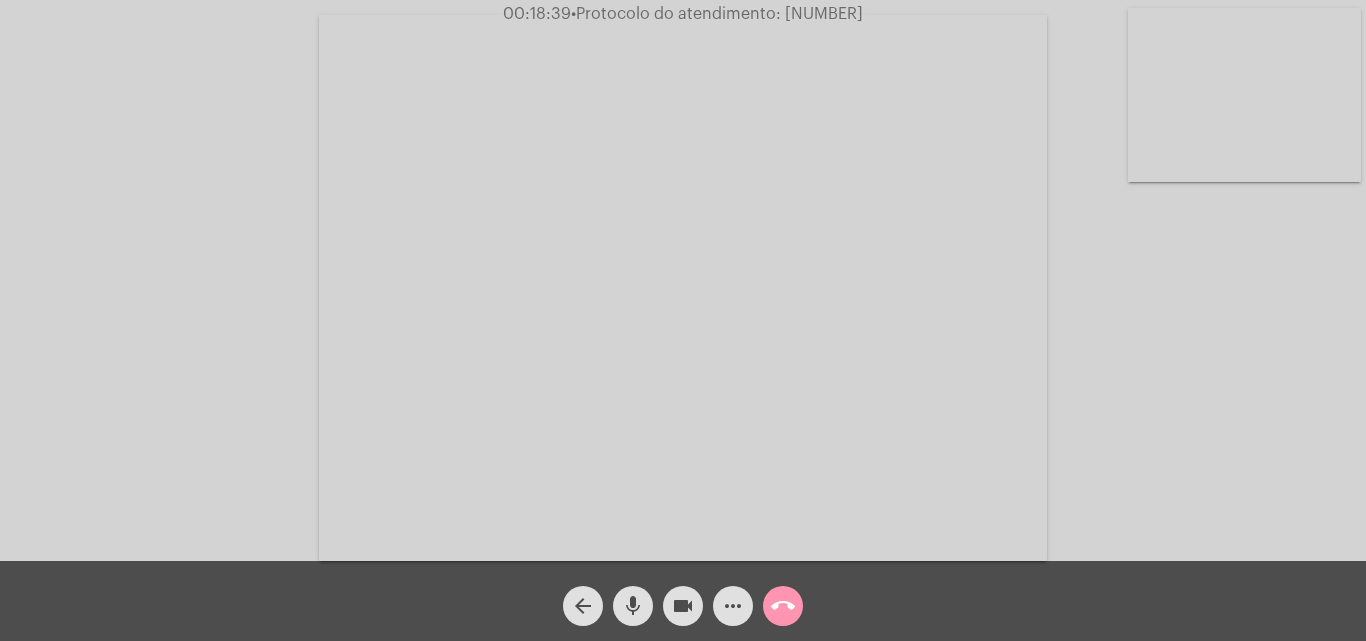 click on "mic" 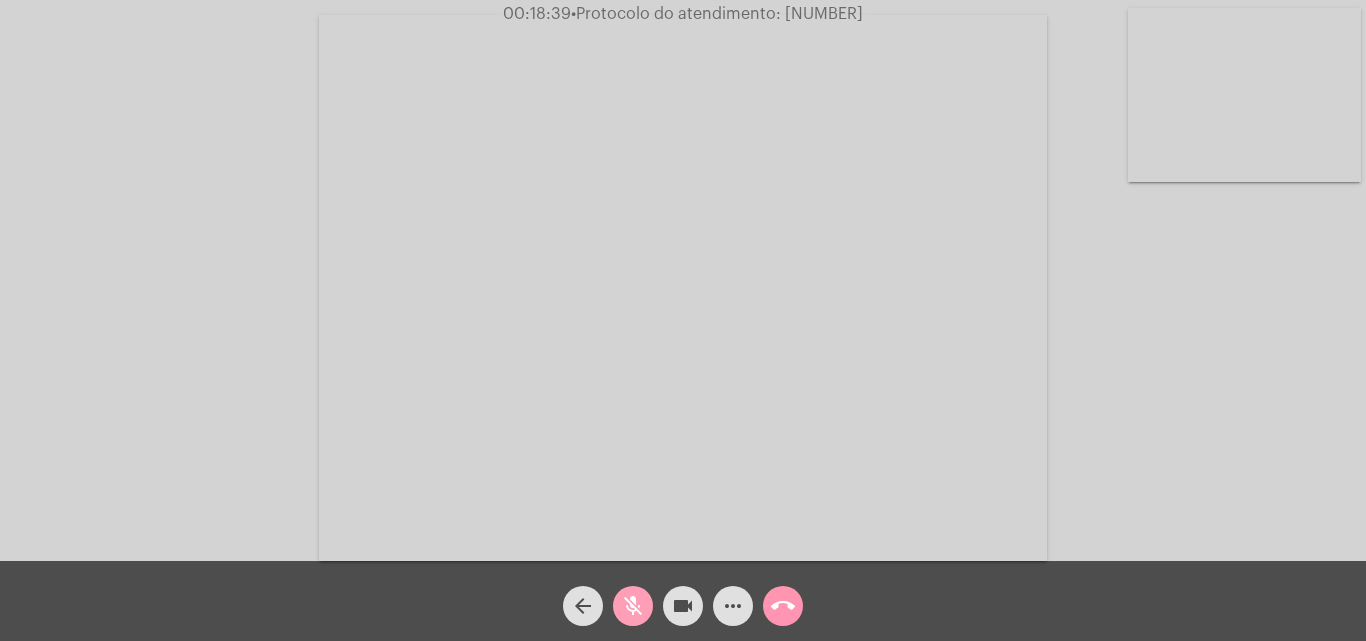 click on "more_horiz" 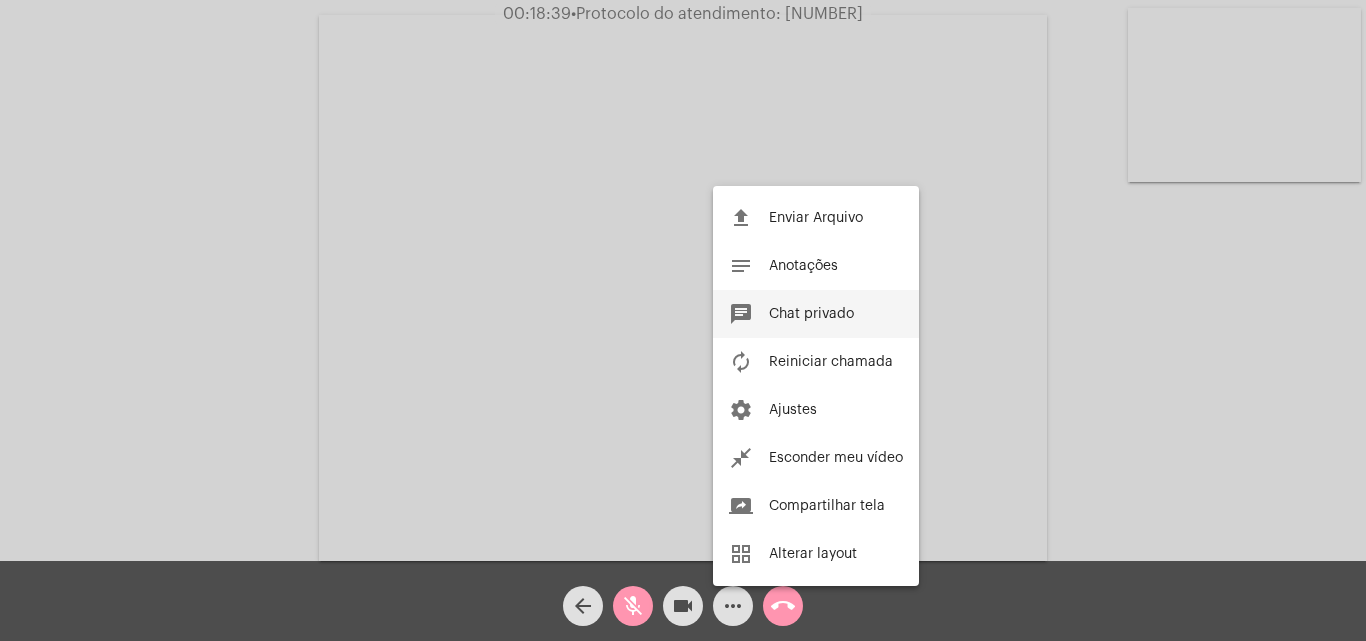 click on "chat Chat privado" at bounding box center [816, 314] 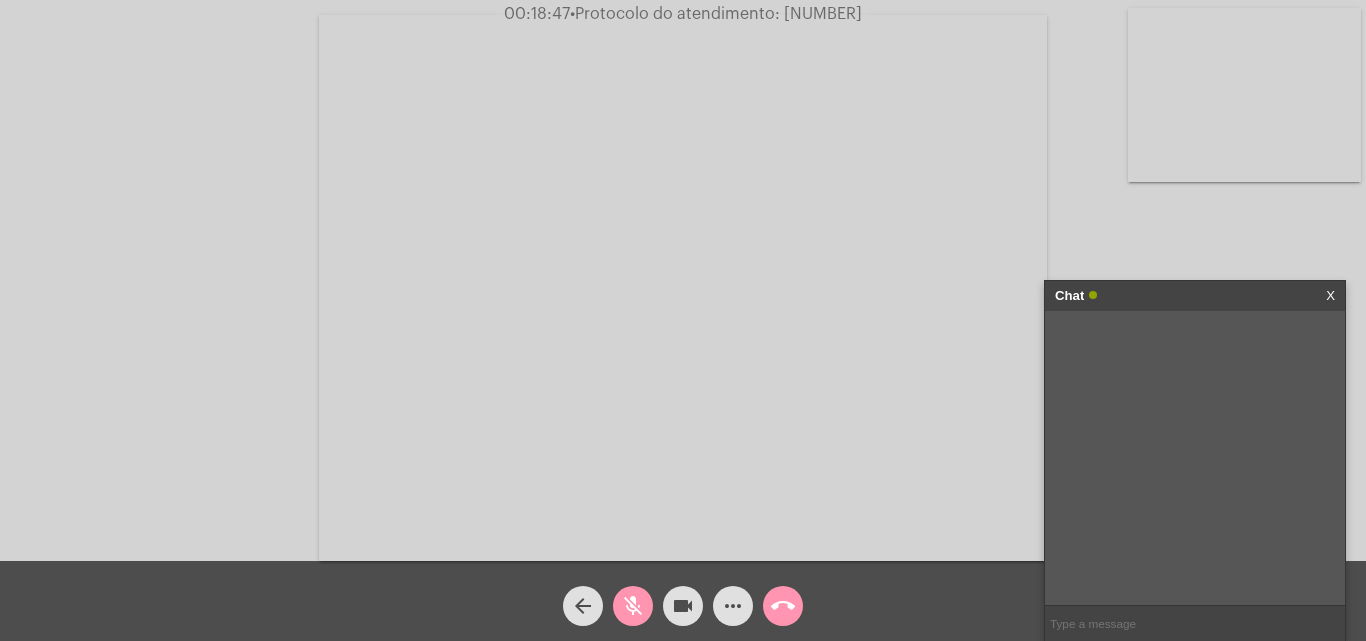 paste on "0800 979 0066:" 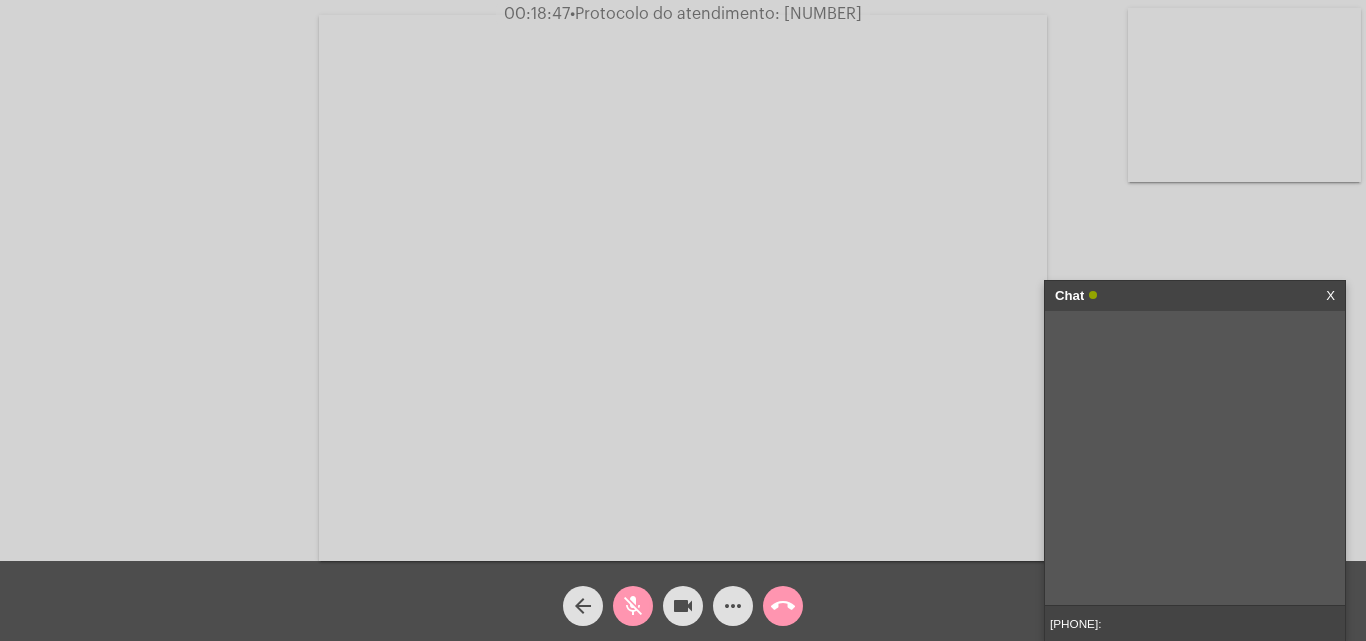 type on "0800 979 0066" 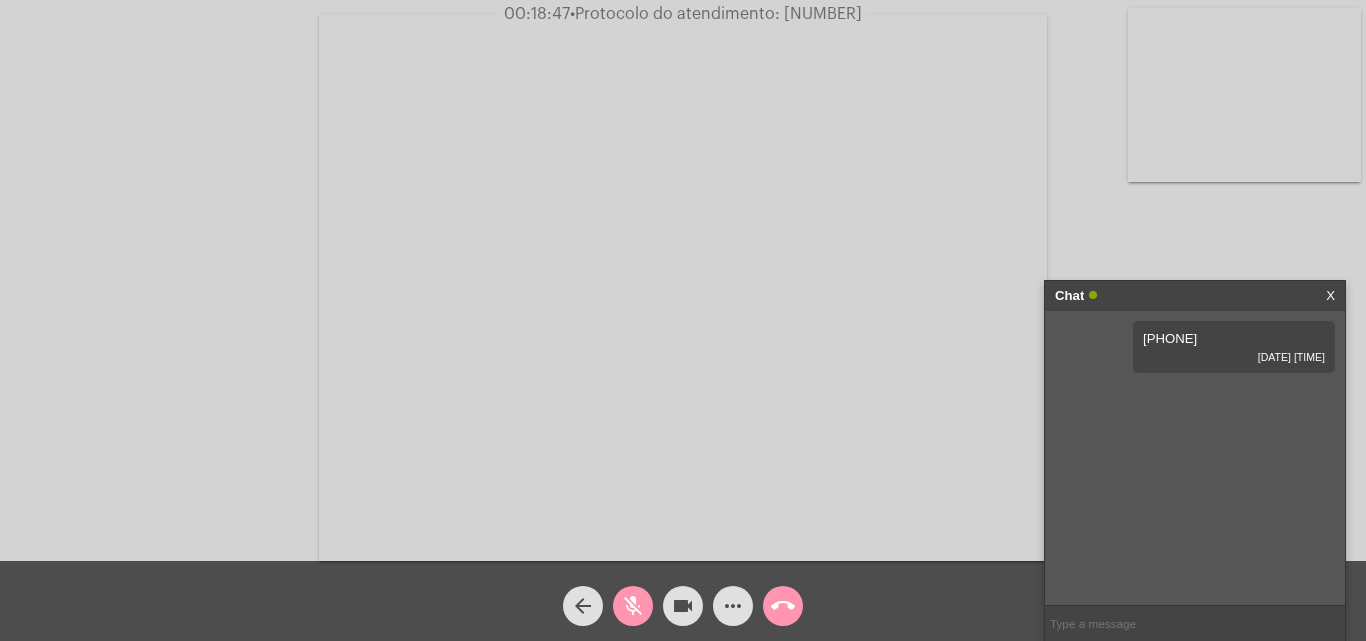 click on "•  Protocolo do atendimento: 20250806064279" 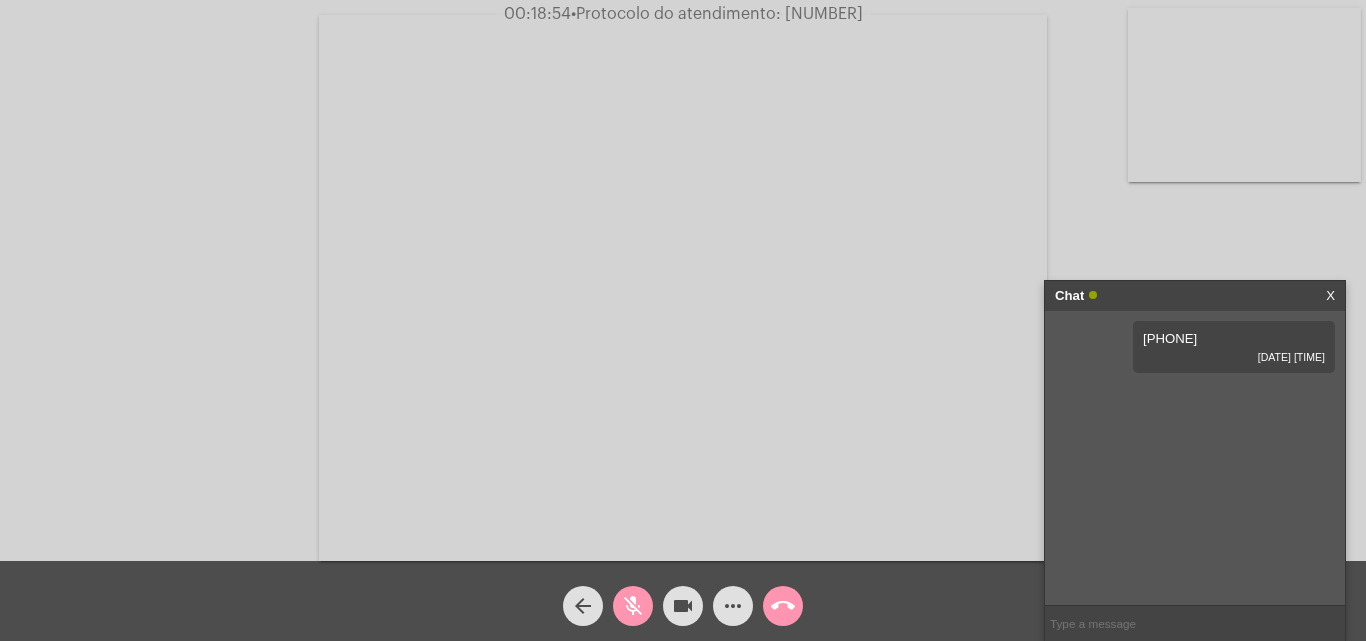 paste on "20250806064279" 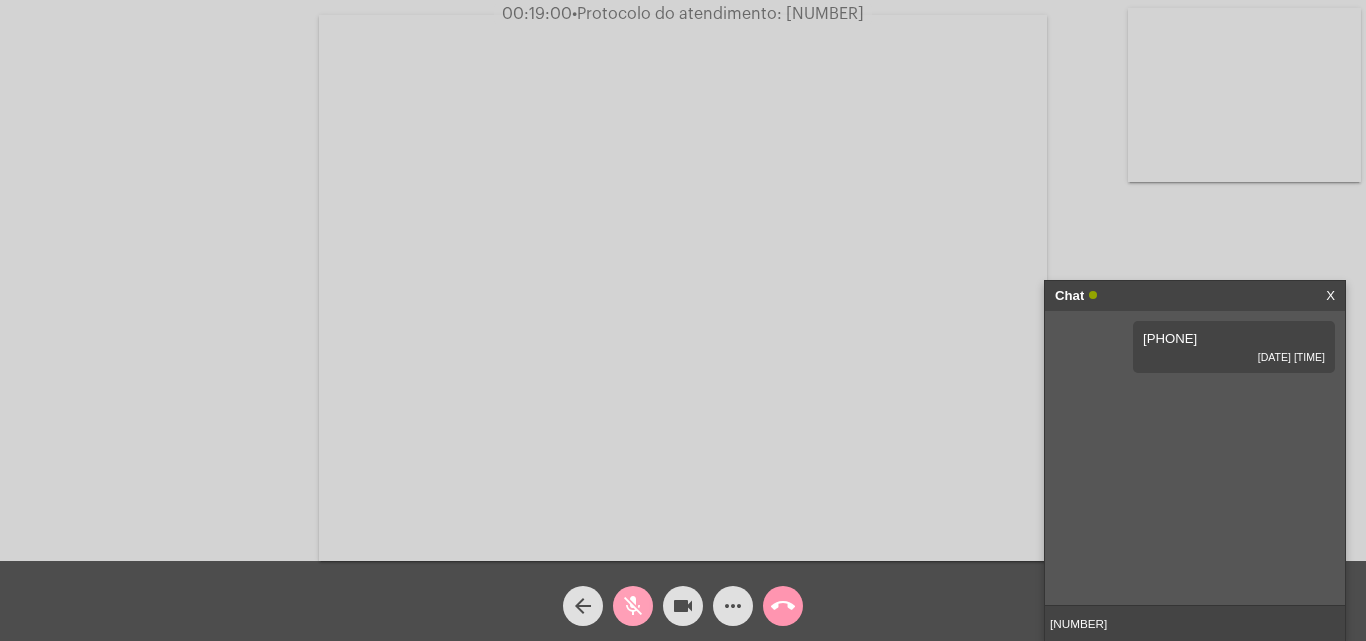 click on "mic_off" 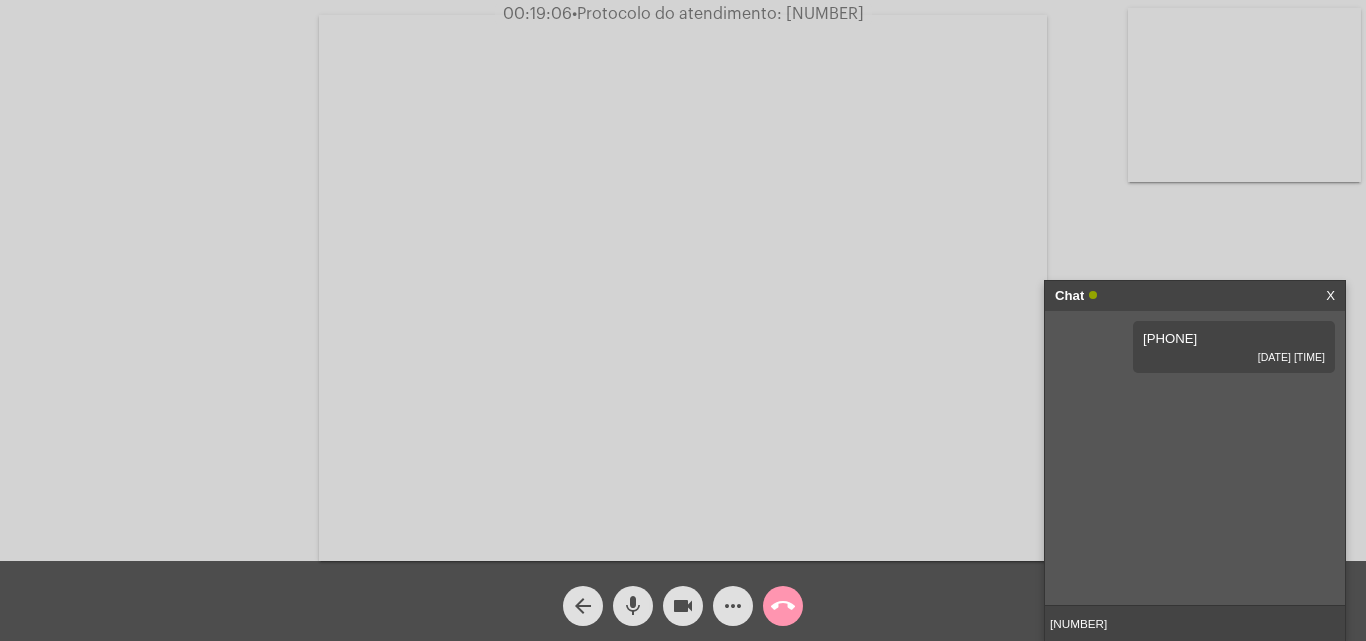 click on "20250806064279" at bounding box center (1195, 623) 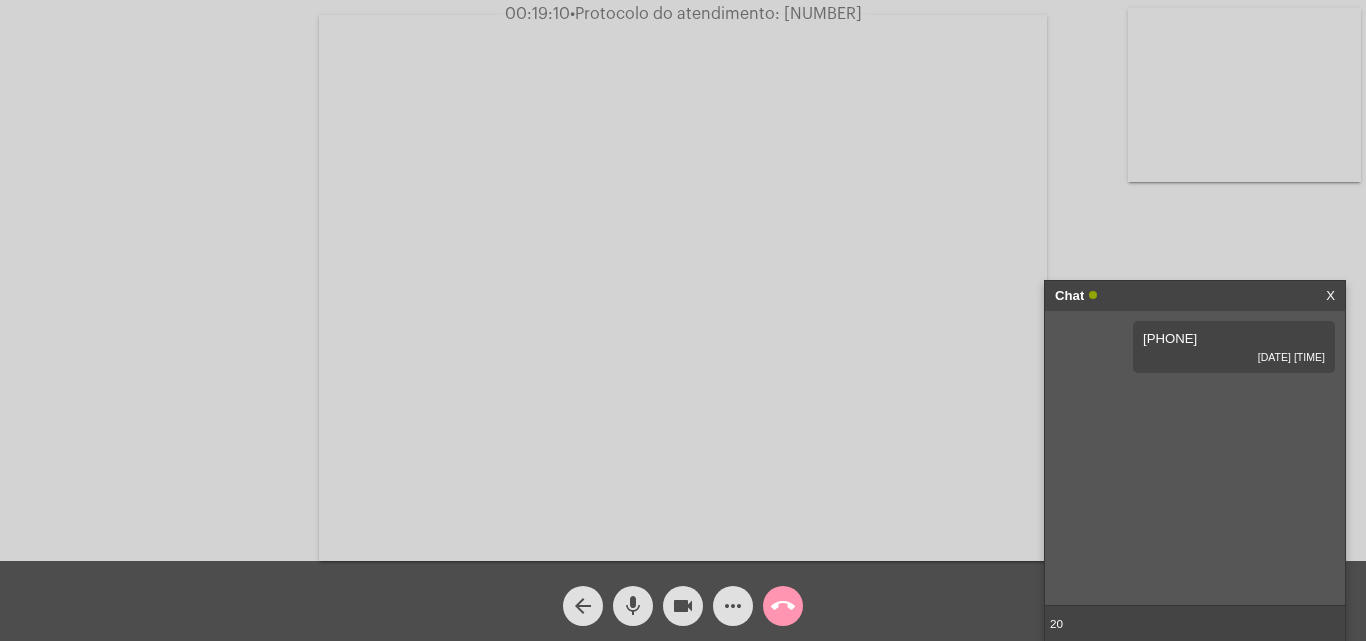 type on "2" 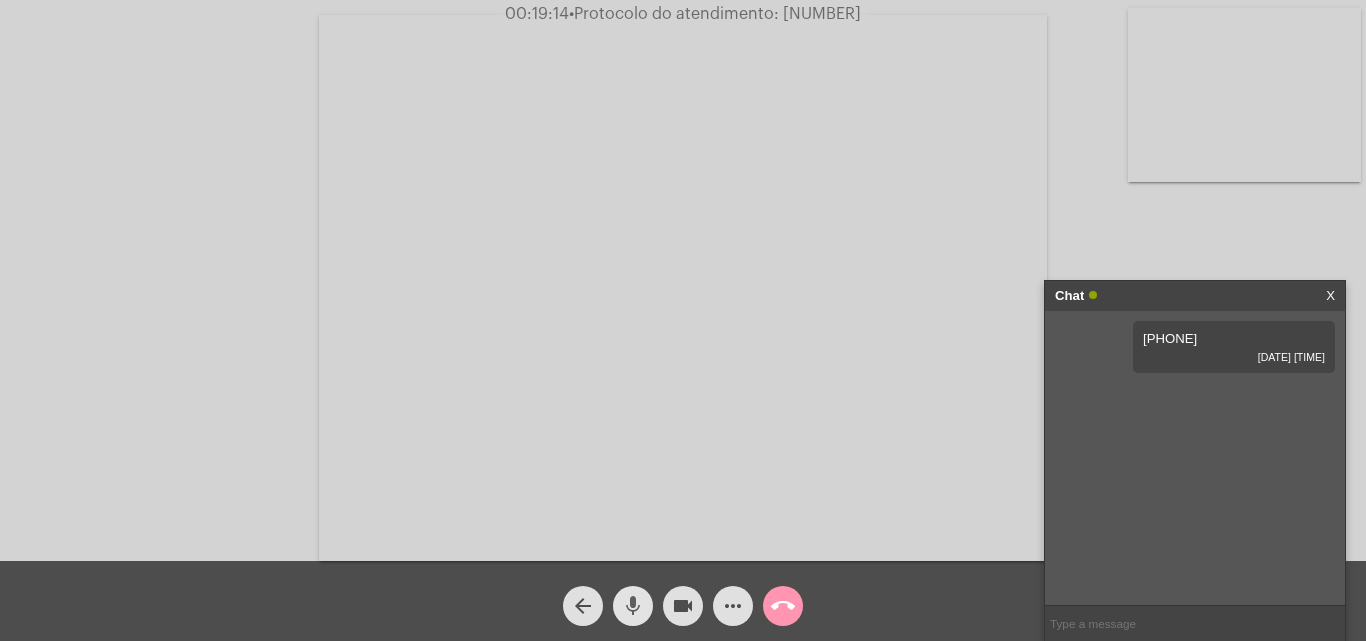 click on "mic" 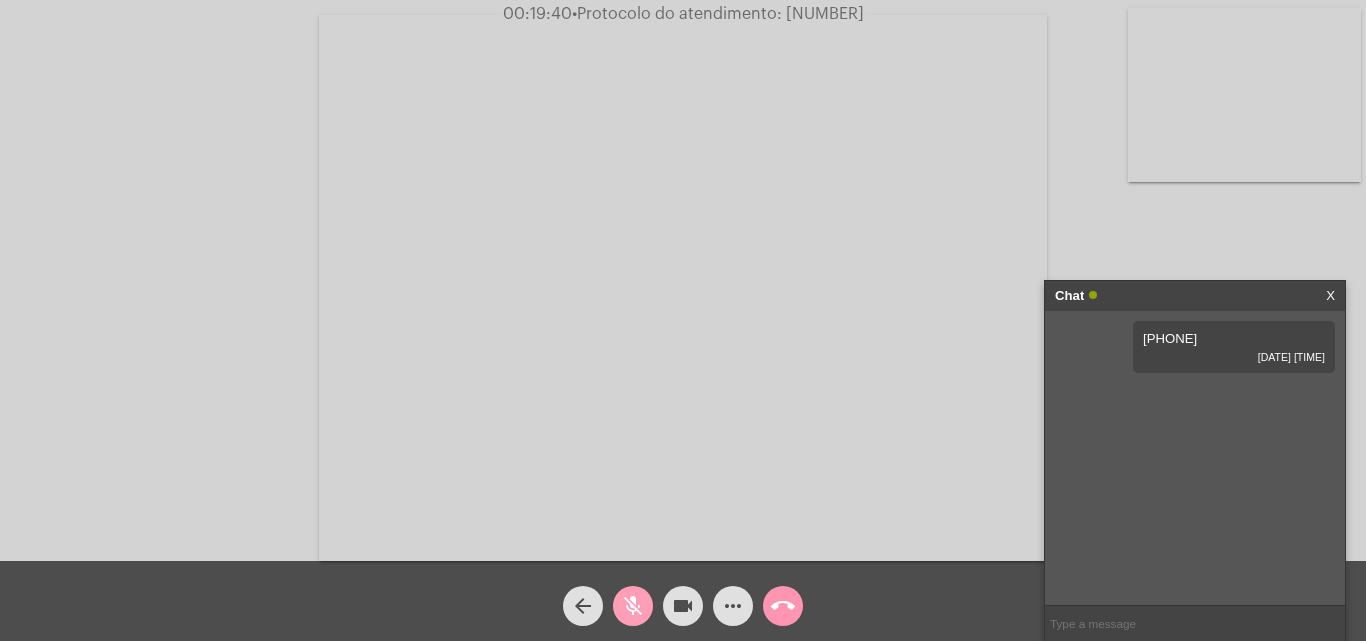 click on "mic_off" 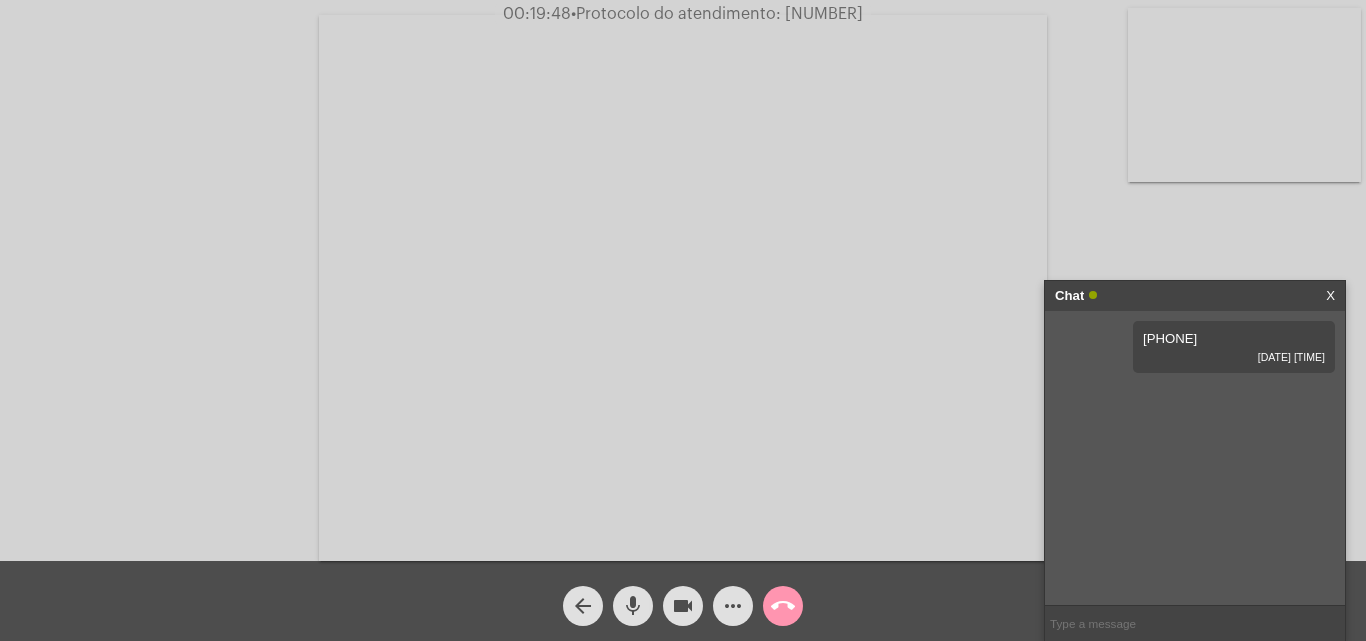 paste on "AGERGS" 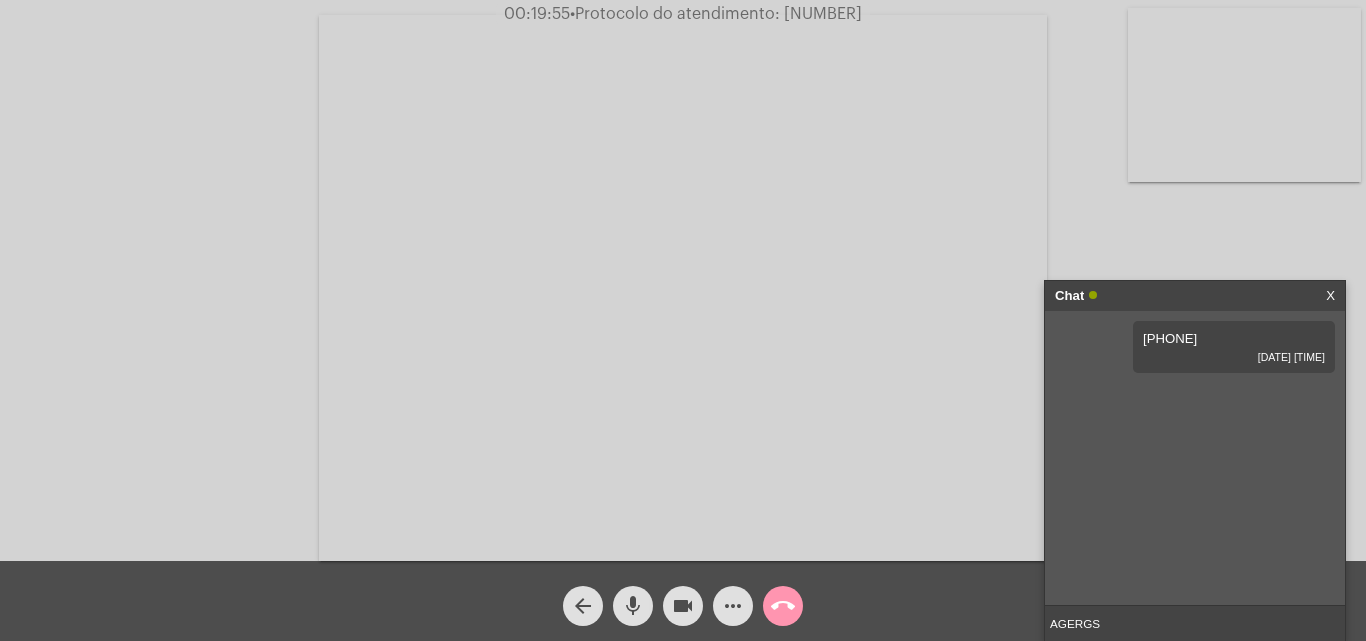 click on "AGERGS" at bounding box center (1195, 623) 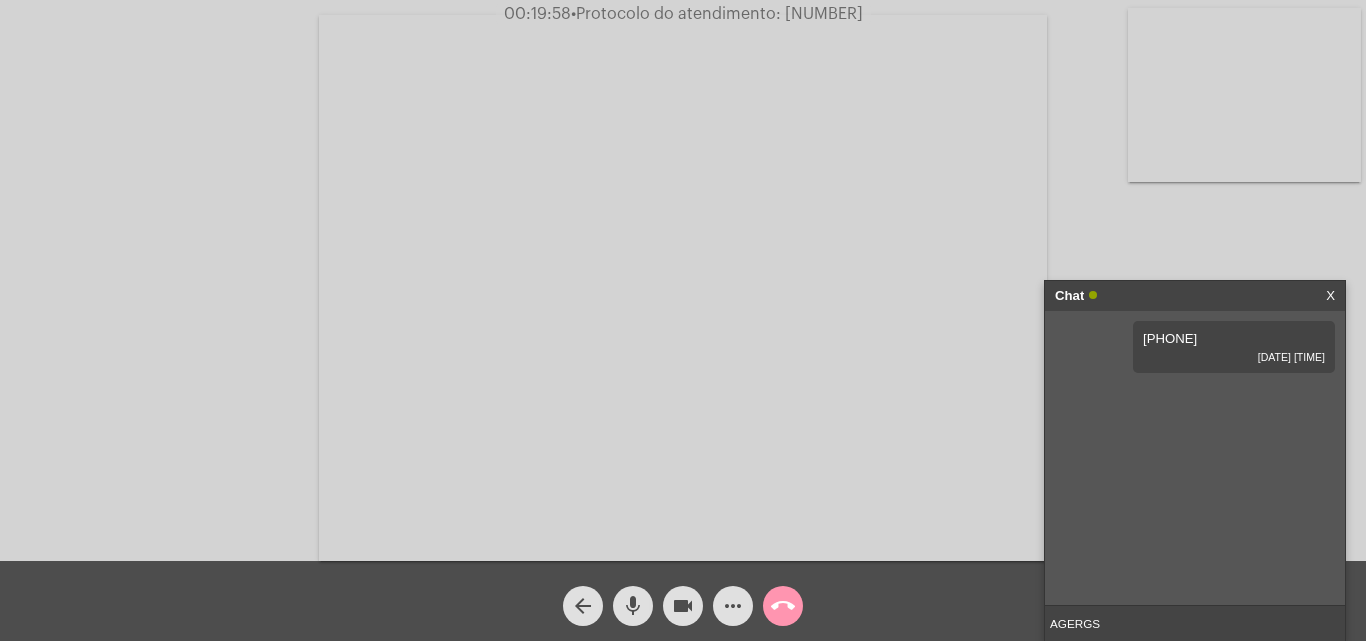 paste on "51 8529-1383 ou 51 8585-238" 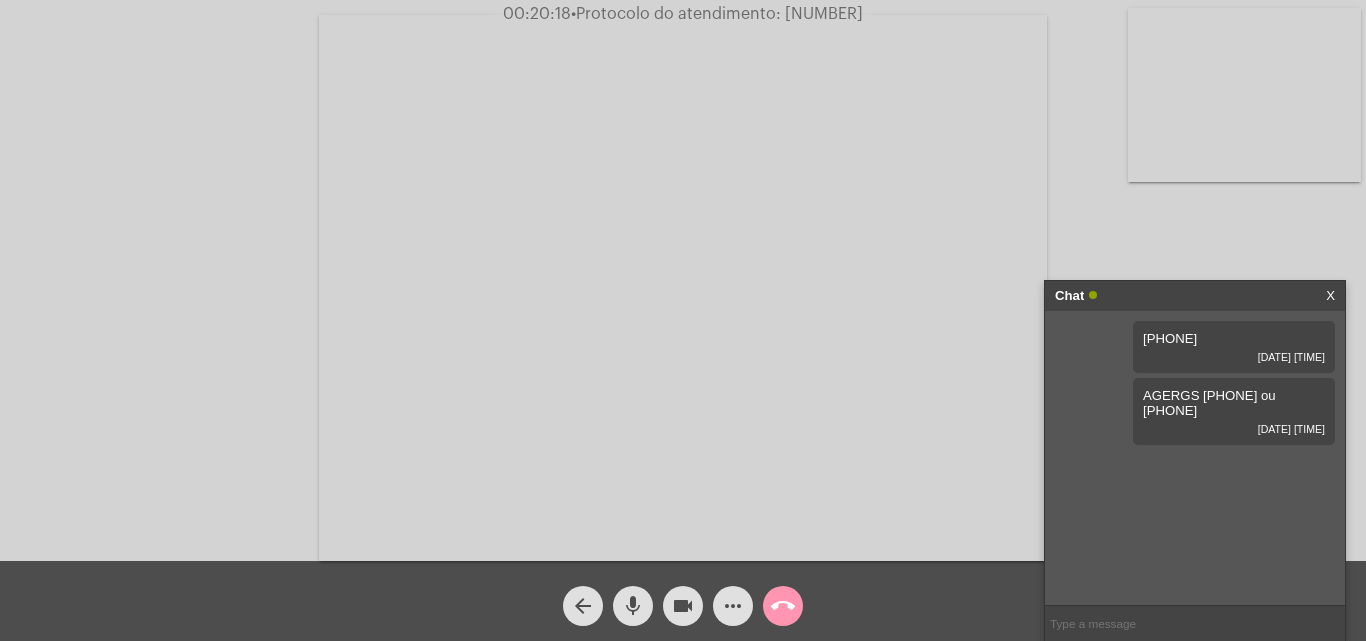 click on "mic" 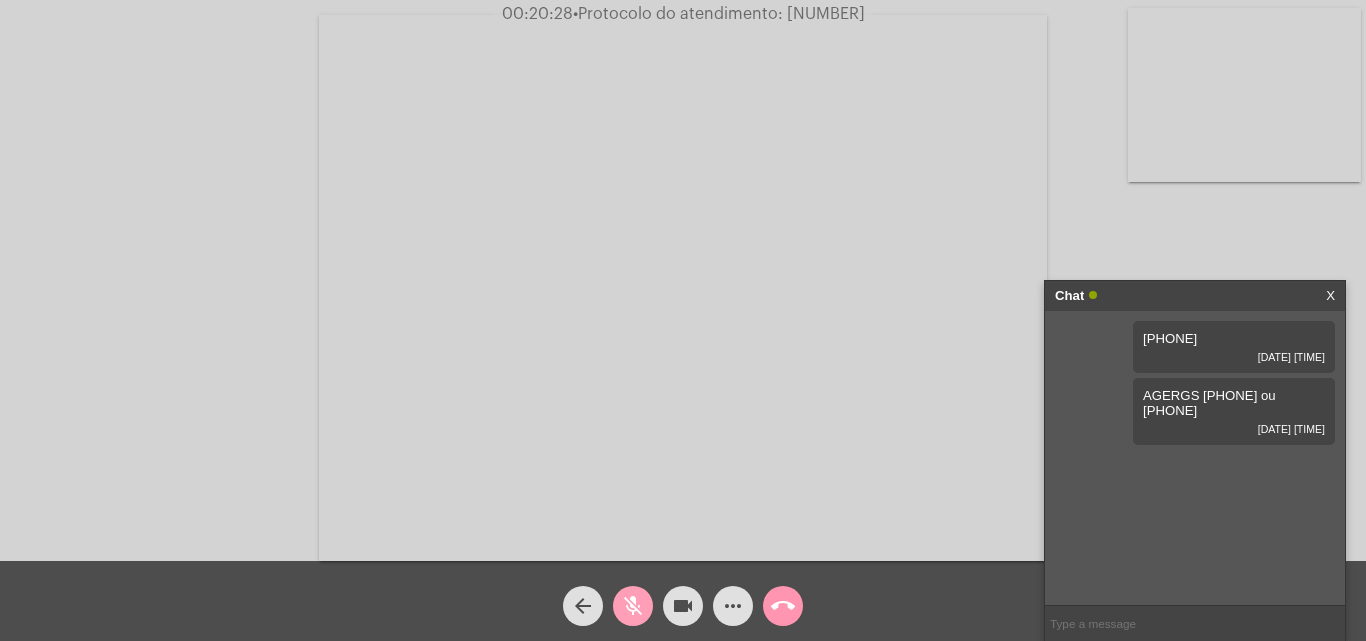 drag, startPoint x: 639, startPoint y: 602, endPoint x: 773, endPoint y: 442, distance: 208.70074 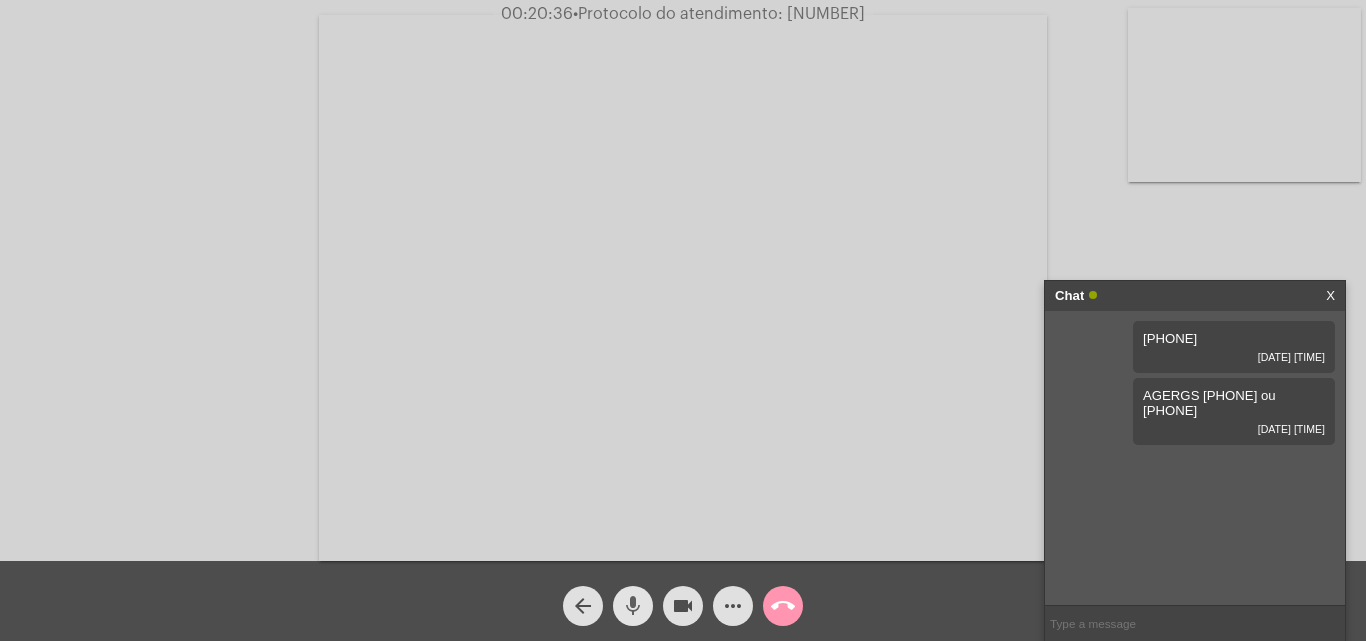 click on "mic" 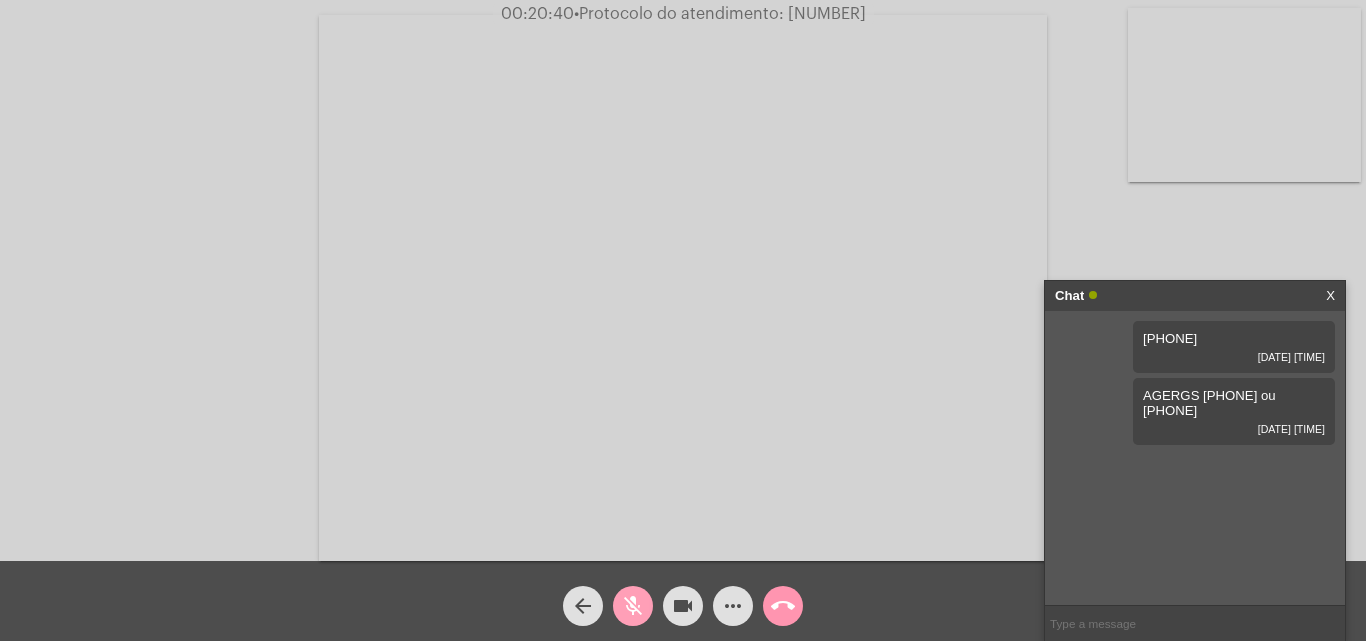 click on "mic_off" 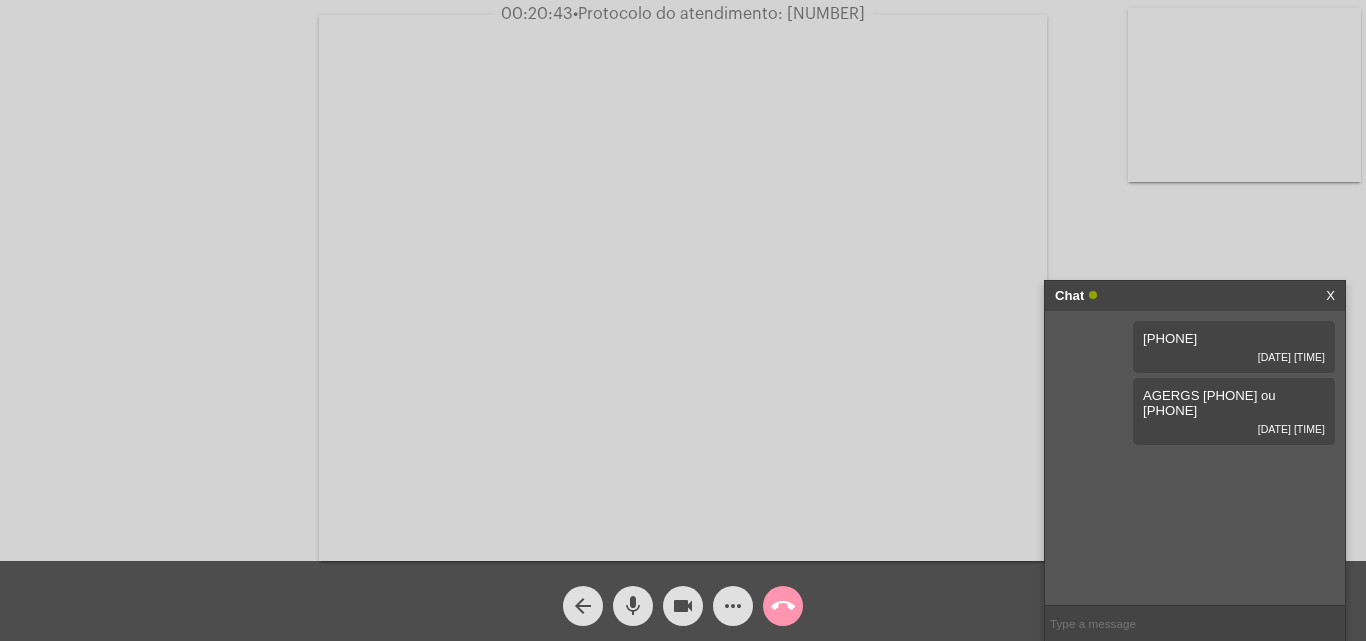 click on "mic" 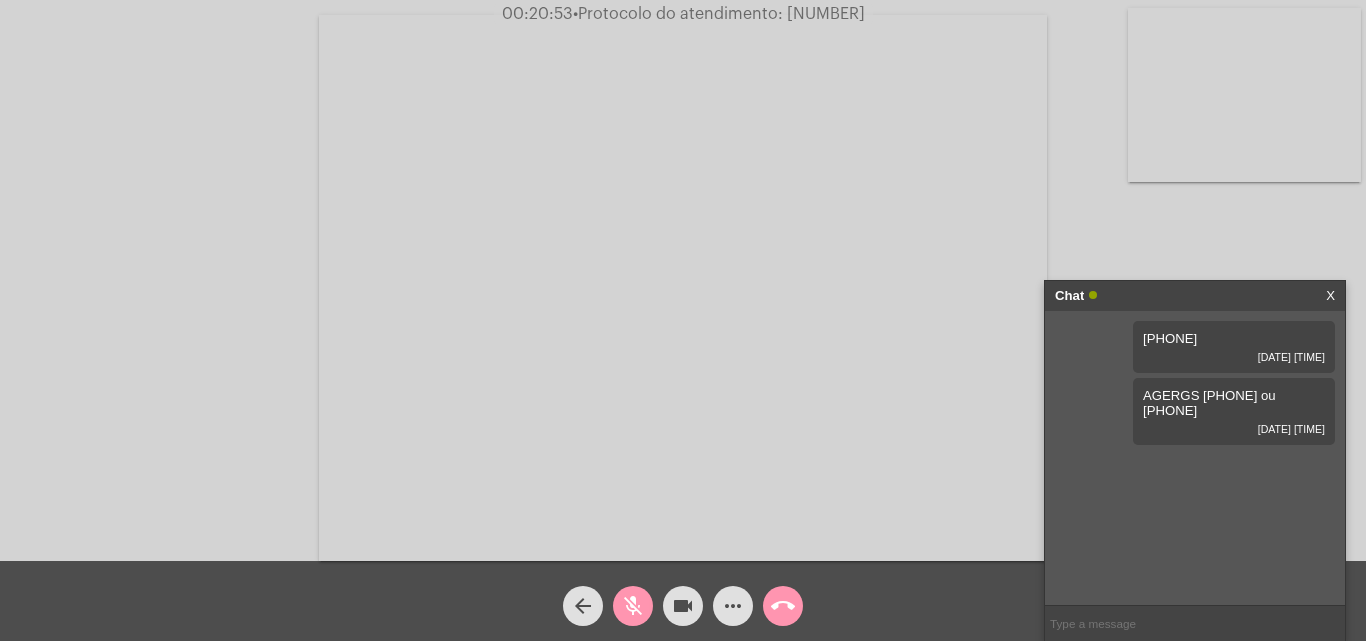click on "mic_off" 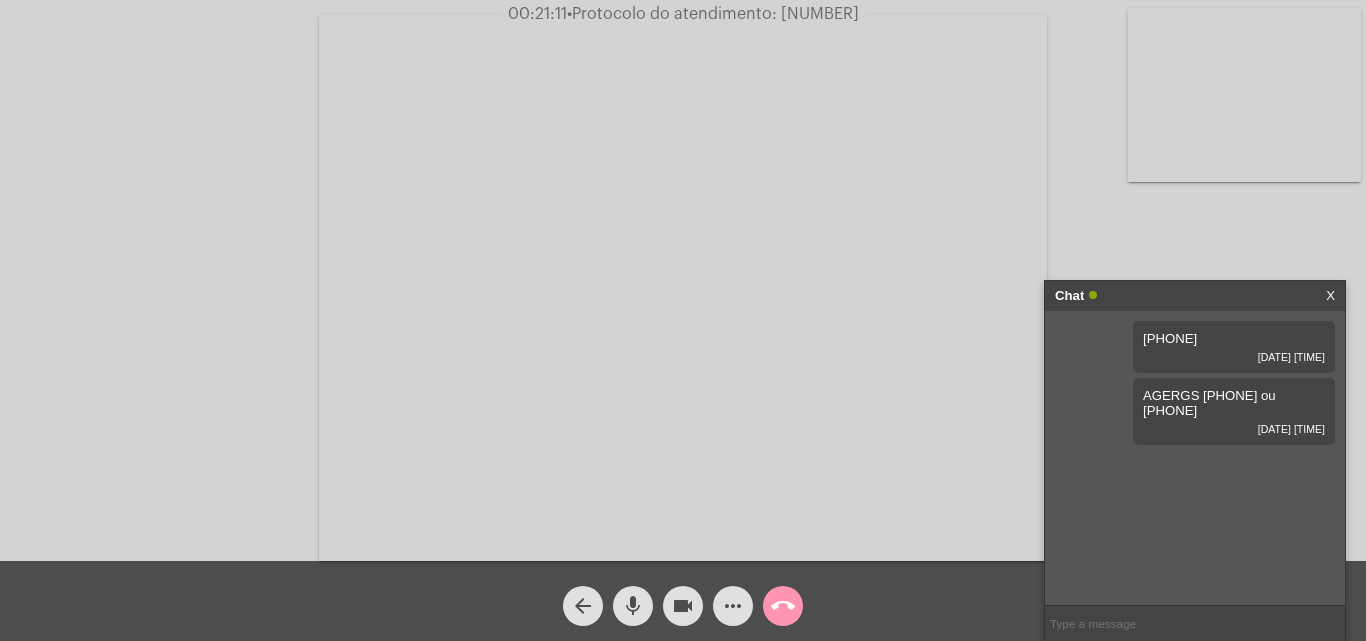 paste on "51 8585-2381" 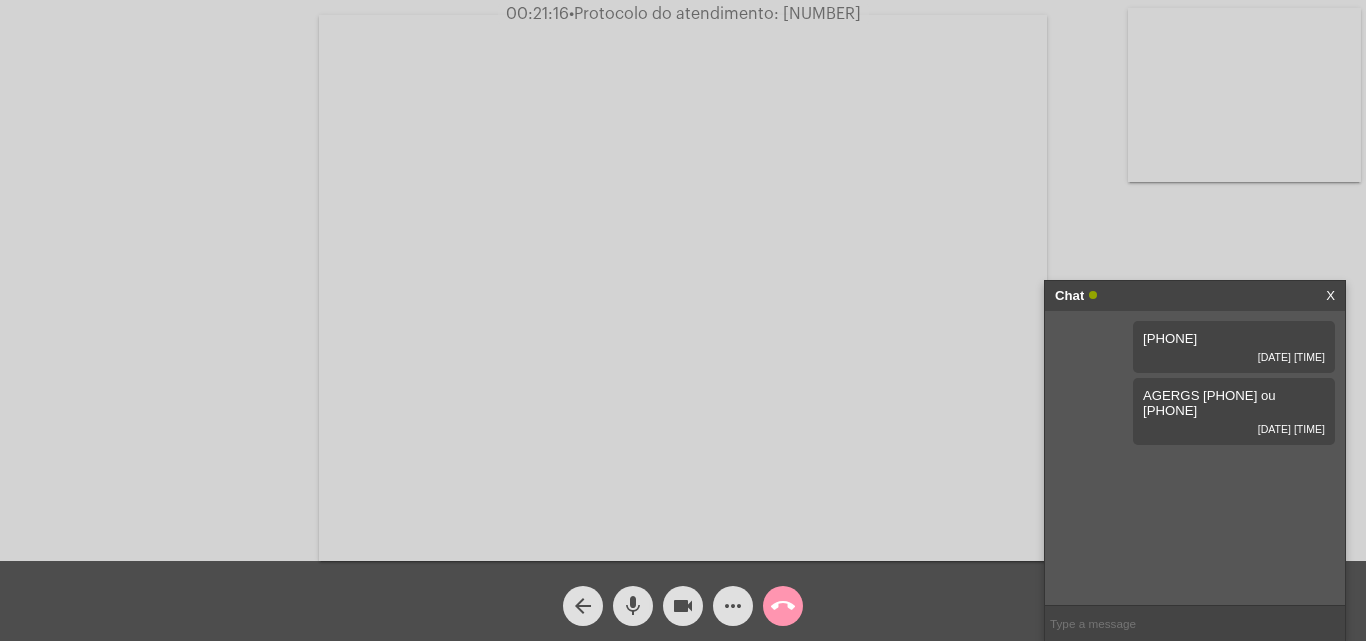 type on "51 8585-2381" 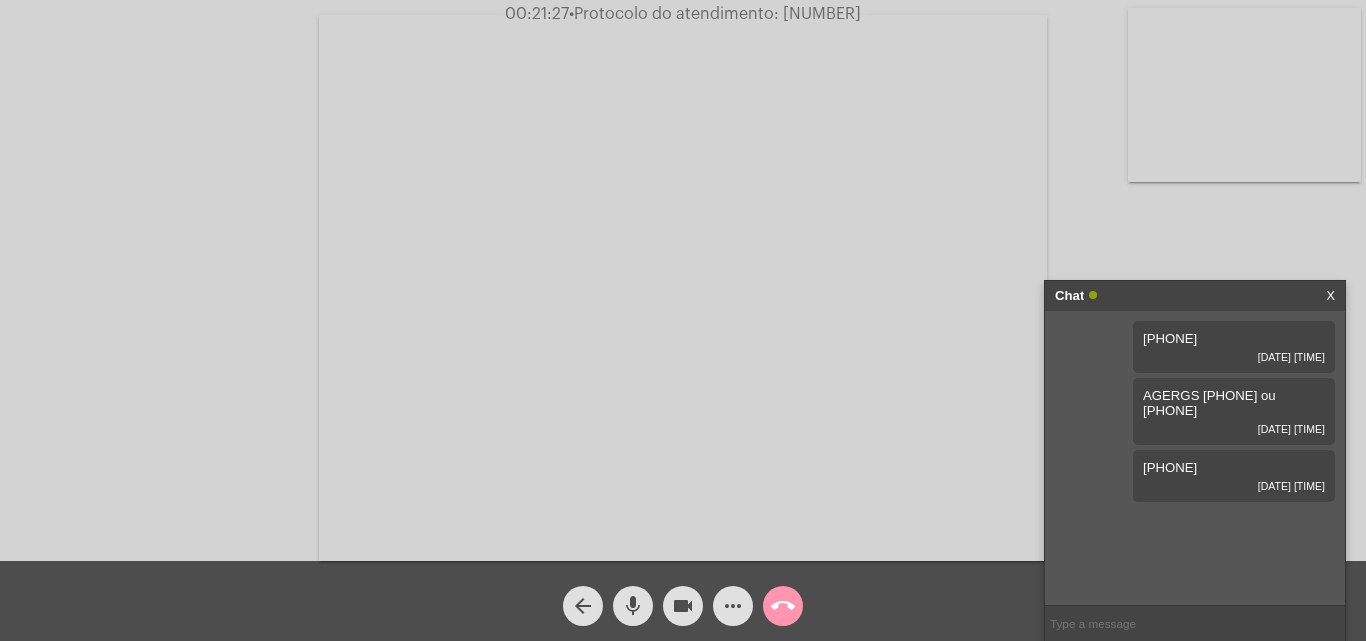 click on "mic" 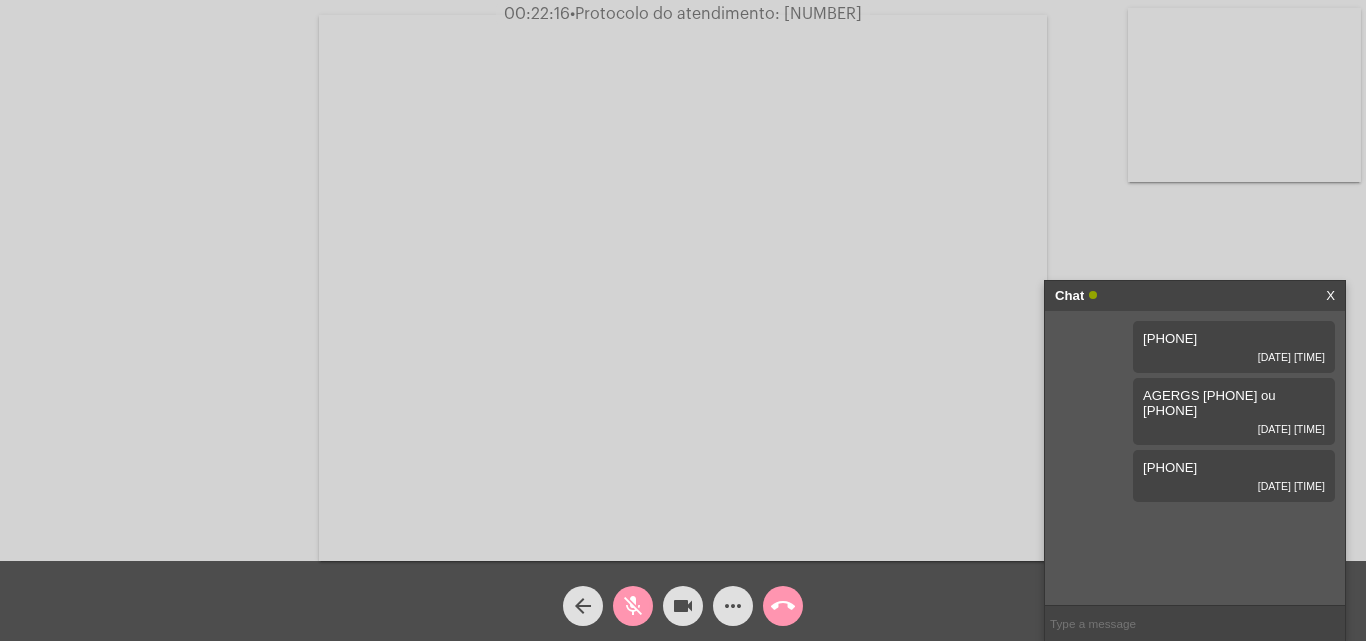 click at bounding box center [1195, 623] 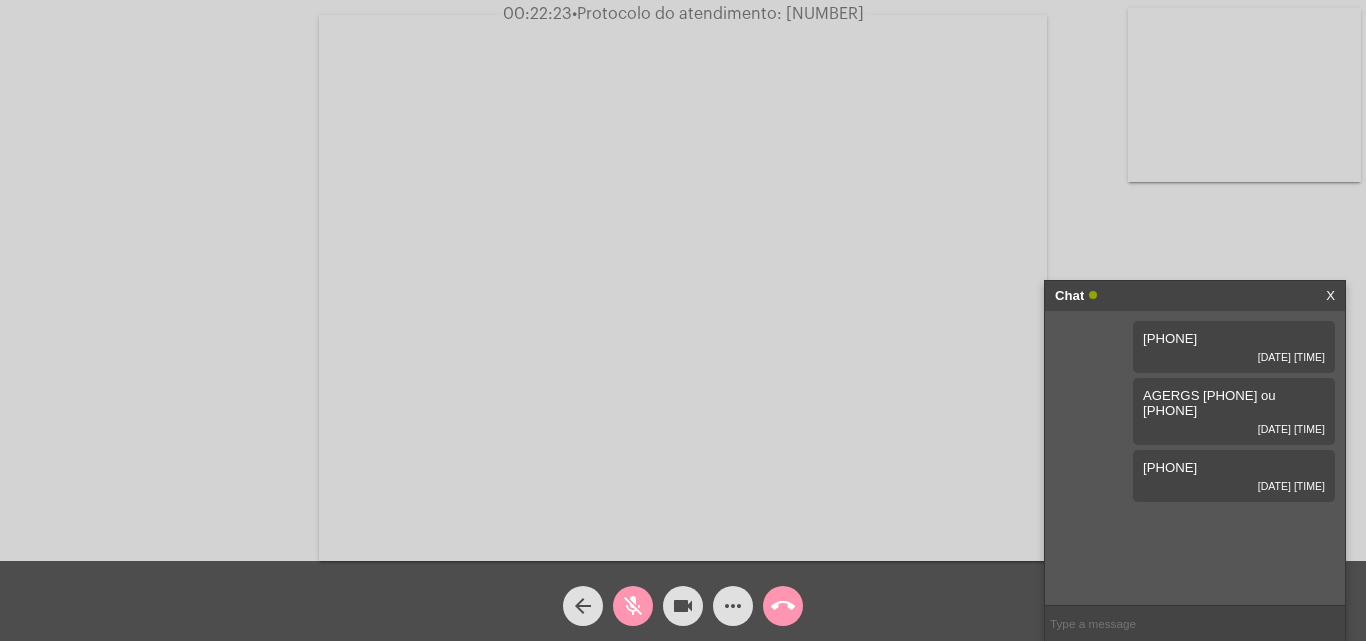 type on "0800 646 6444. WhatsApp: (51) 99704-6644" 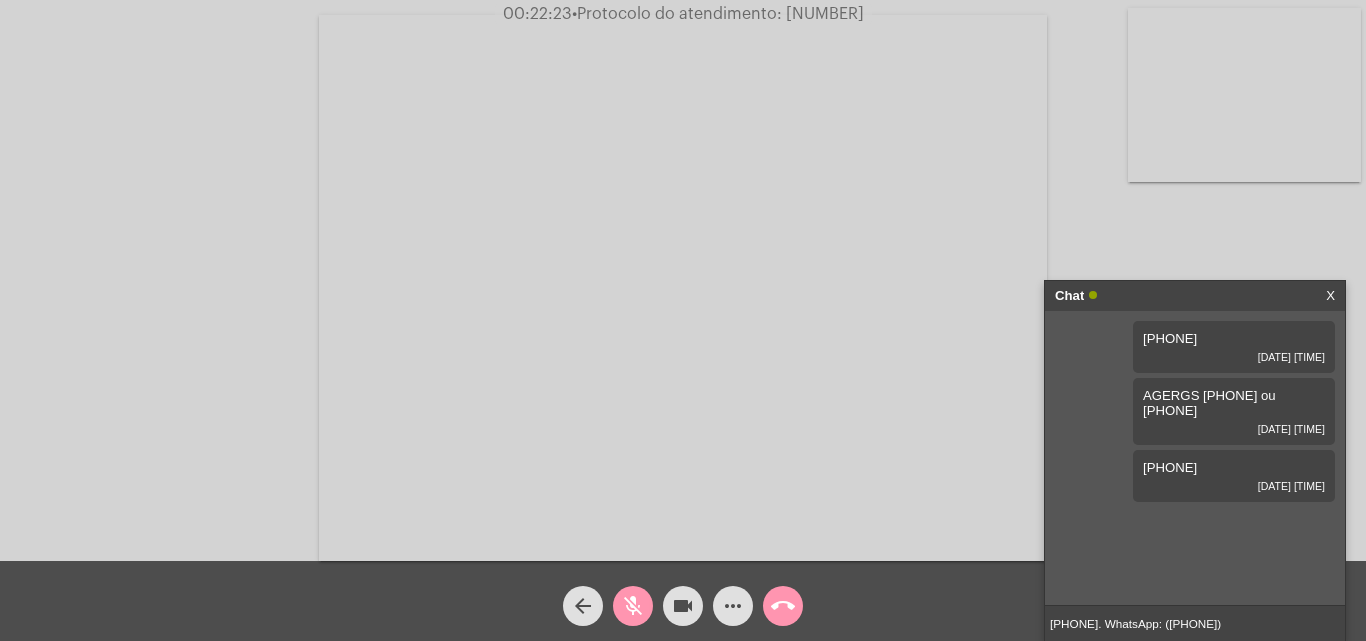 type 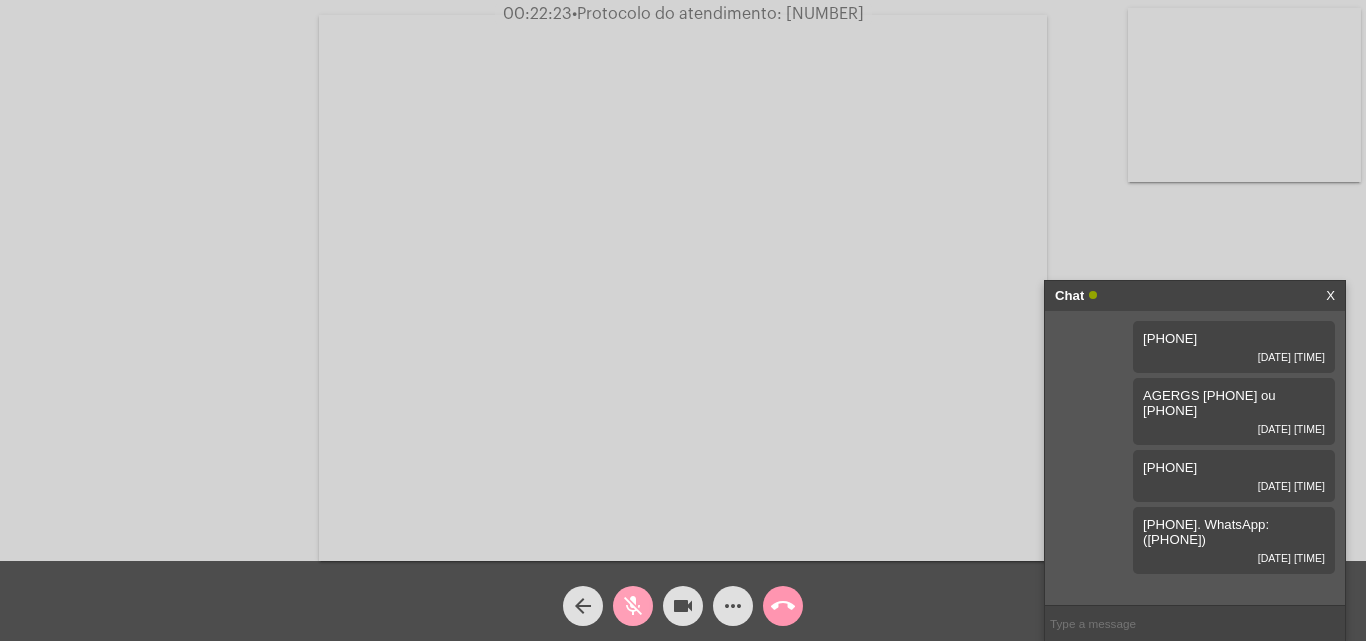 click on "mic_off" 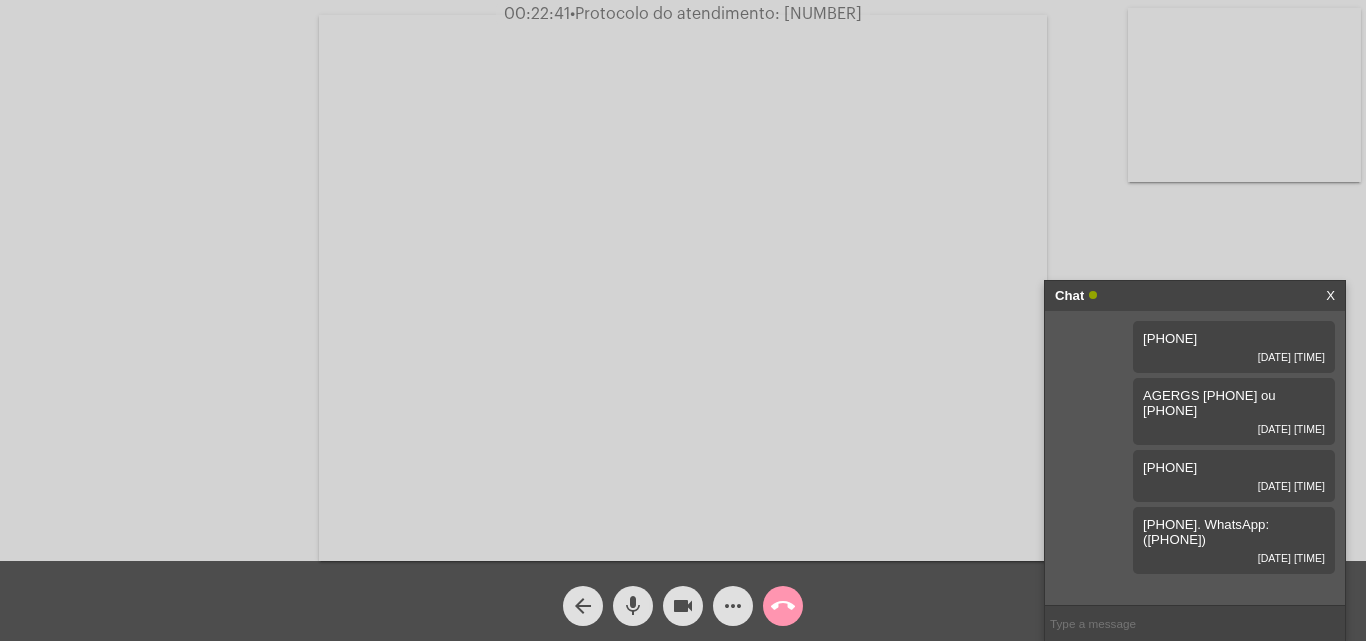click on "mic" 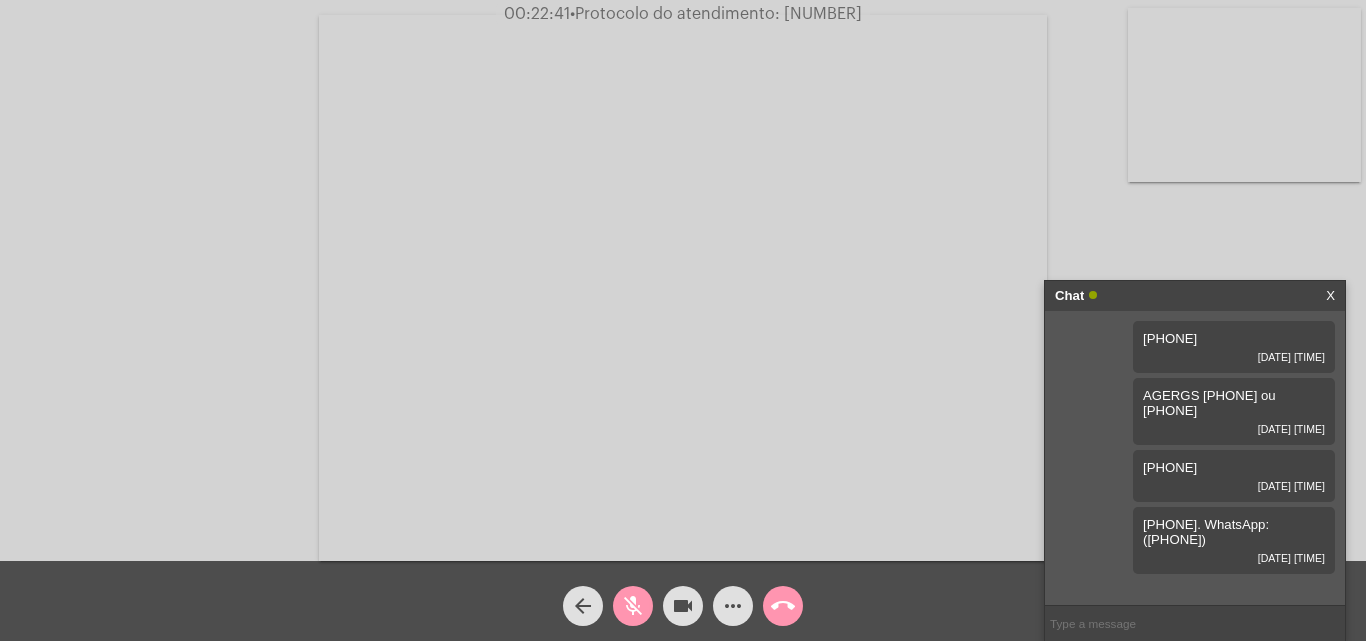 click on "mic_off" 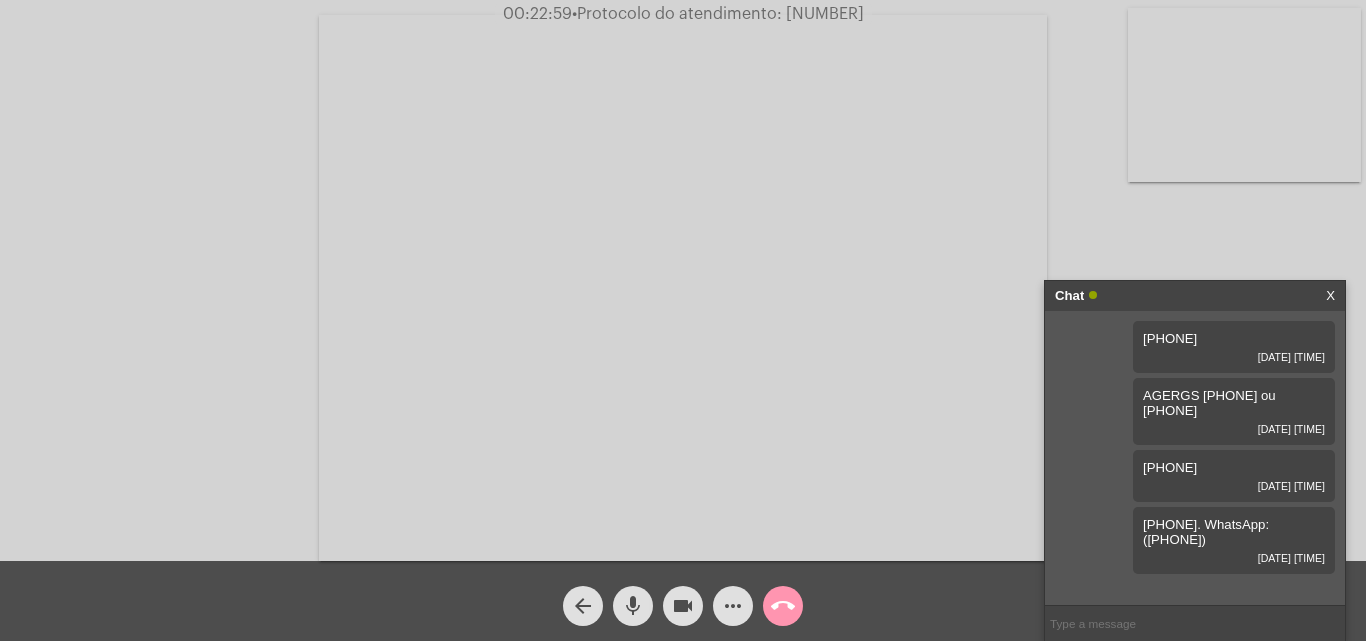 click on "Acessando Câmera e Microfone..." 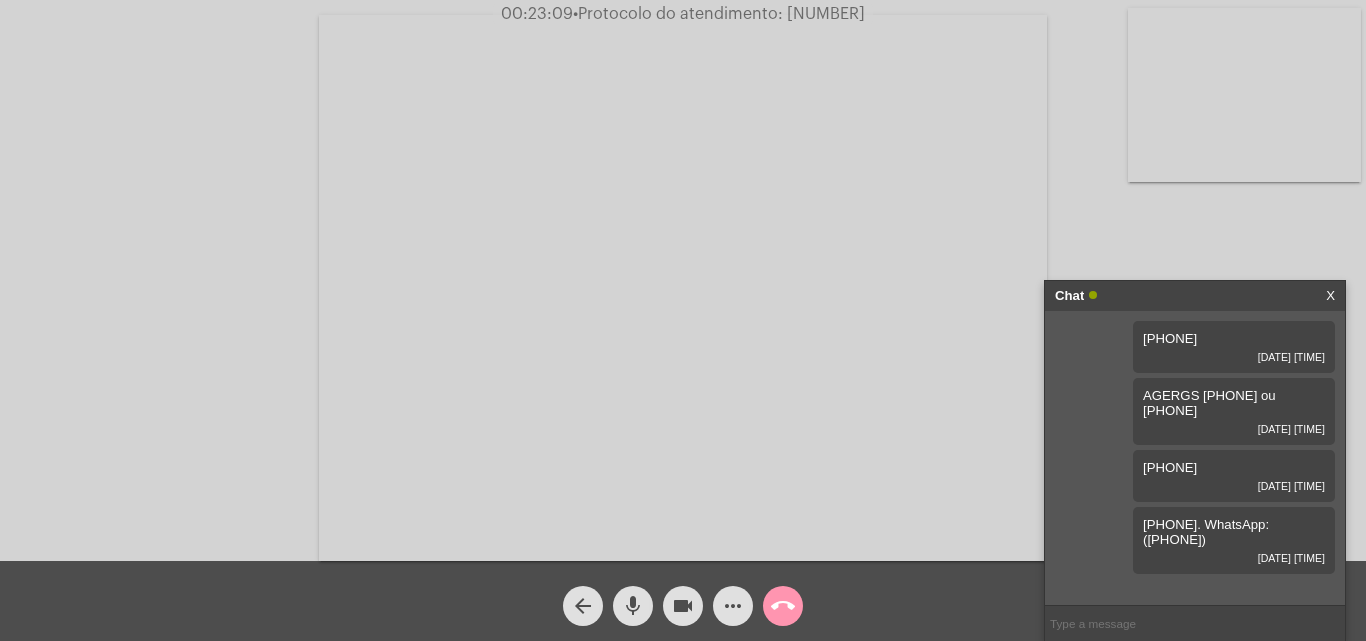 click on "mic" 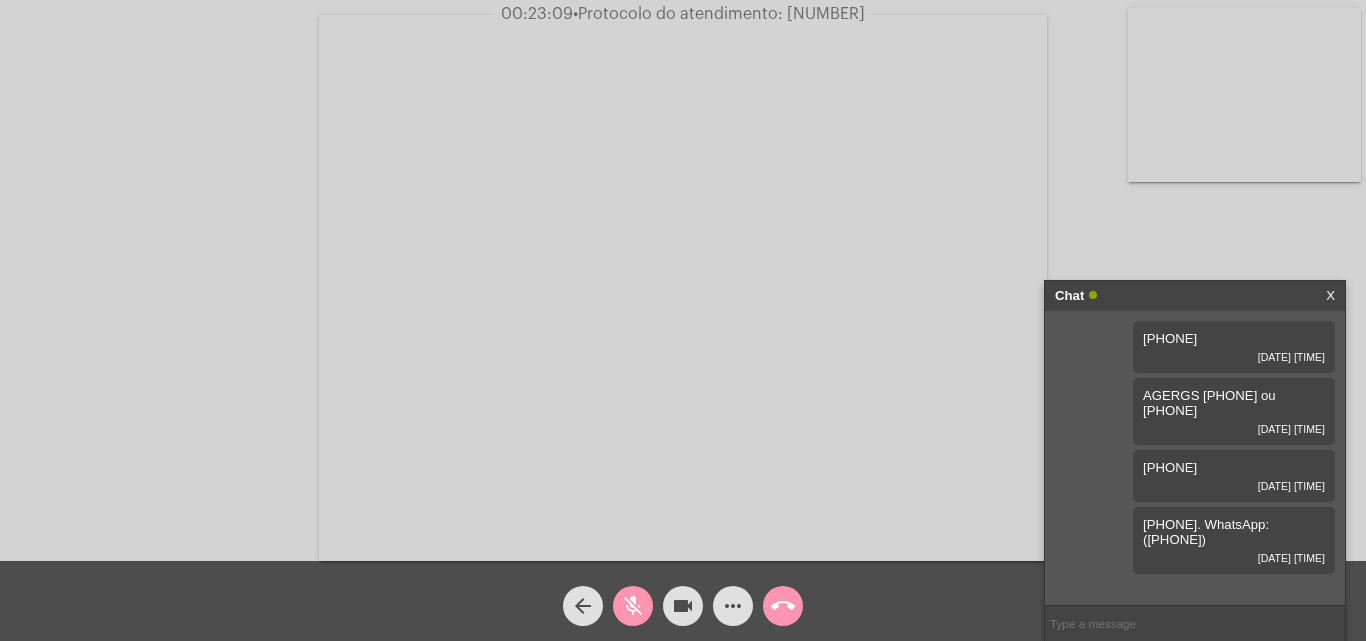 click on "•  Protocolo do atendimento: 20250806064279" 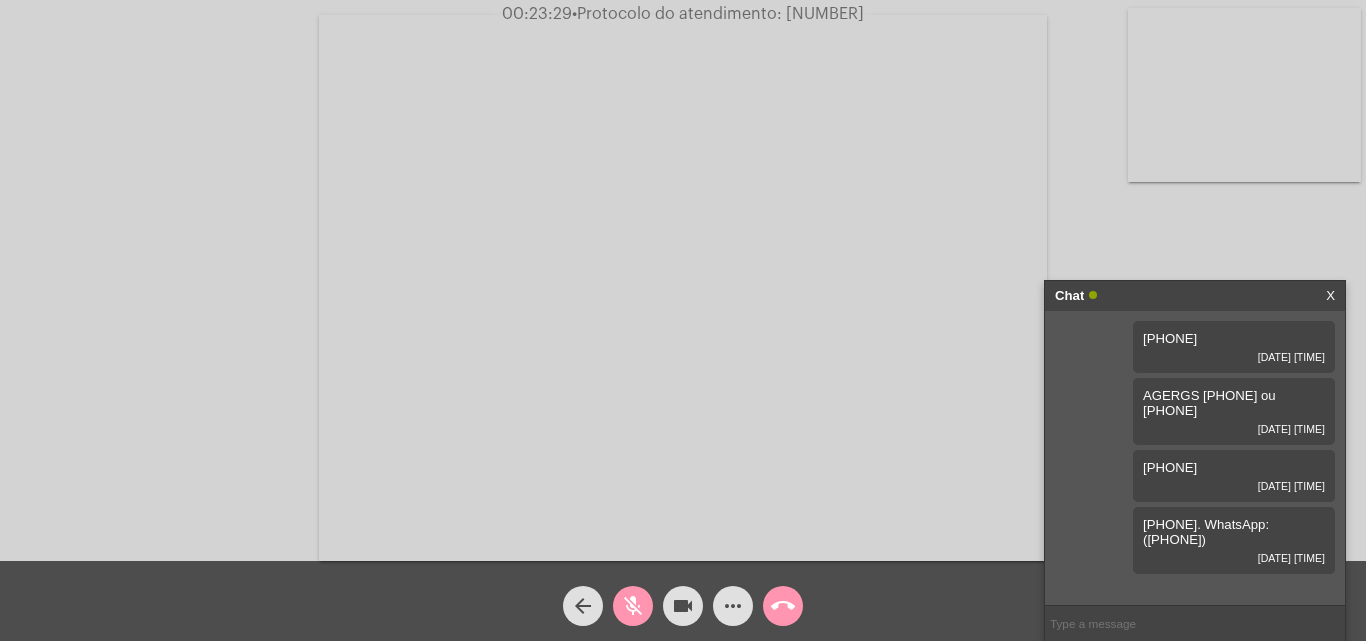 click on "mic_off" 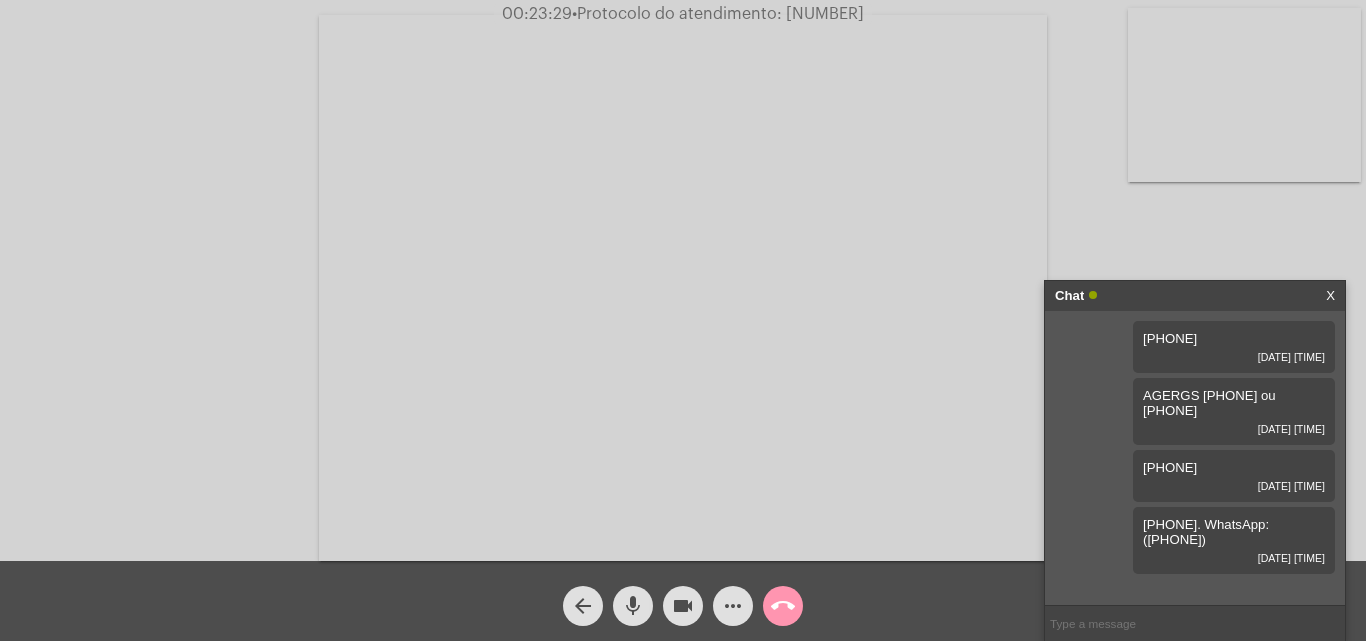 click on "mic" 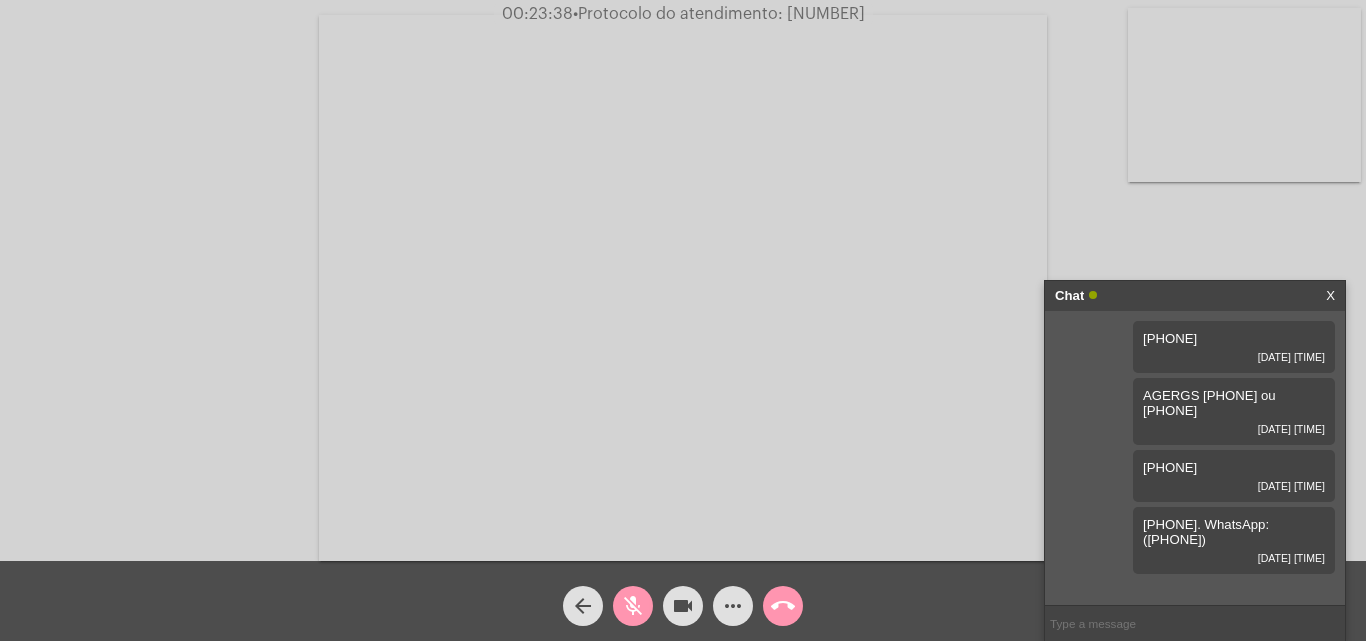 click on "mic_off" 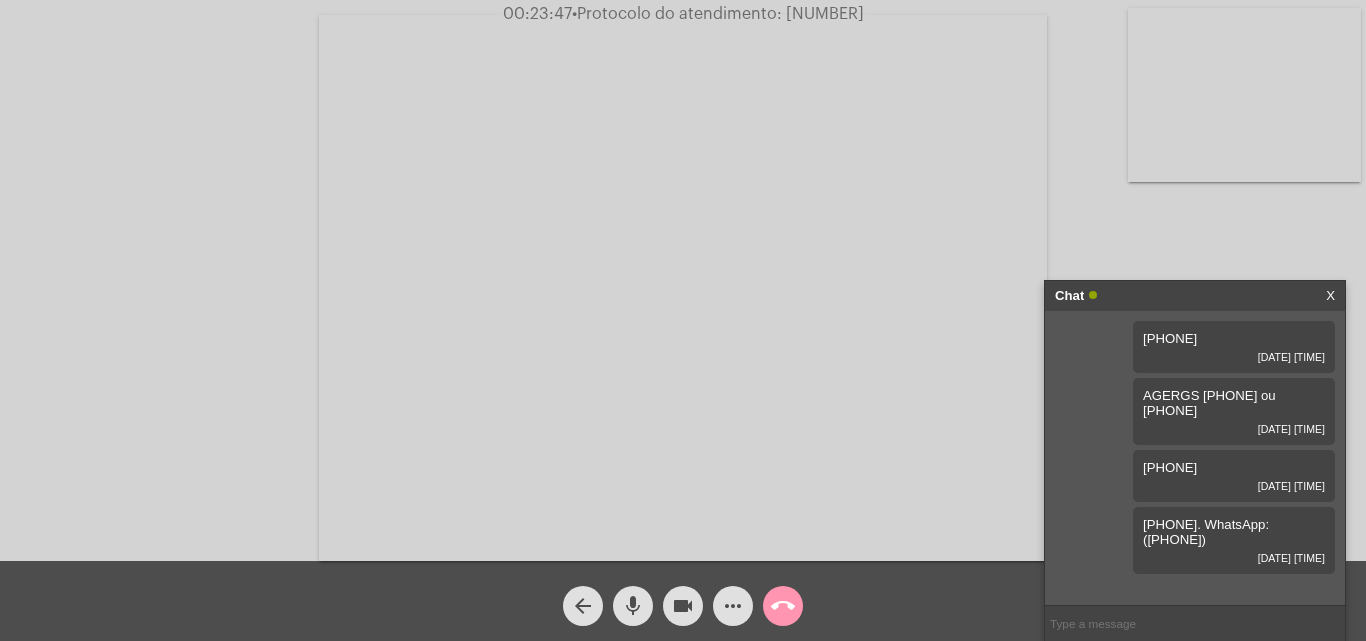 click on "mic" 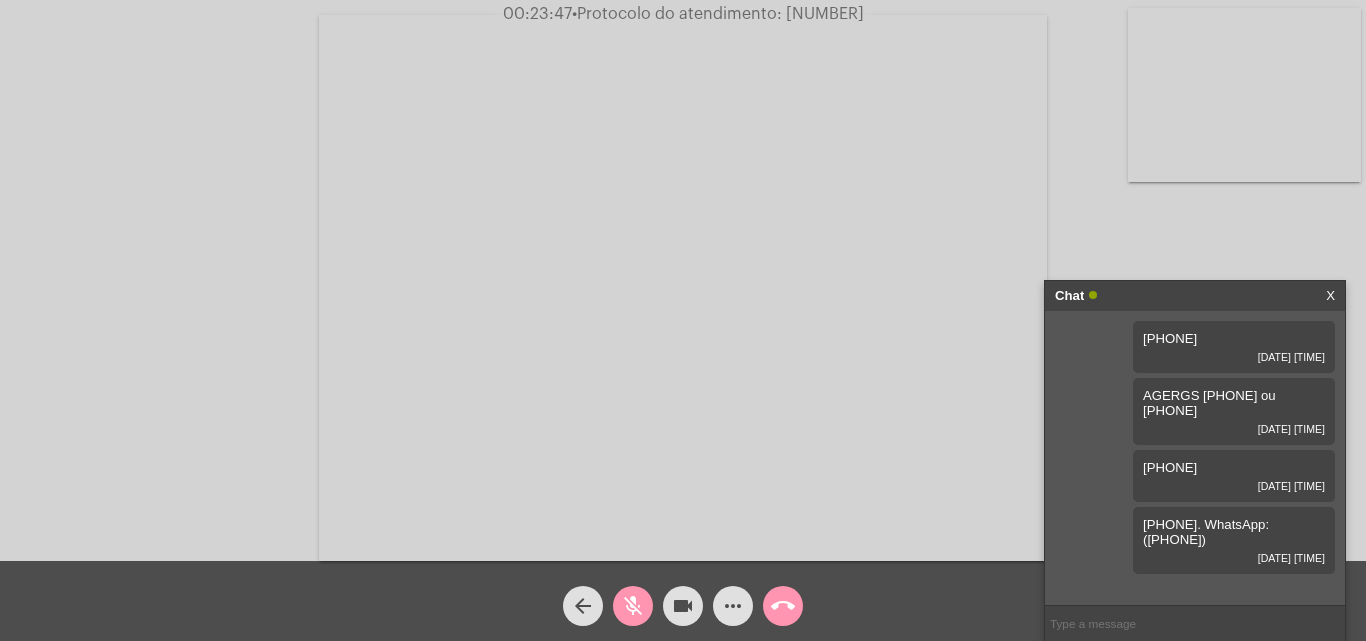 click on "mic_off" 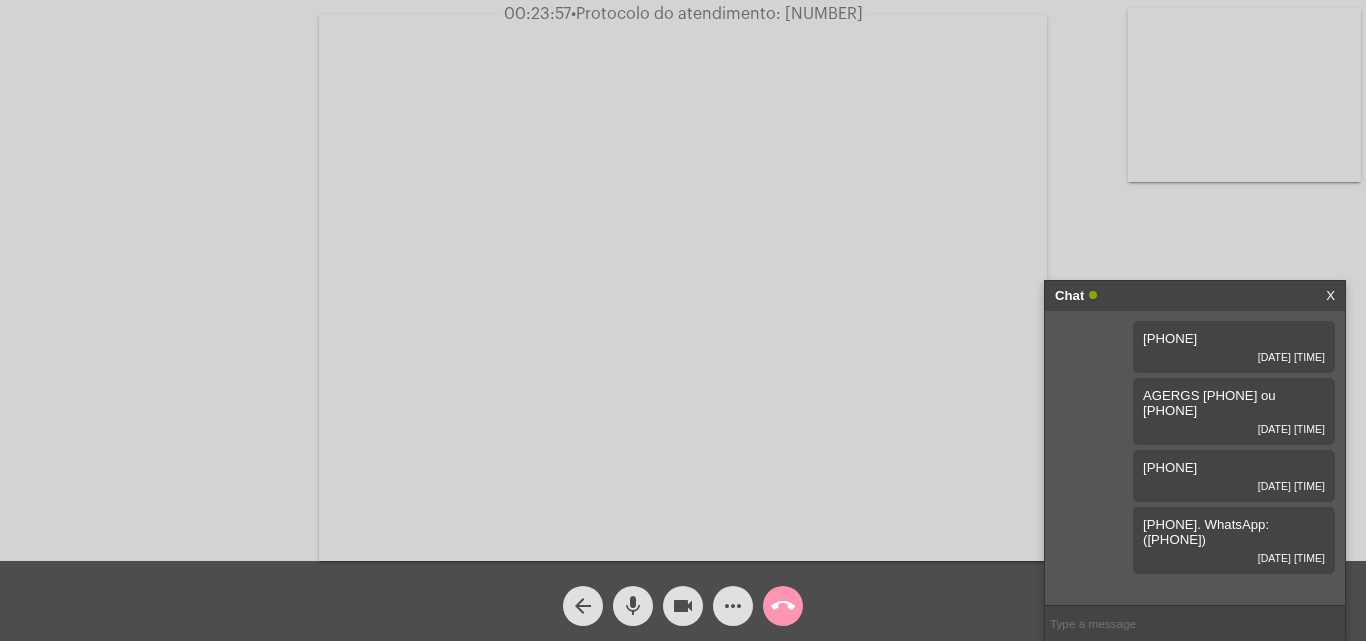 click on "mic" 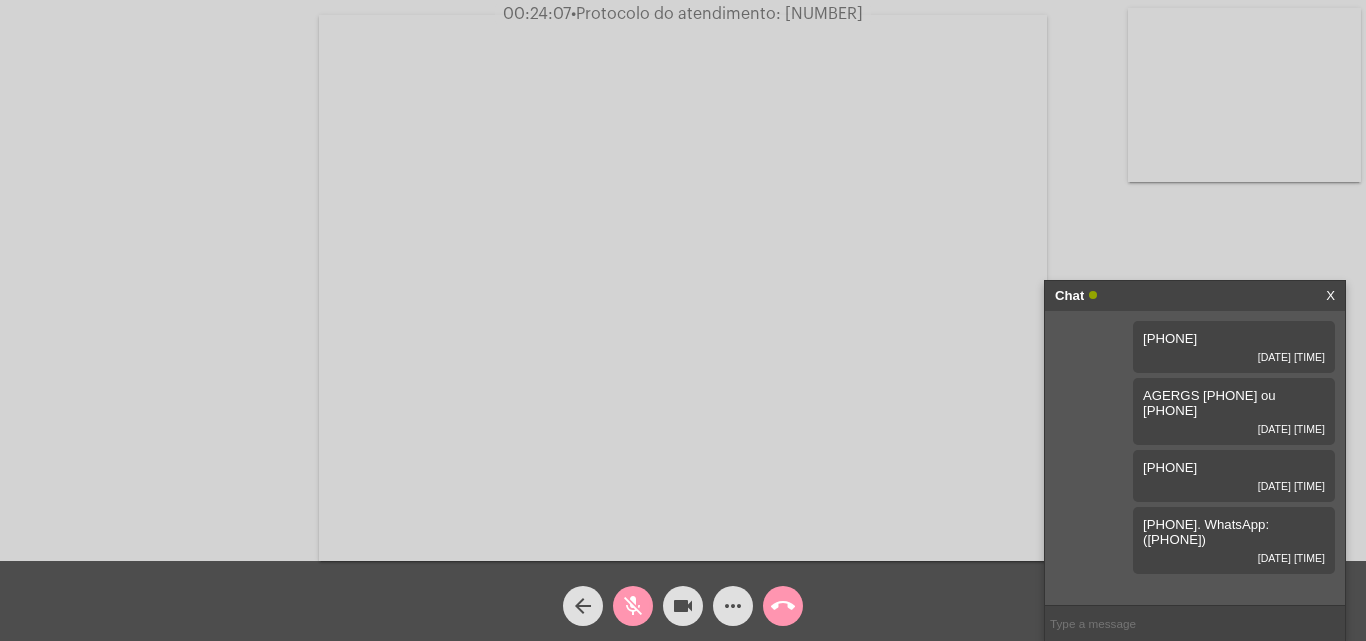 click on "mic_off" 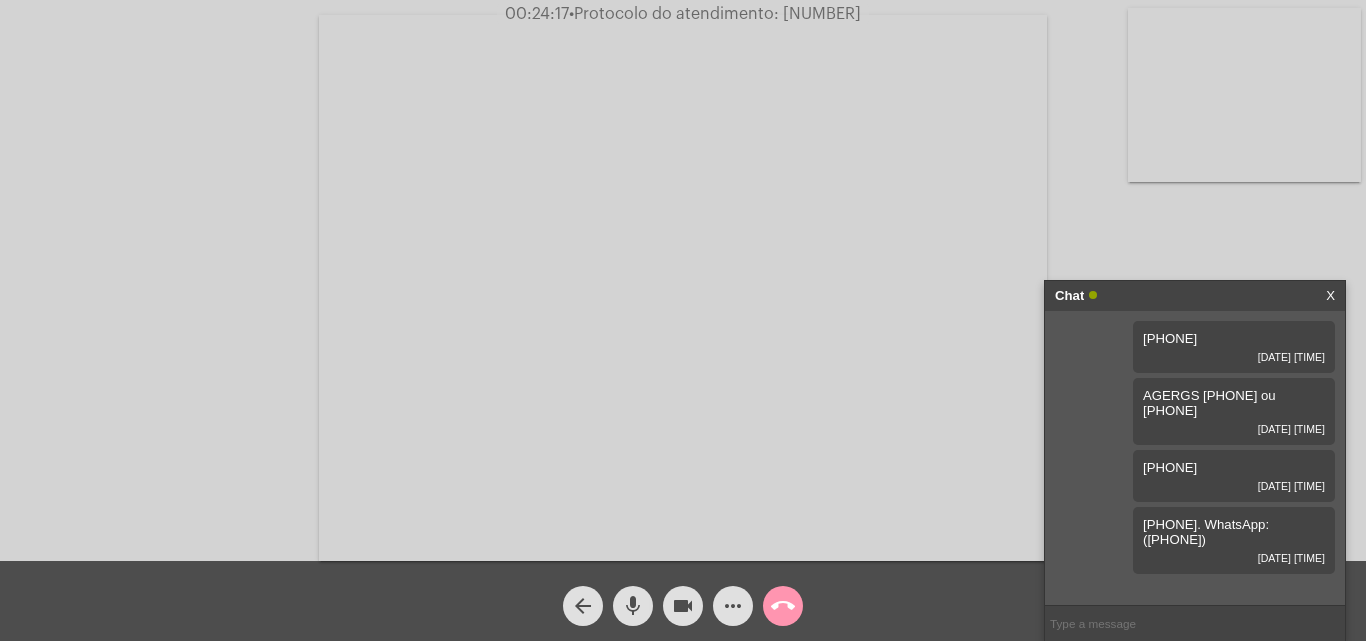 click on "mic" 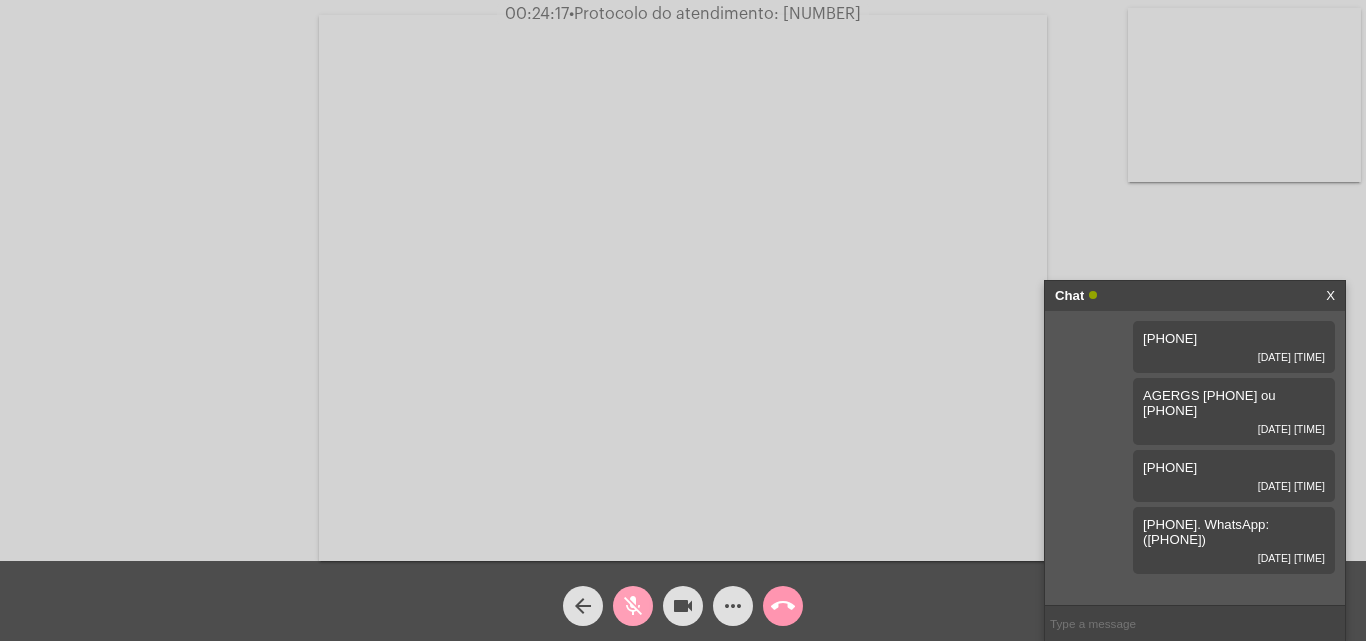 click on "mic_off" 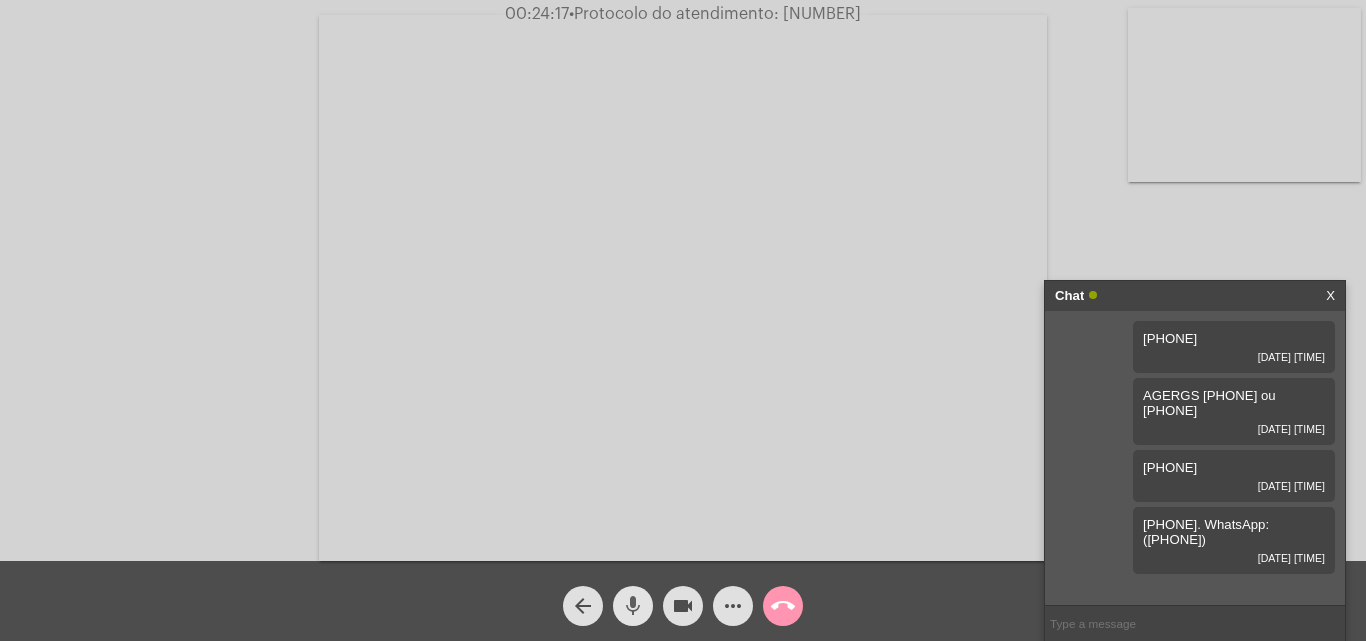 click on "mic" 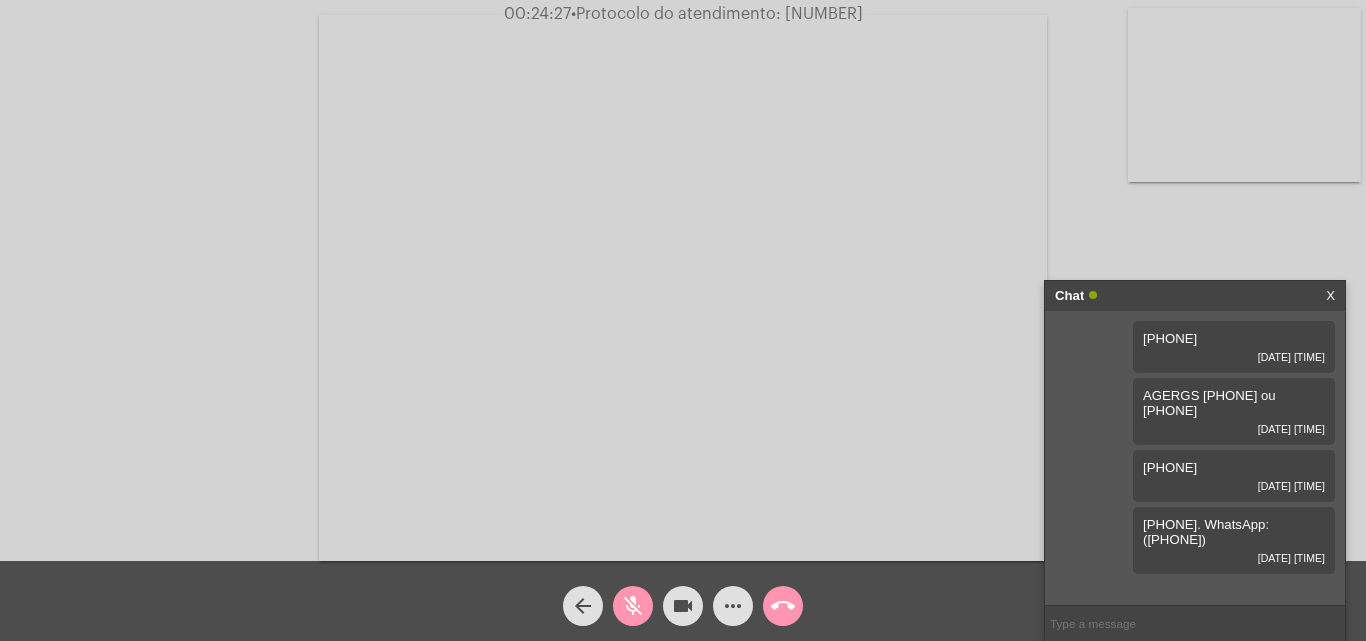 click on "mic_off" 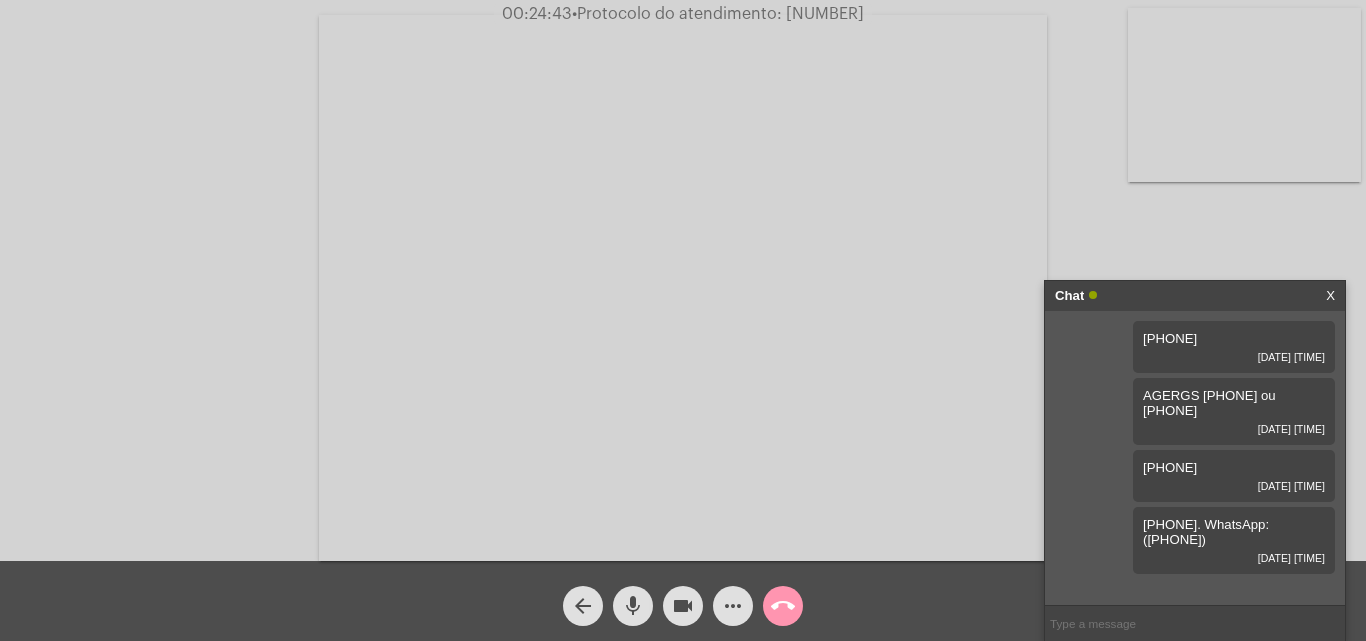 click on "mic" 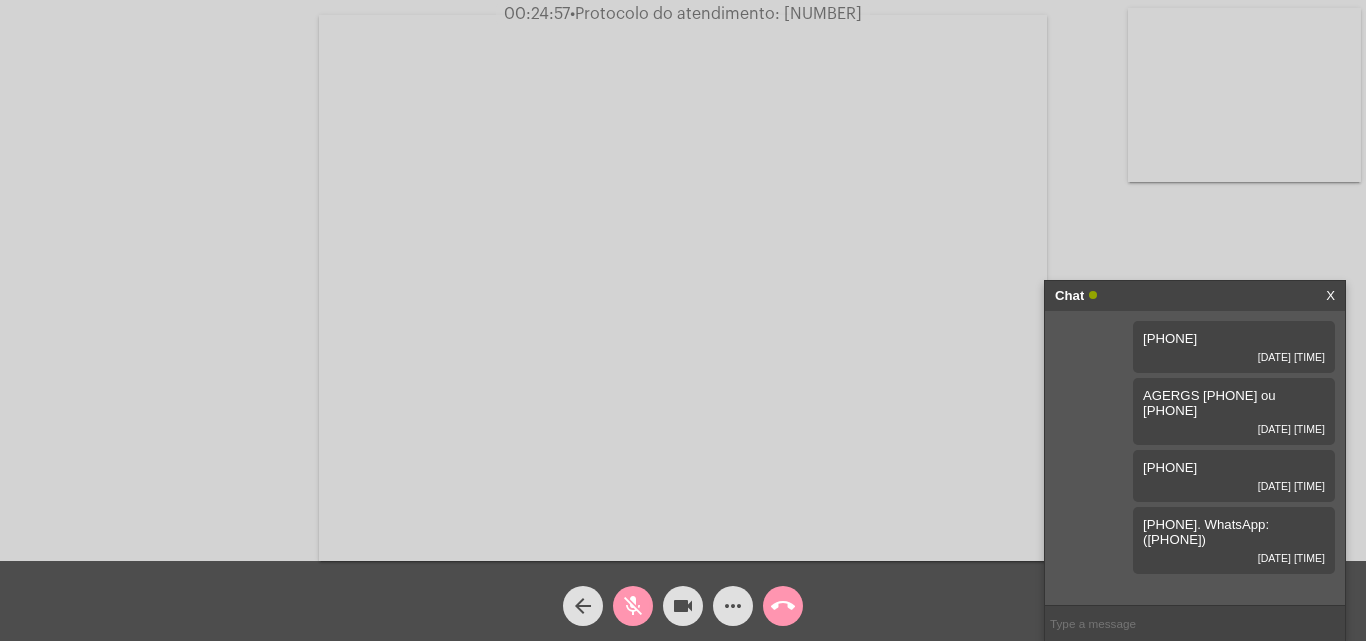 click on "mic_off" 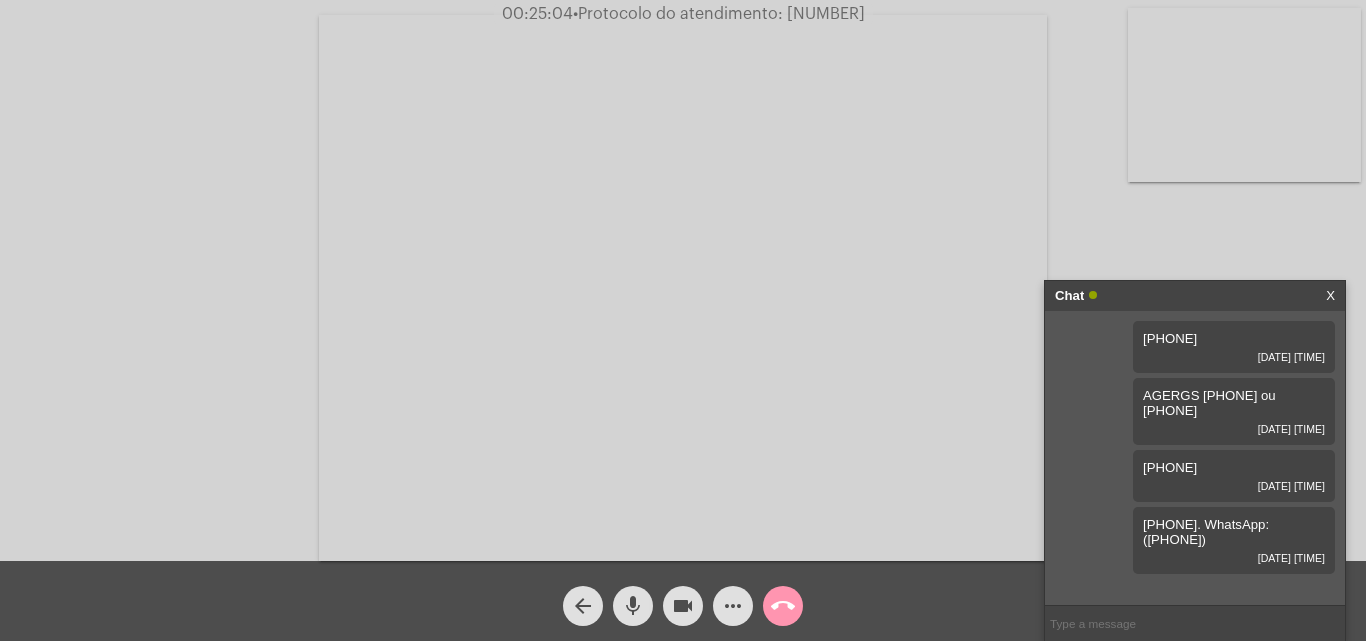 click on "•  Protocolo do atendimento: 20250806064279" 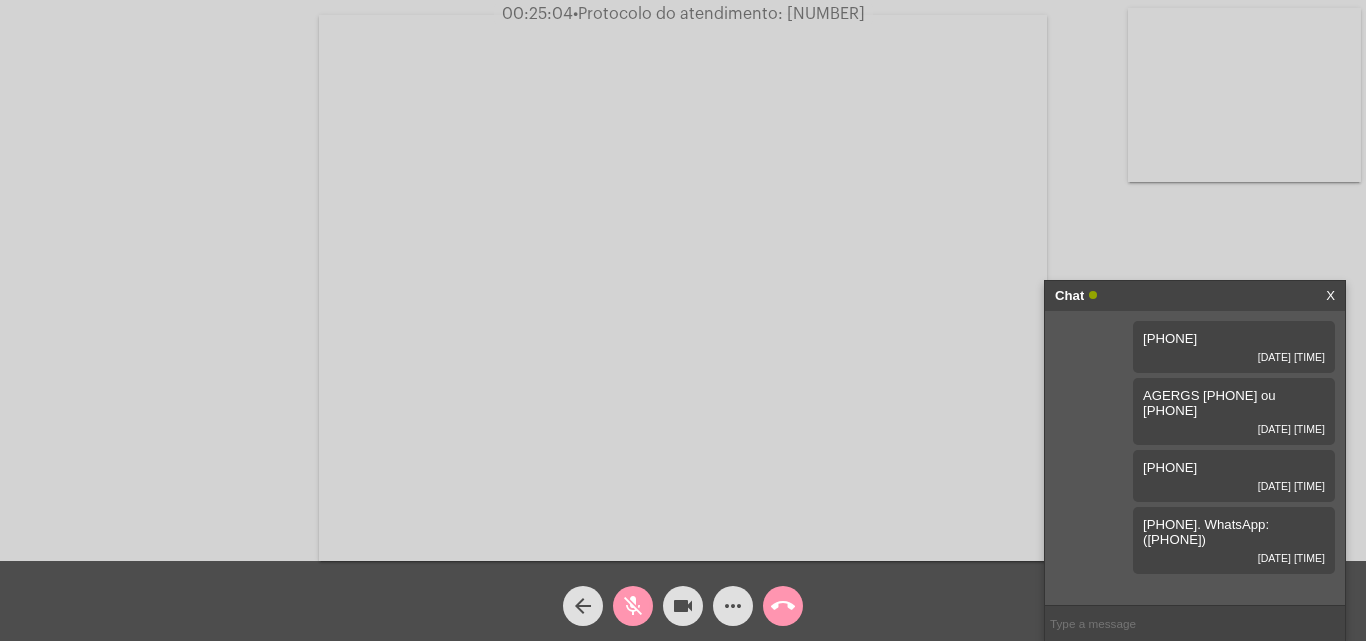 click on "•  Protocolo do atendimento: 20250806064279" 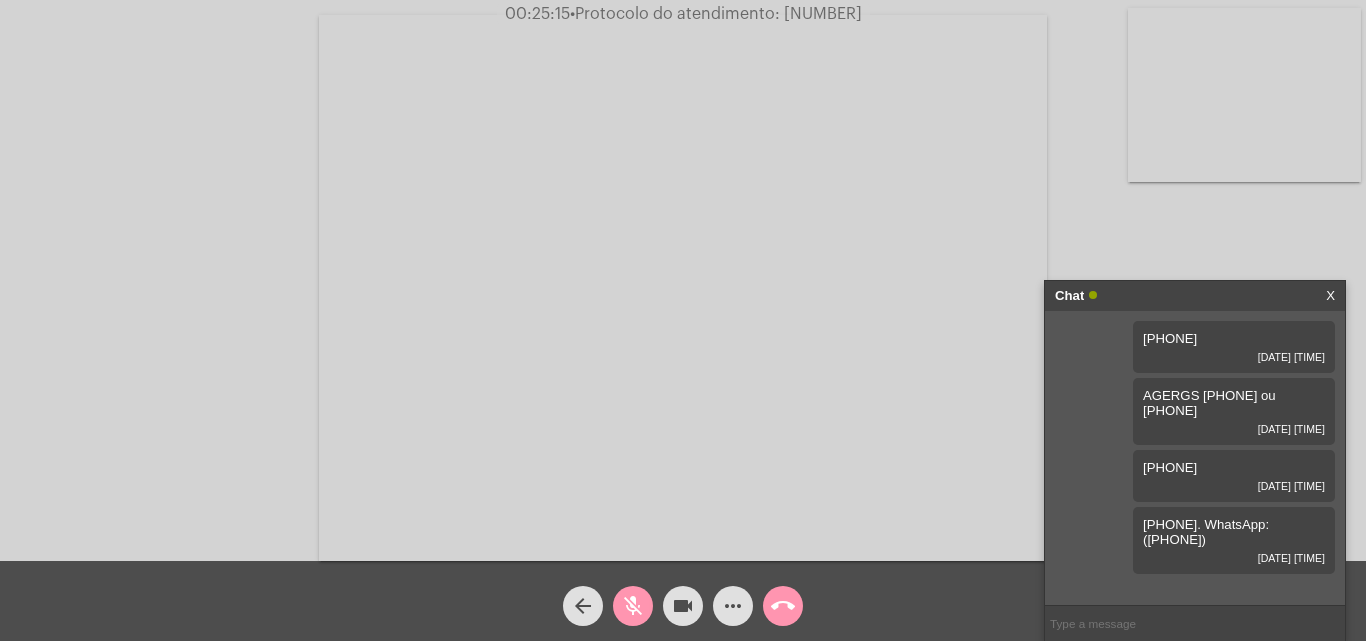 copy on "20250806064279" 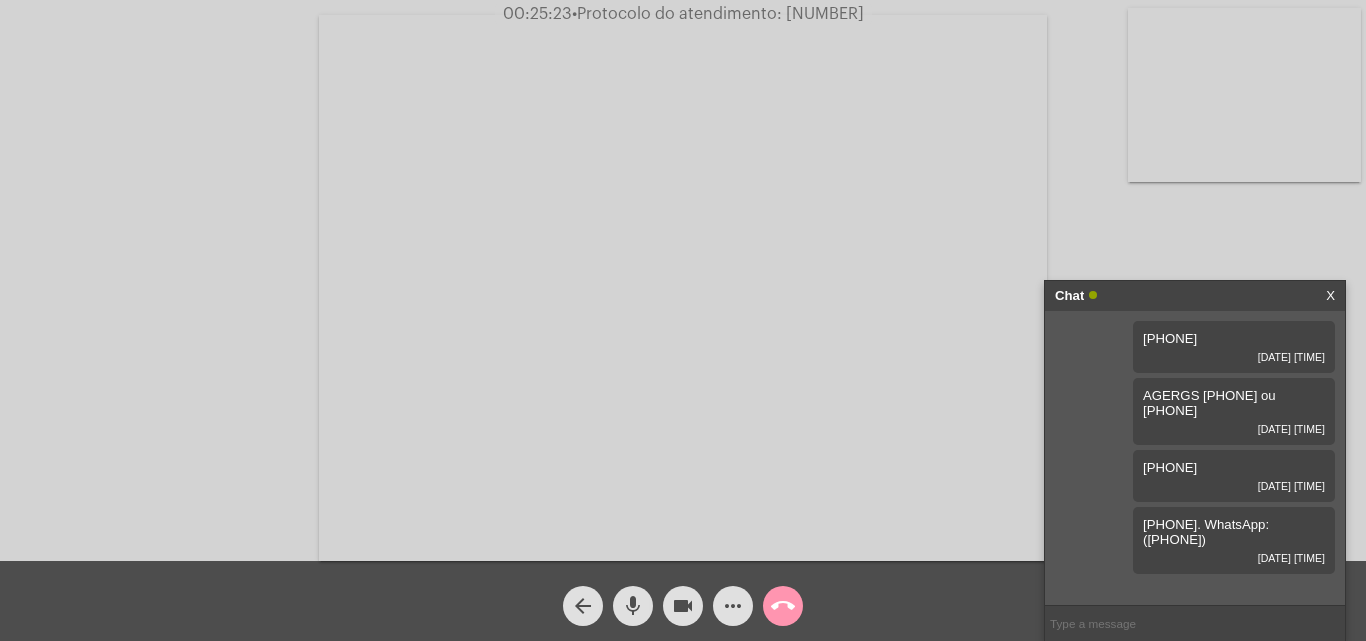 click on "mic" 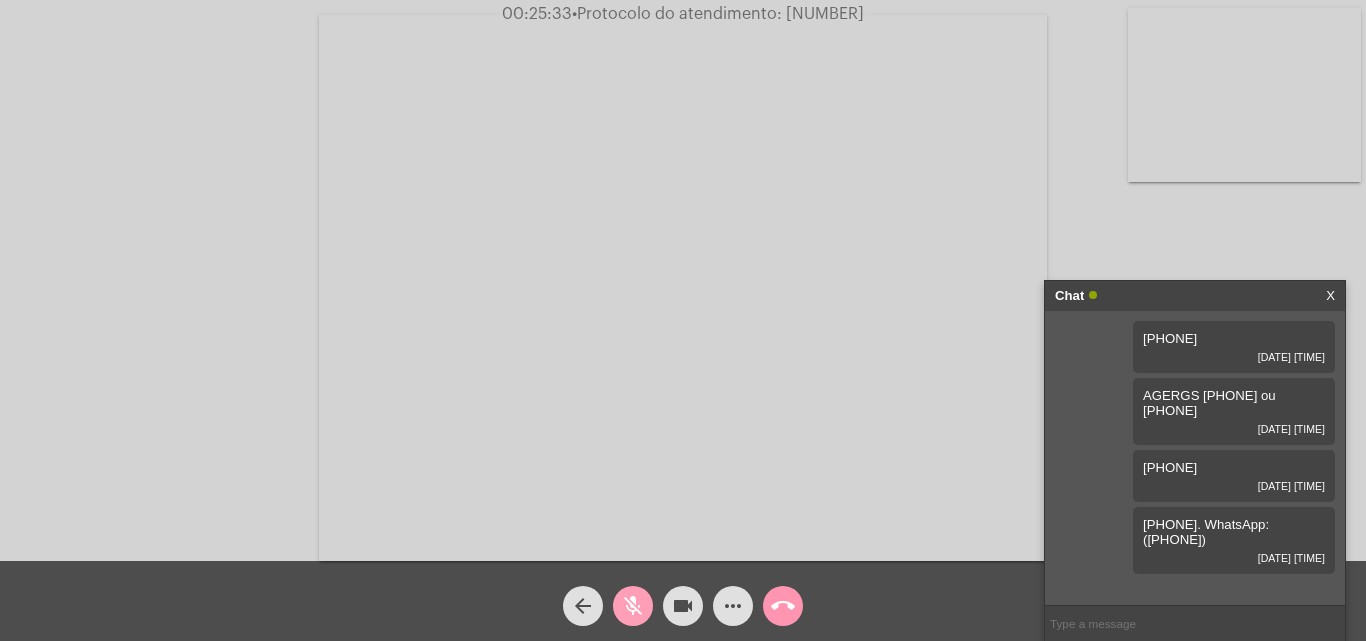 click on "mic_off" 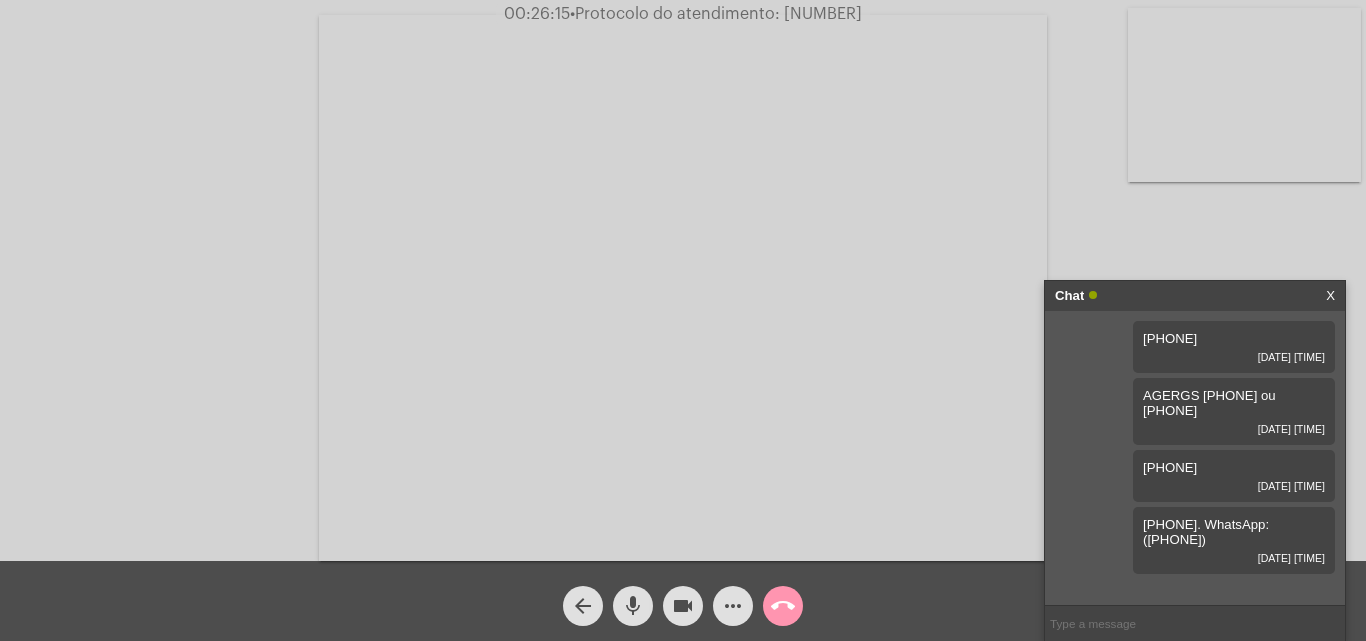 click on "call_end" 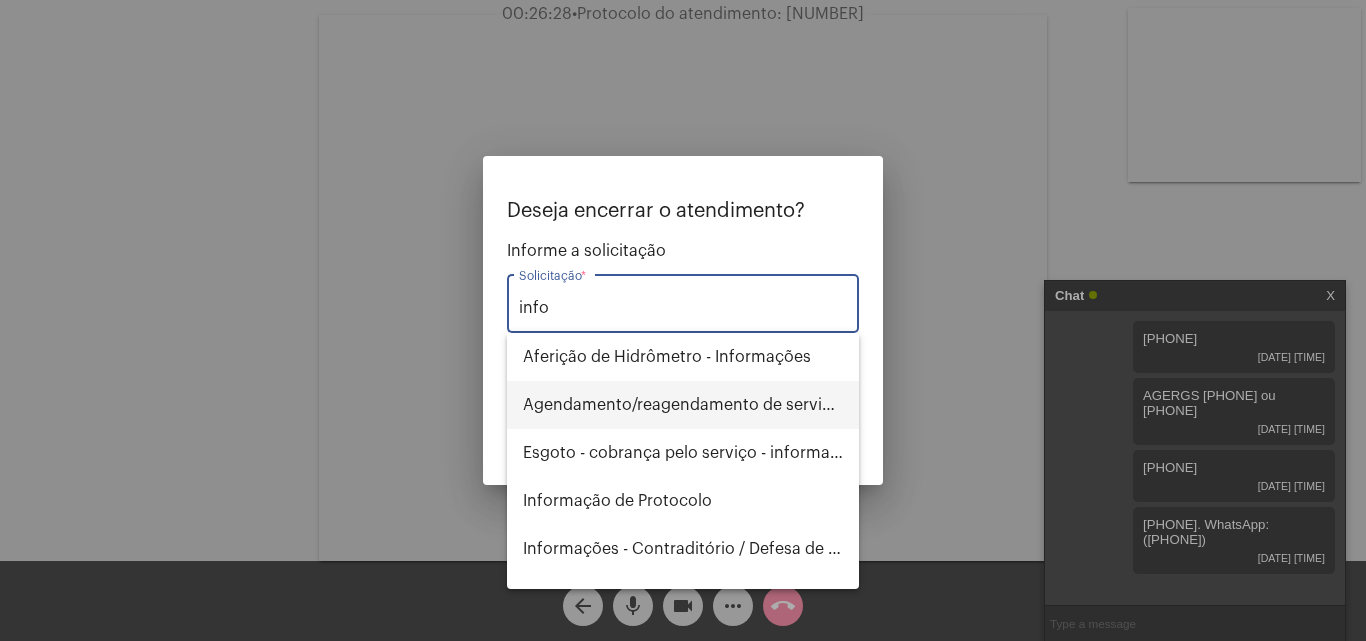 click on "Agendamento/reagendamento de serviços - informações" at bounding box center [683, 405] 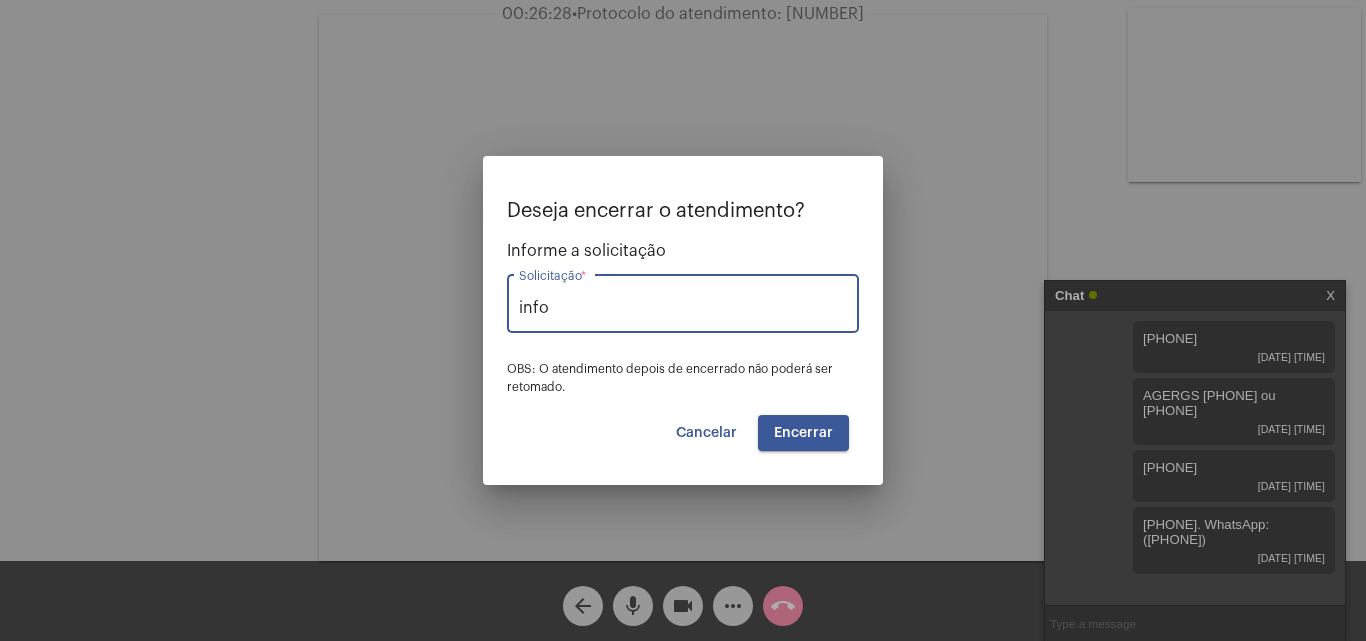 type on "Agendamento/reagendamento de serviços - informações" 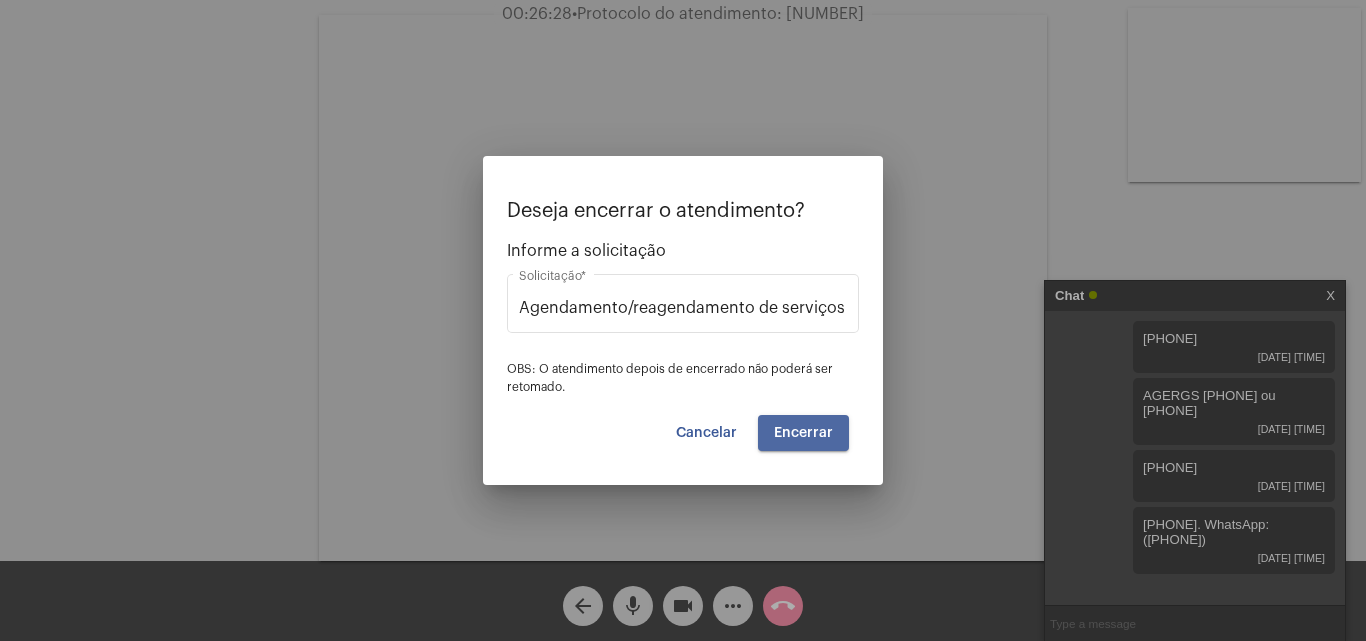 click on "Encerrar" at bounding box center [803, 433] 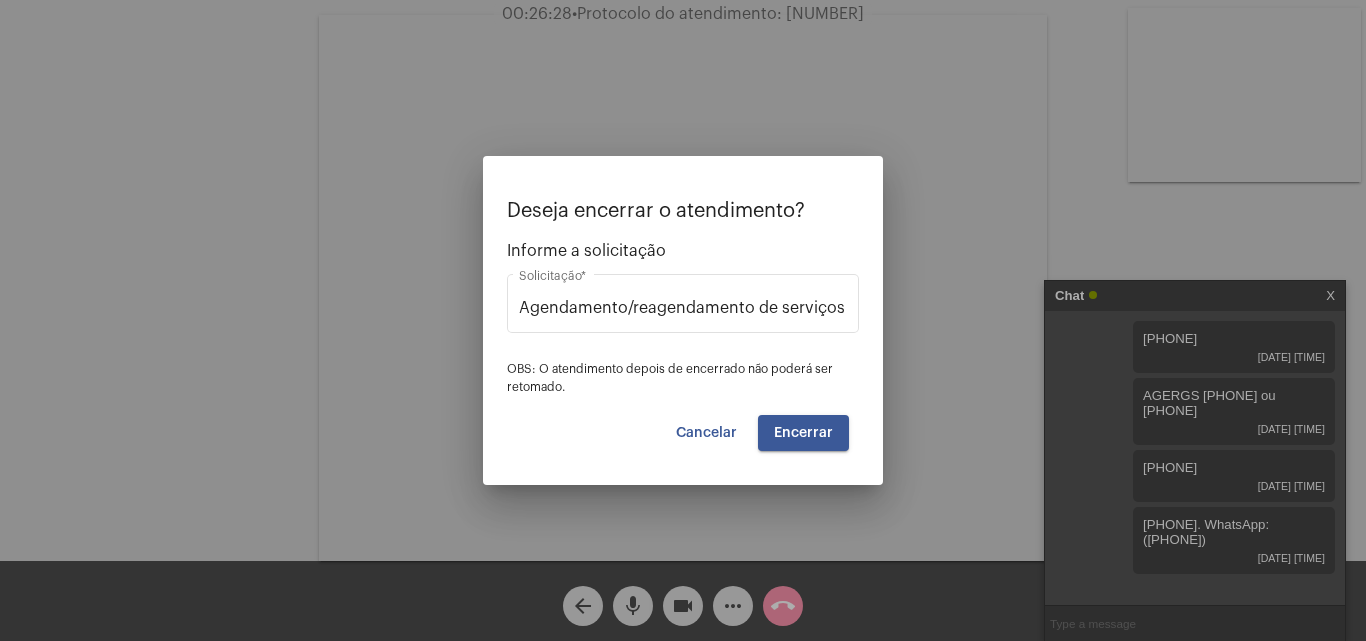 click on "Encerrar" at bounding box center (803, 433) 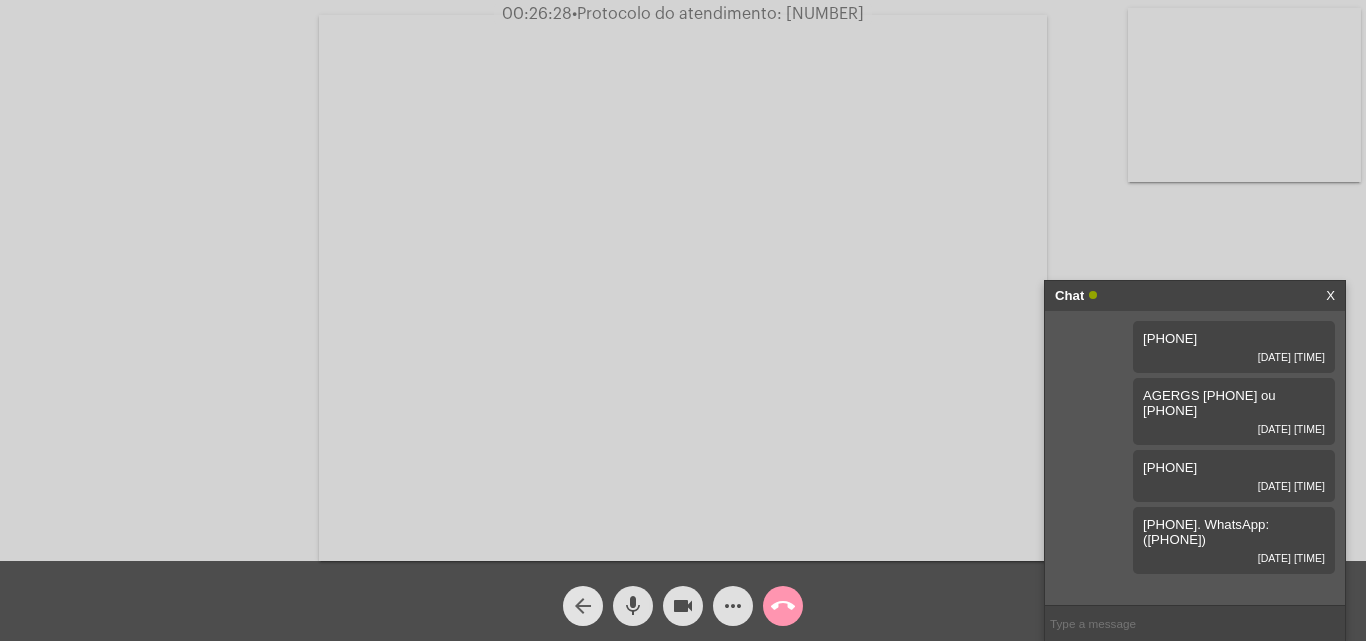 click on "arrow_back" 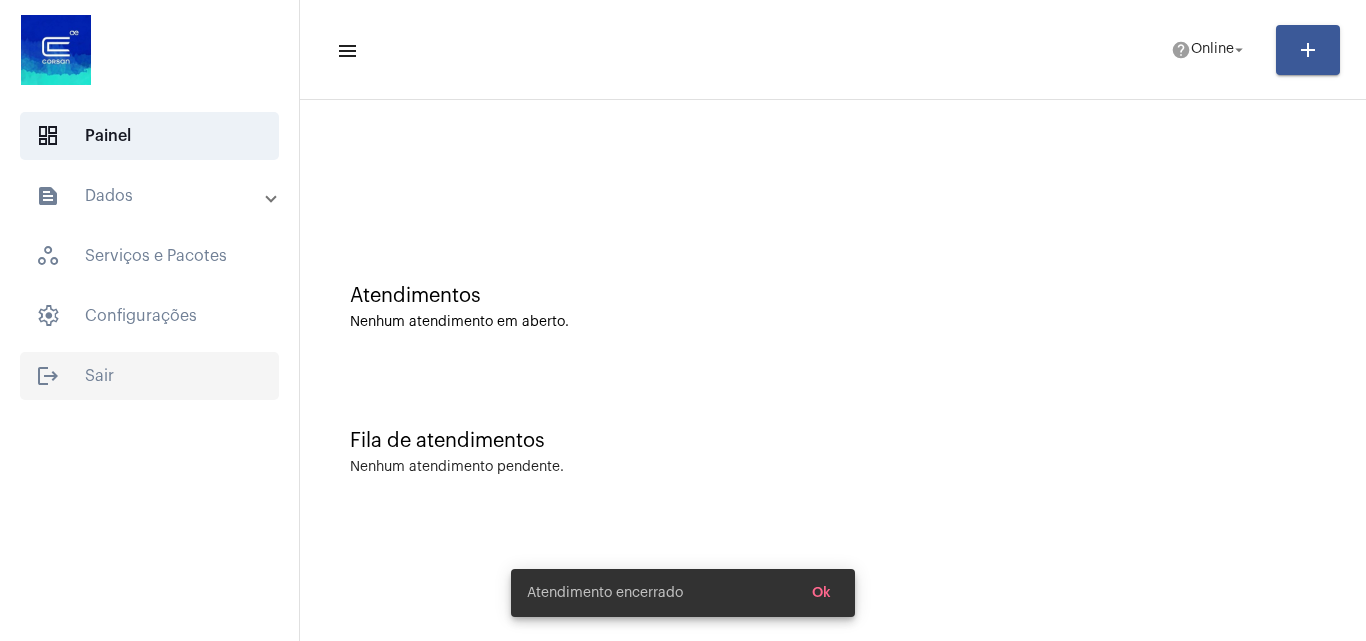 click on "logout  Sair" 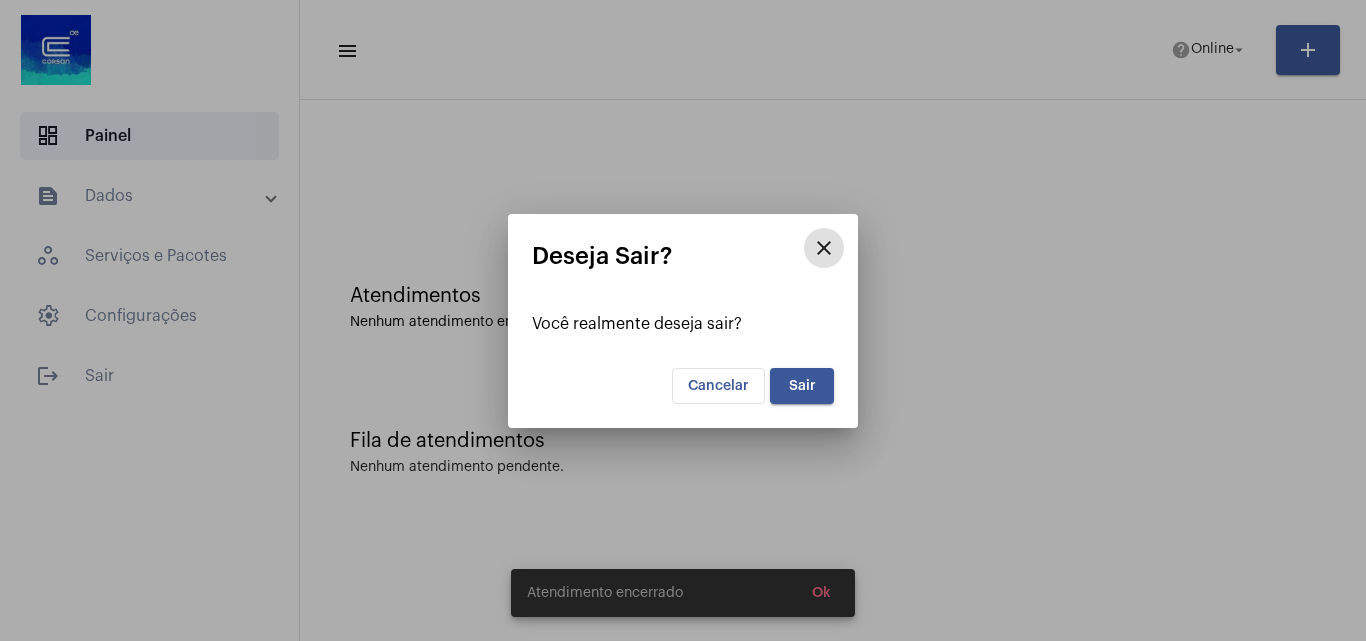click on "Sair" at bounding box center (802, 386) 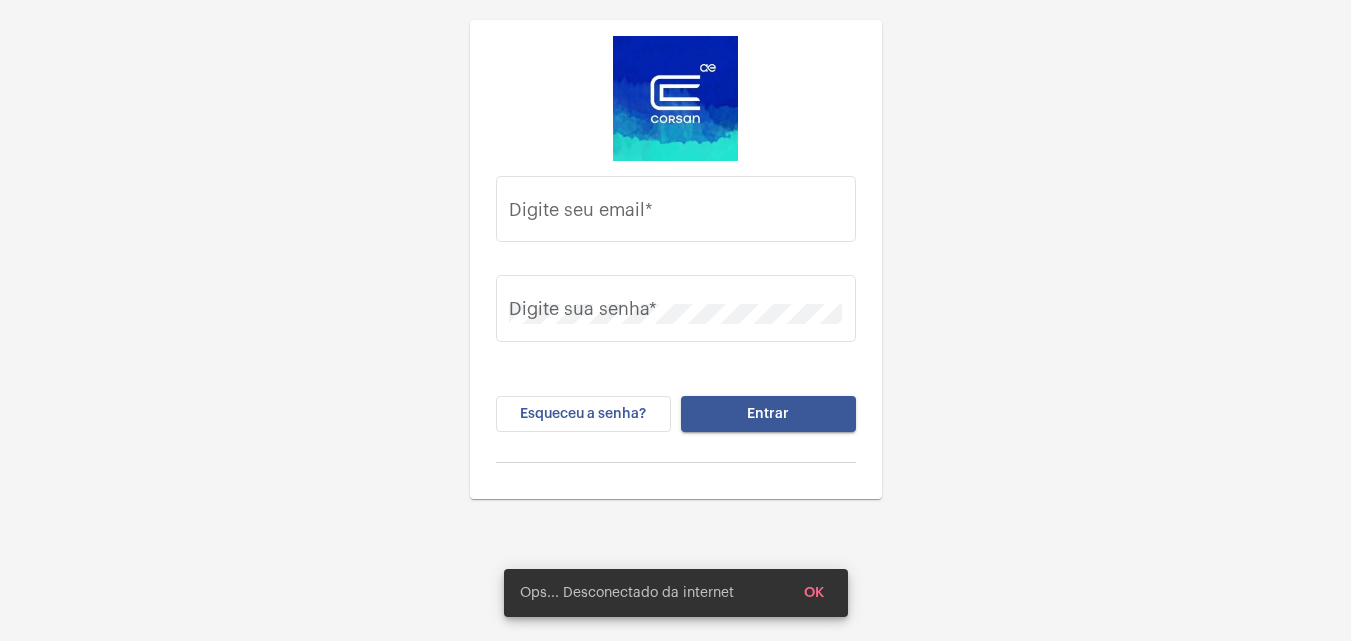 type on "caua.silva@operacaocorsan.com.br" 